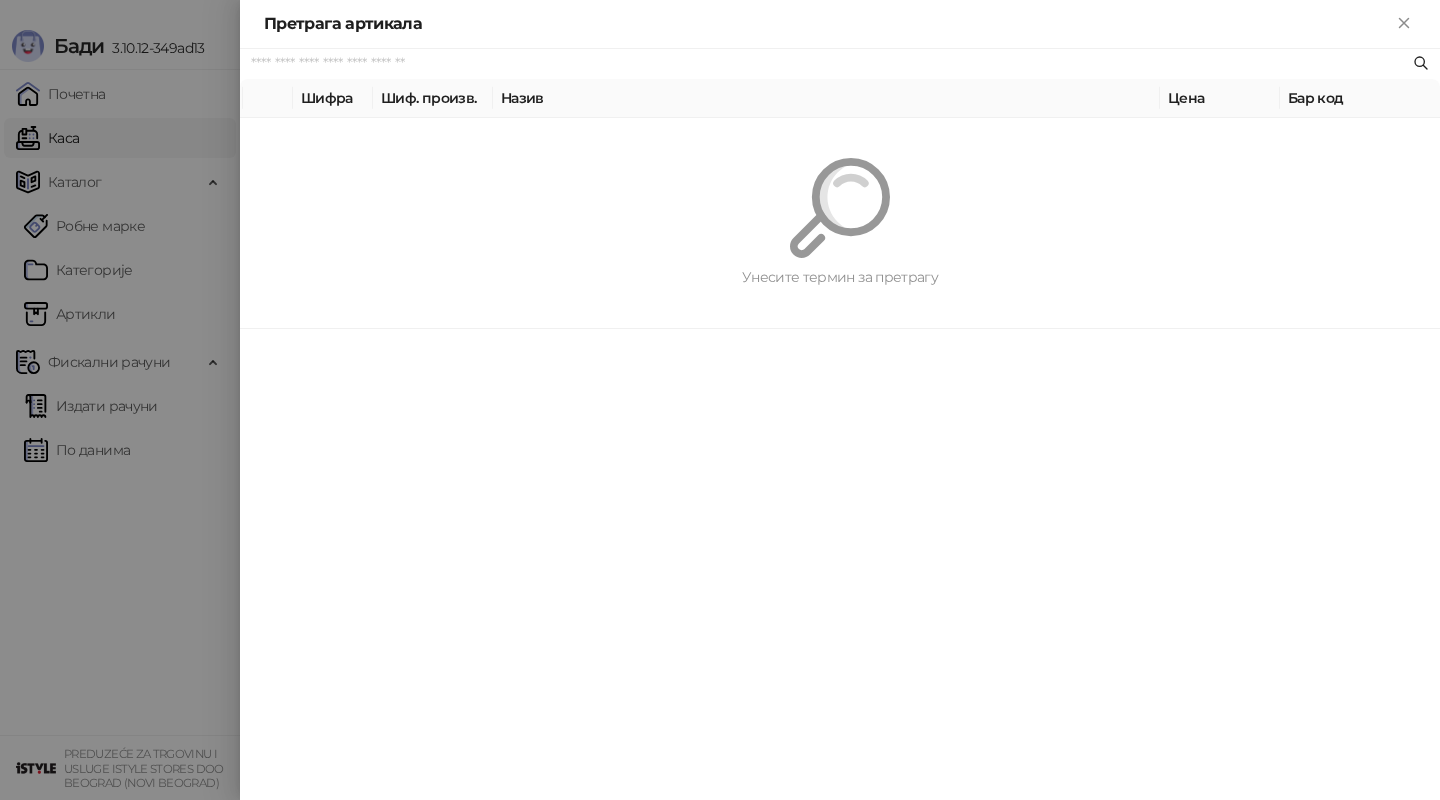 scroll, scrollTop: 0, scrollLeft: 0, axis: both 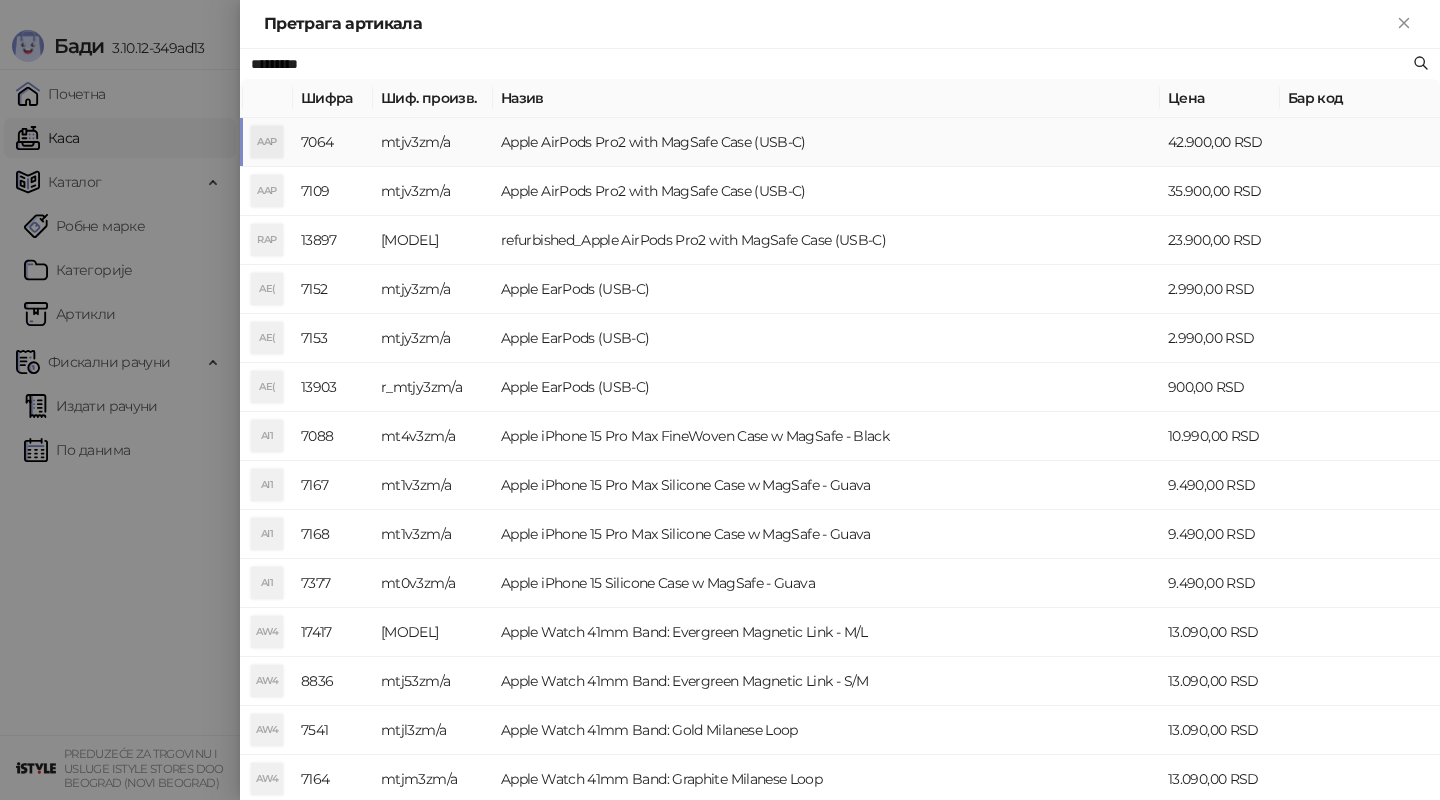 type on "*********" 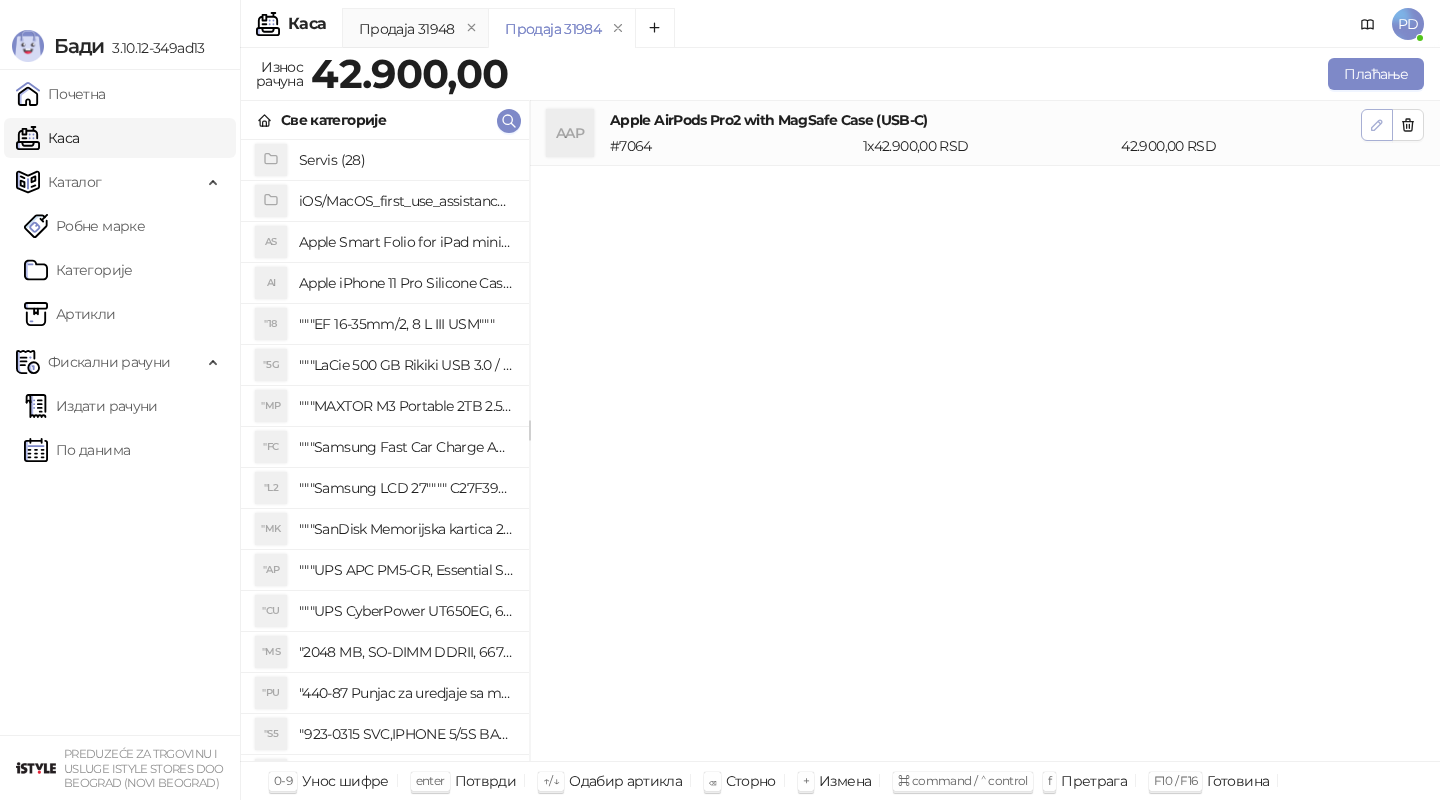 click 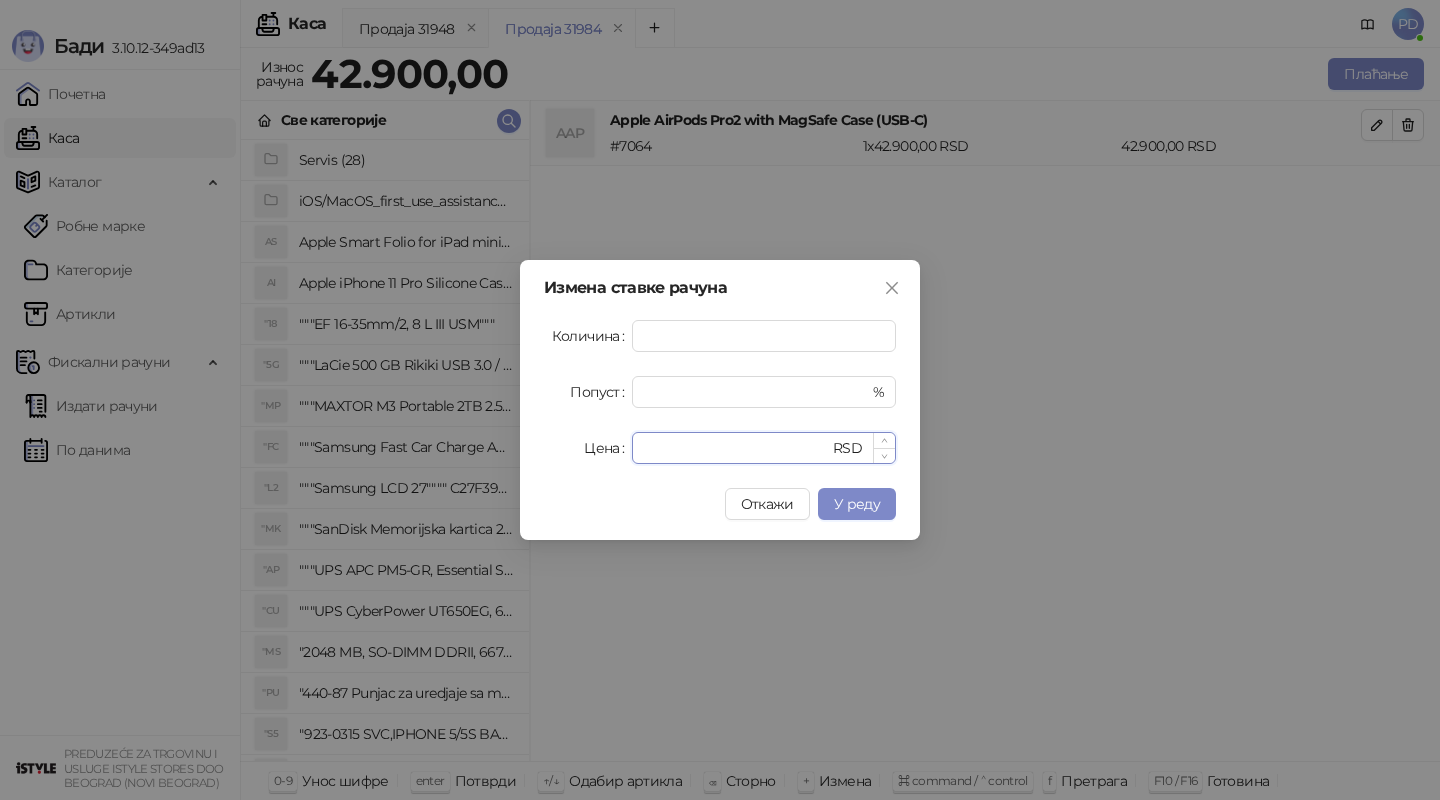 click on "*****" at bounding box center (736, 448) 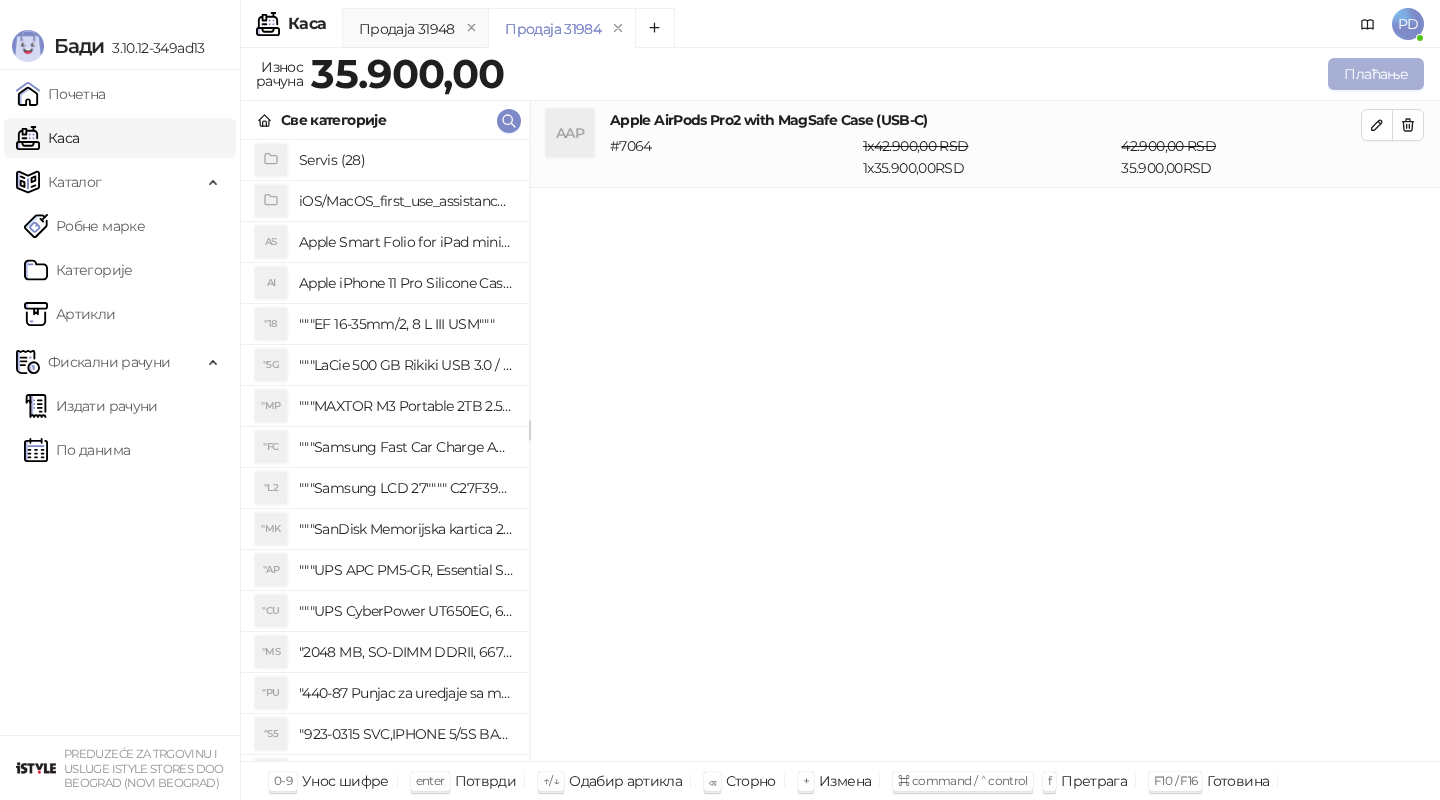 click on "Плаћање" at bounding box center (1376, 74) 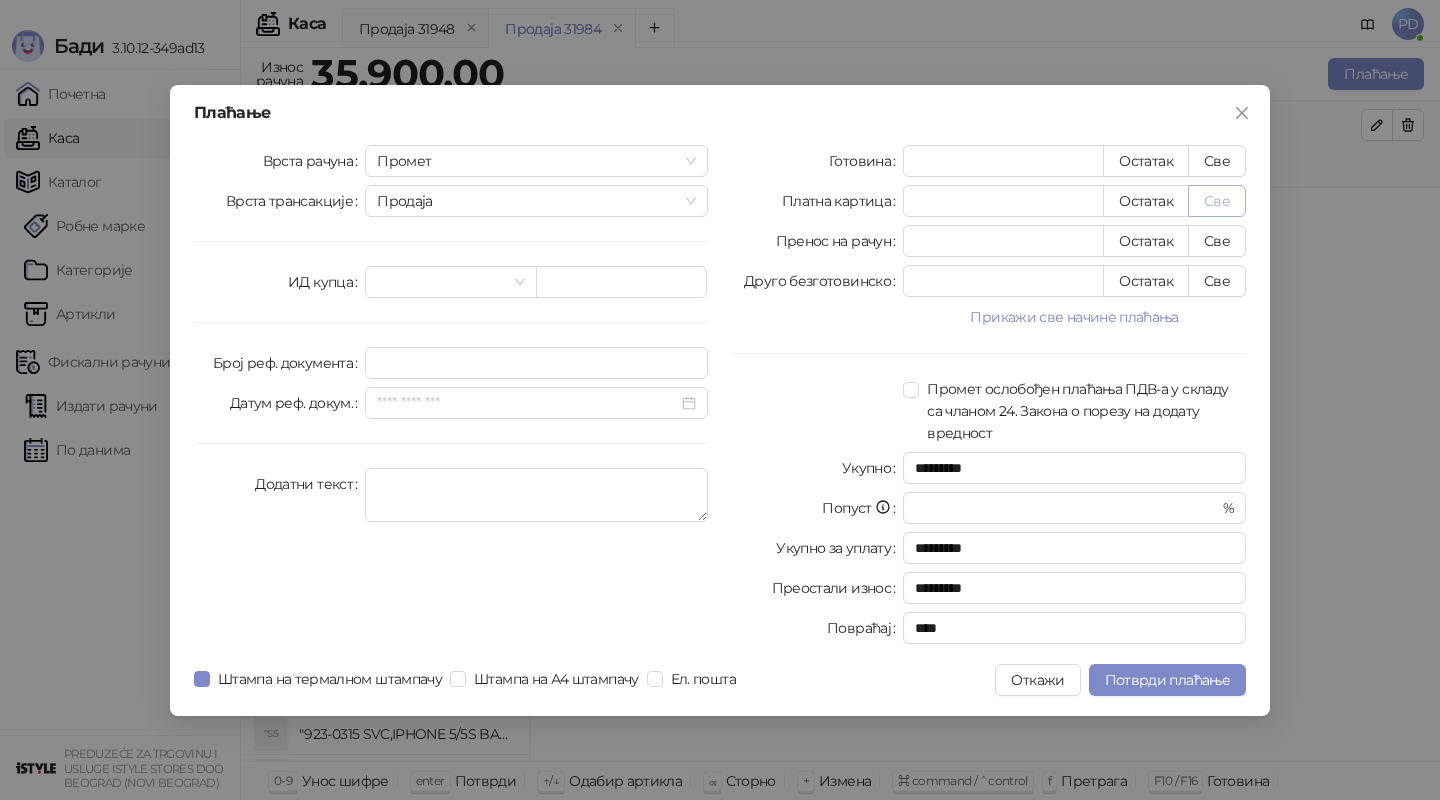 click on "Све" at bounding box center (1217, 201) 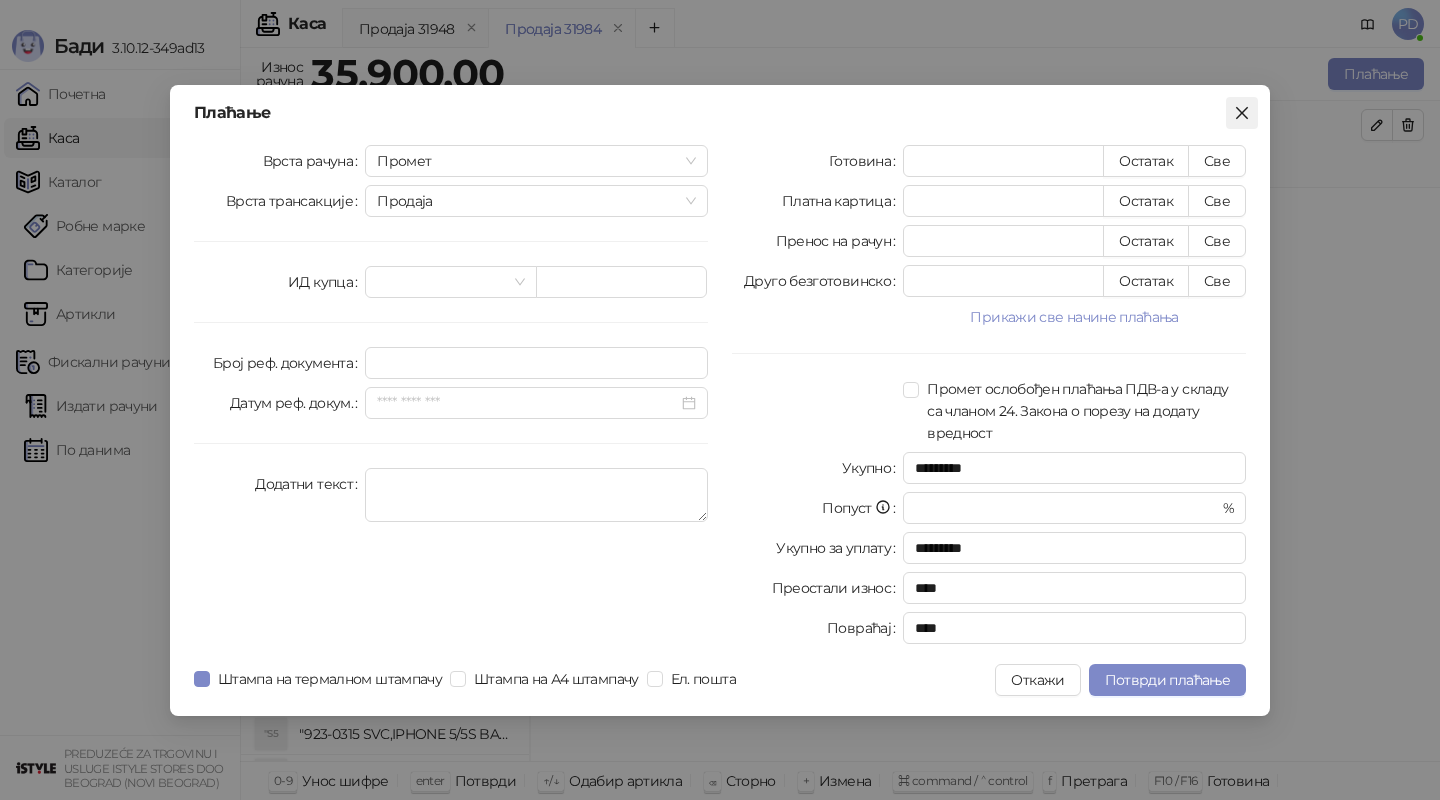 click 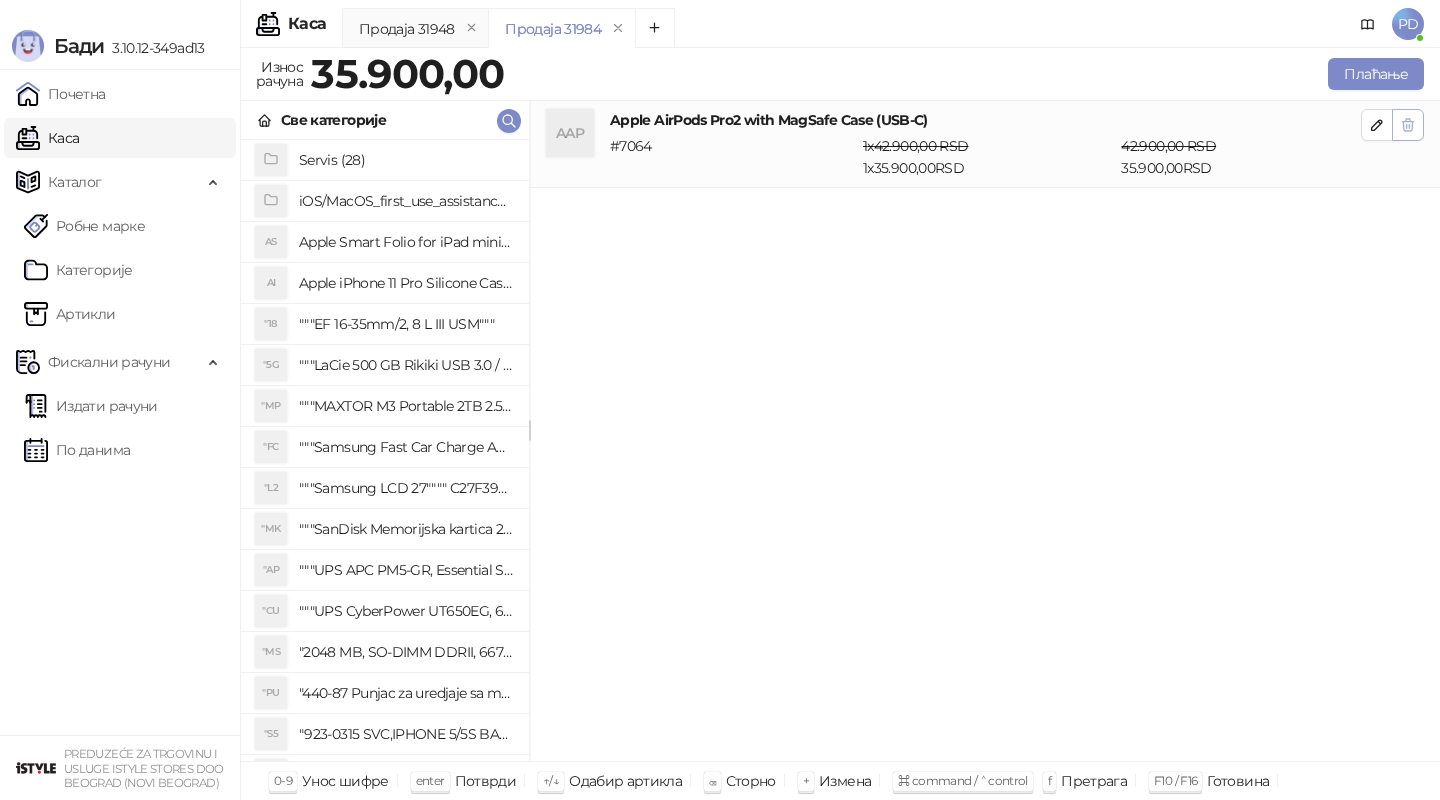 click 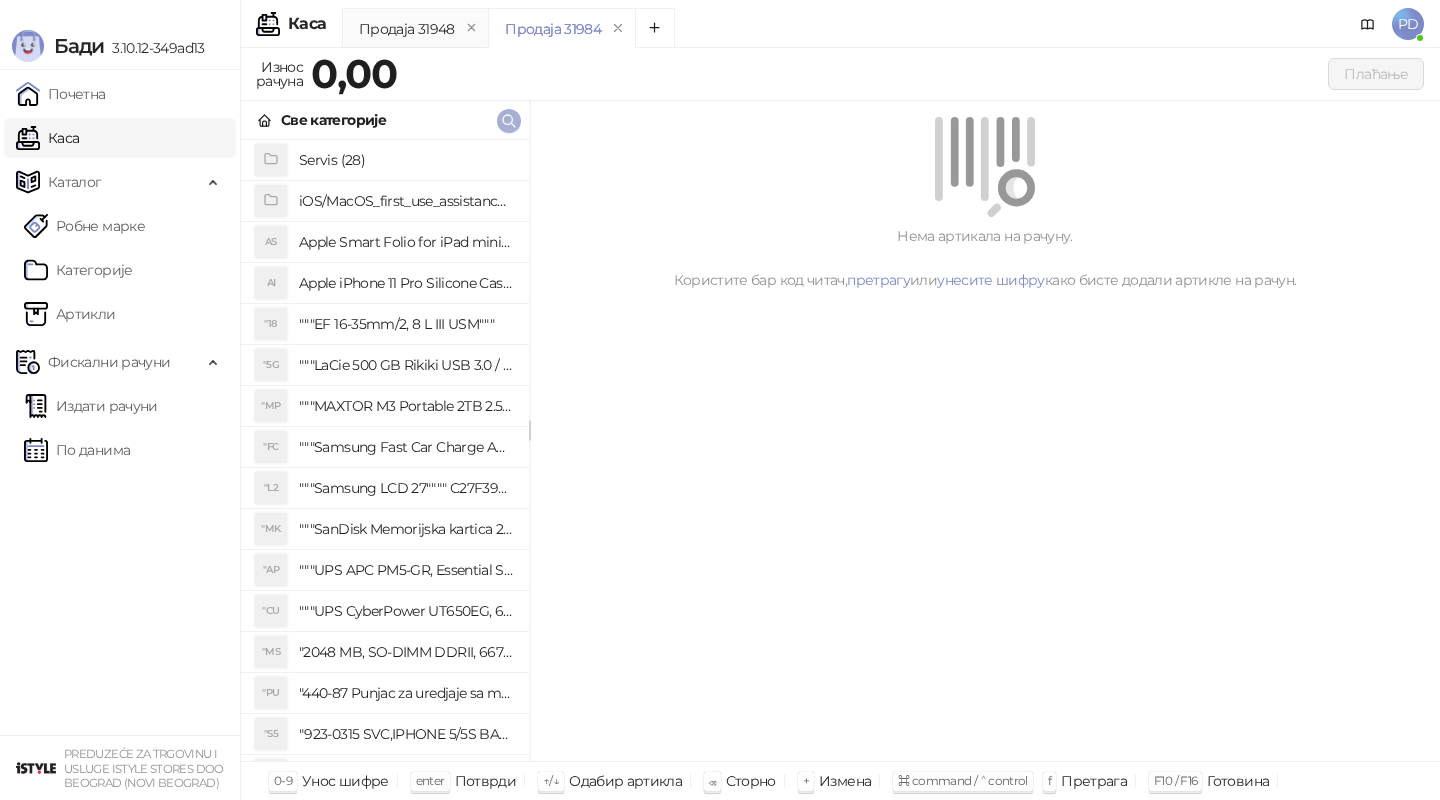 click 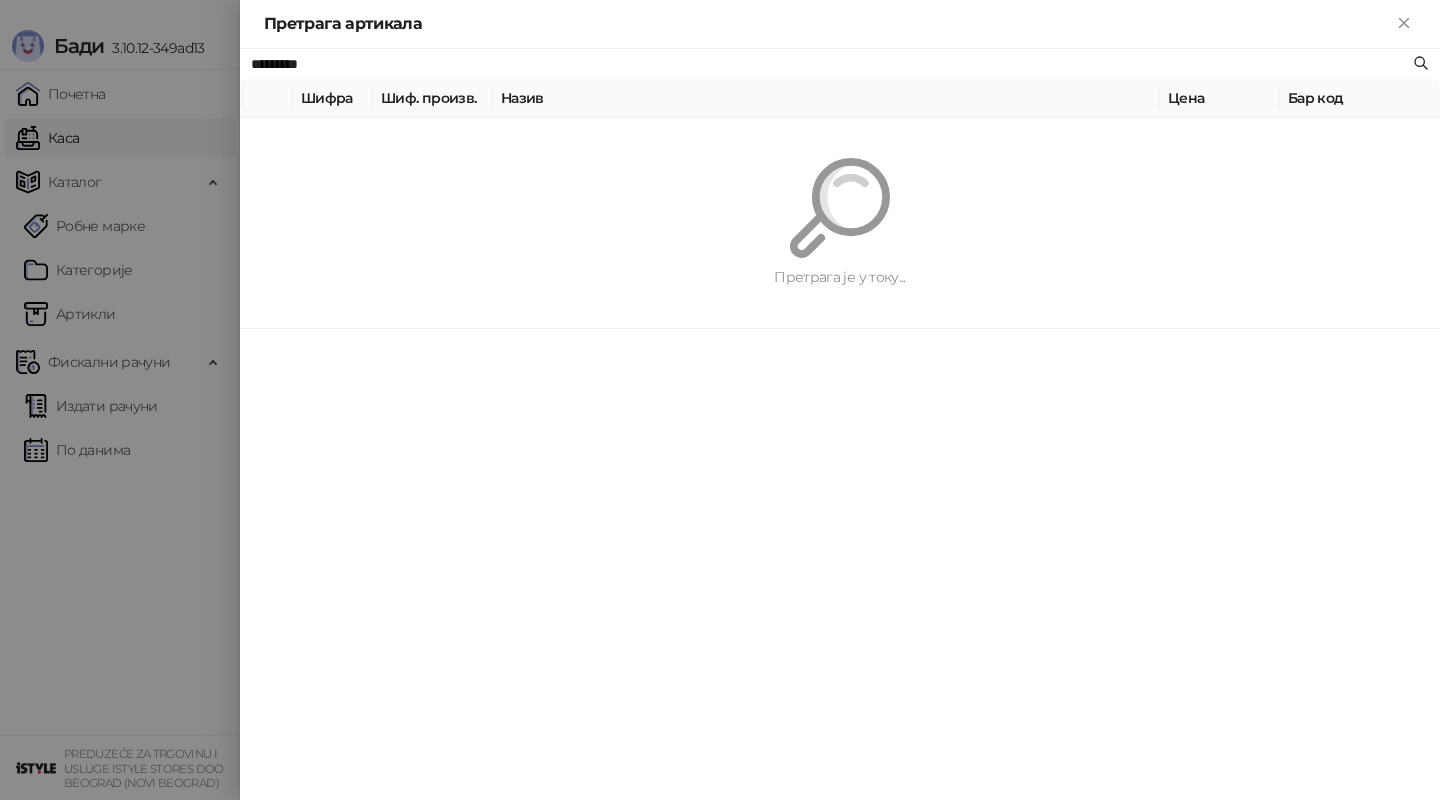 paste on "****" 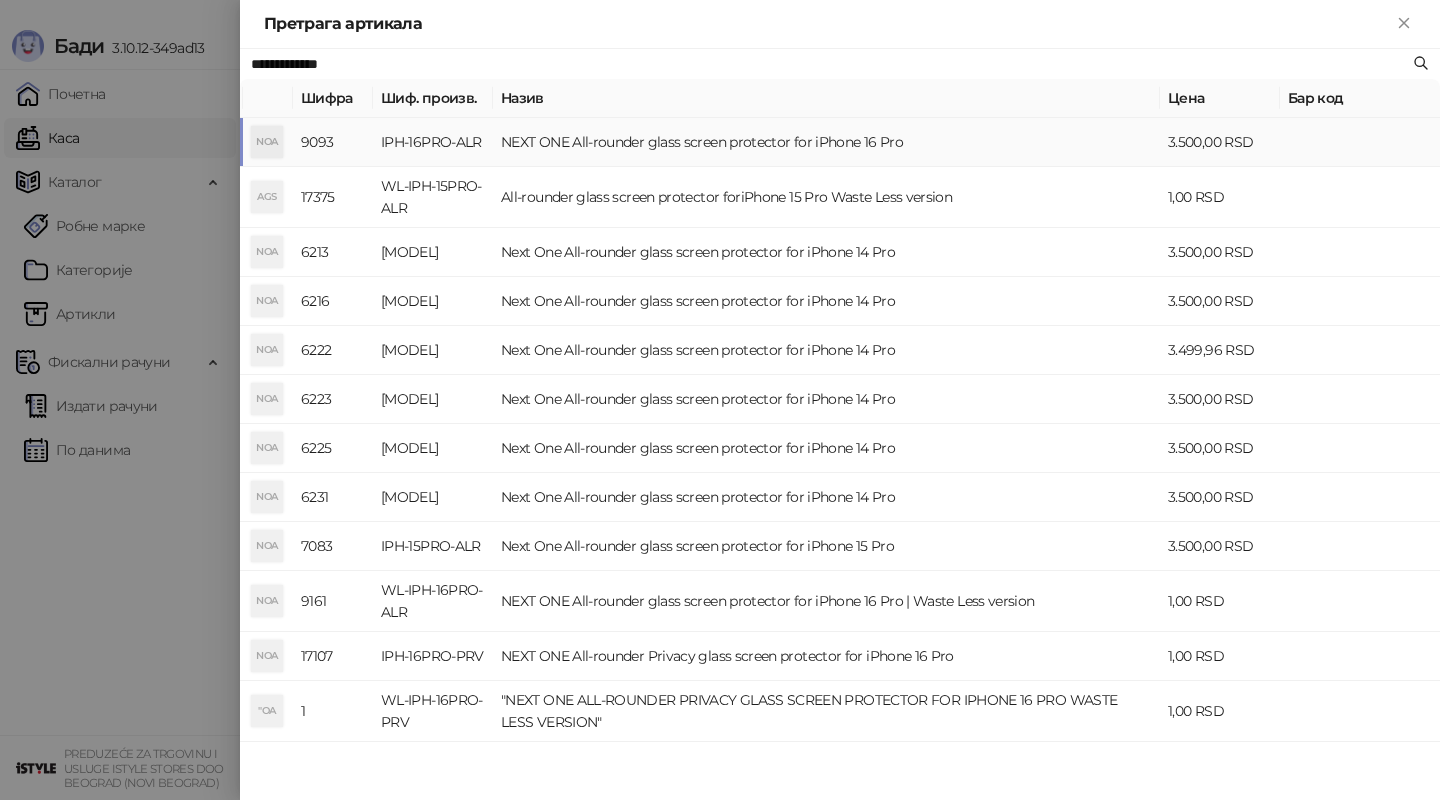 type on "**********" 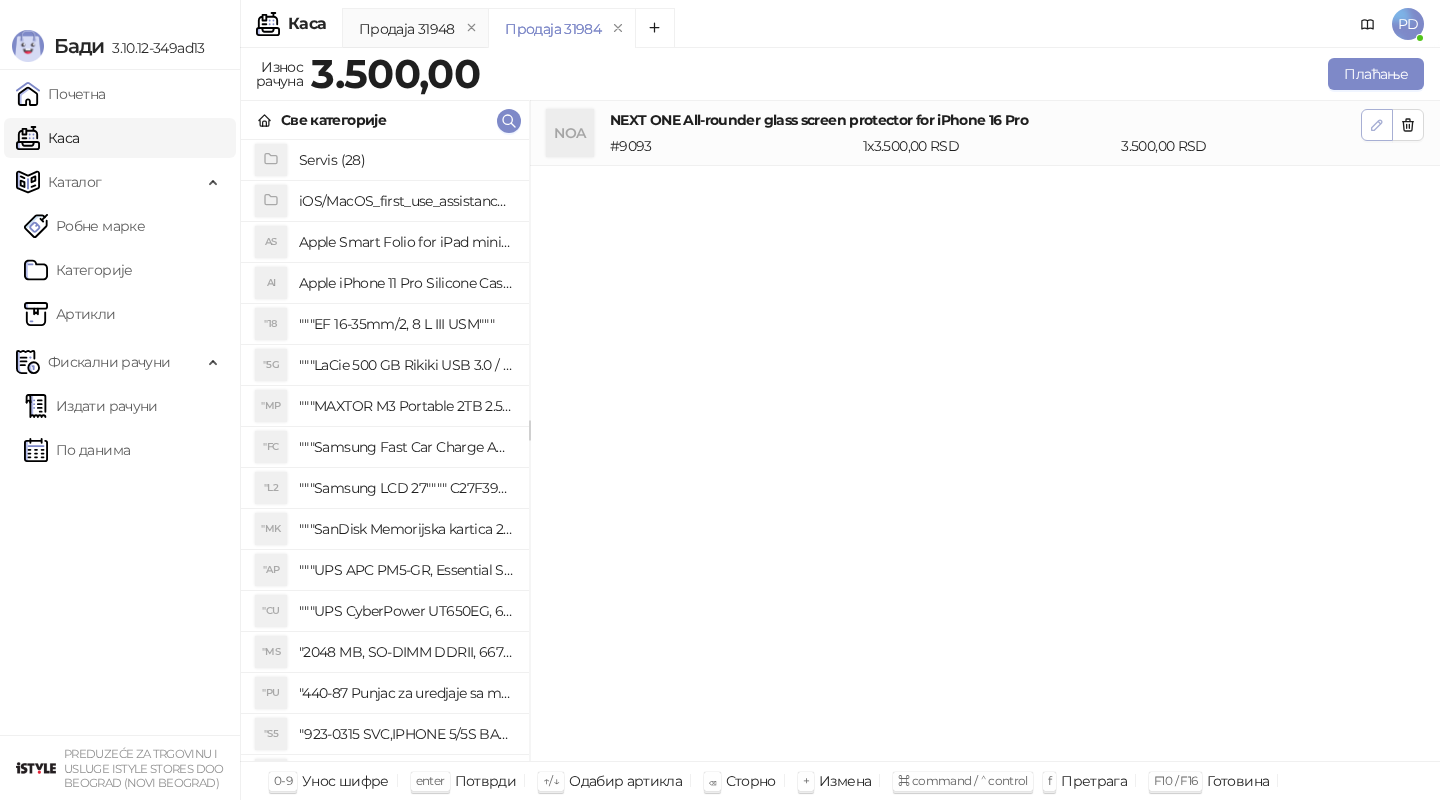 click 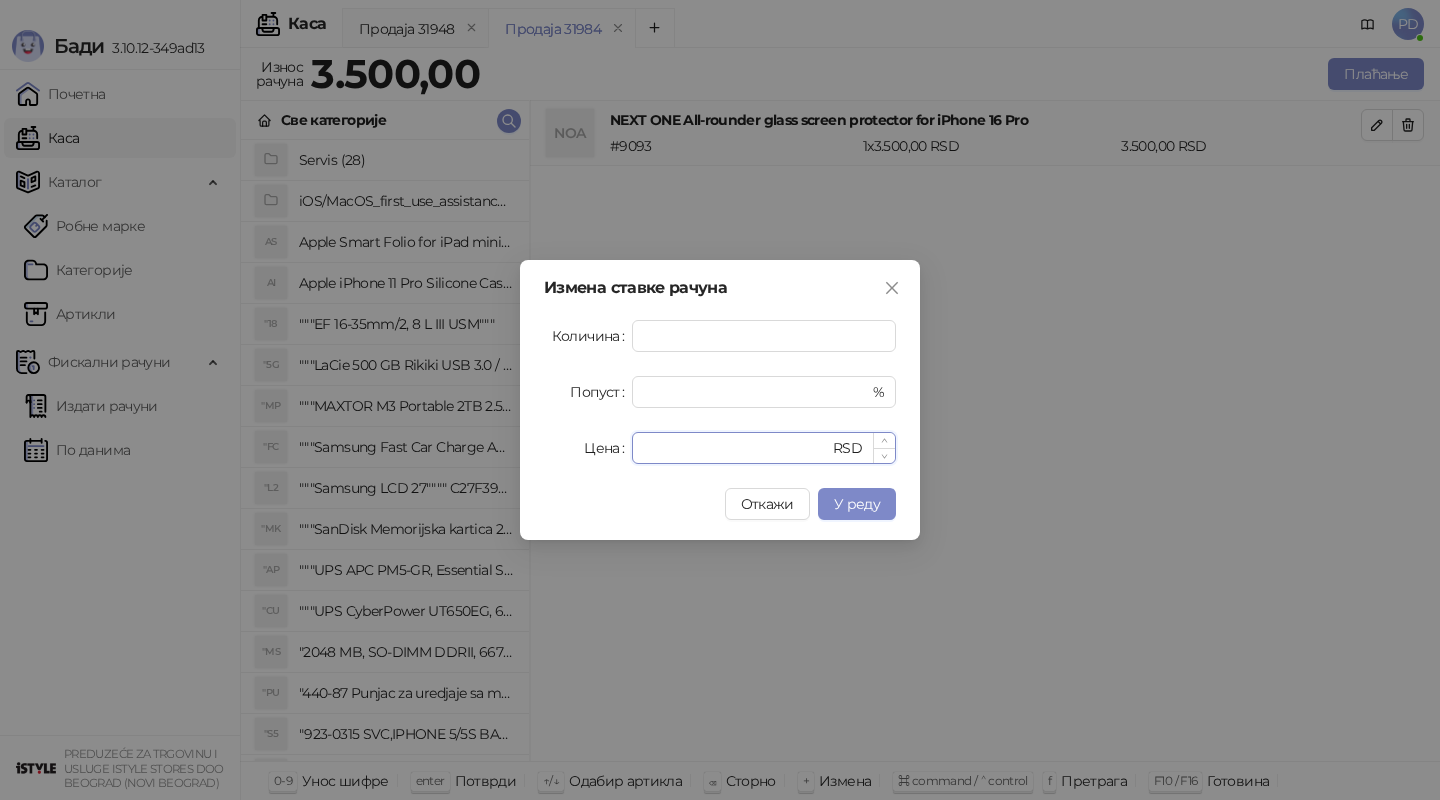 click on "****" at bounding box center [736, 448] 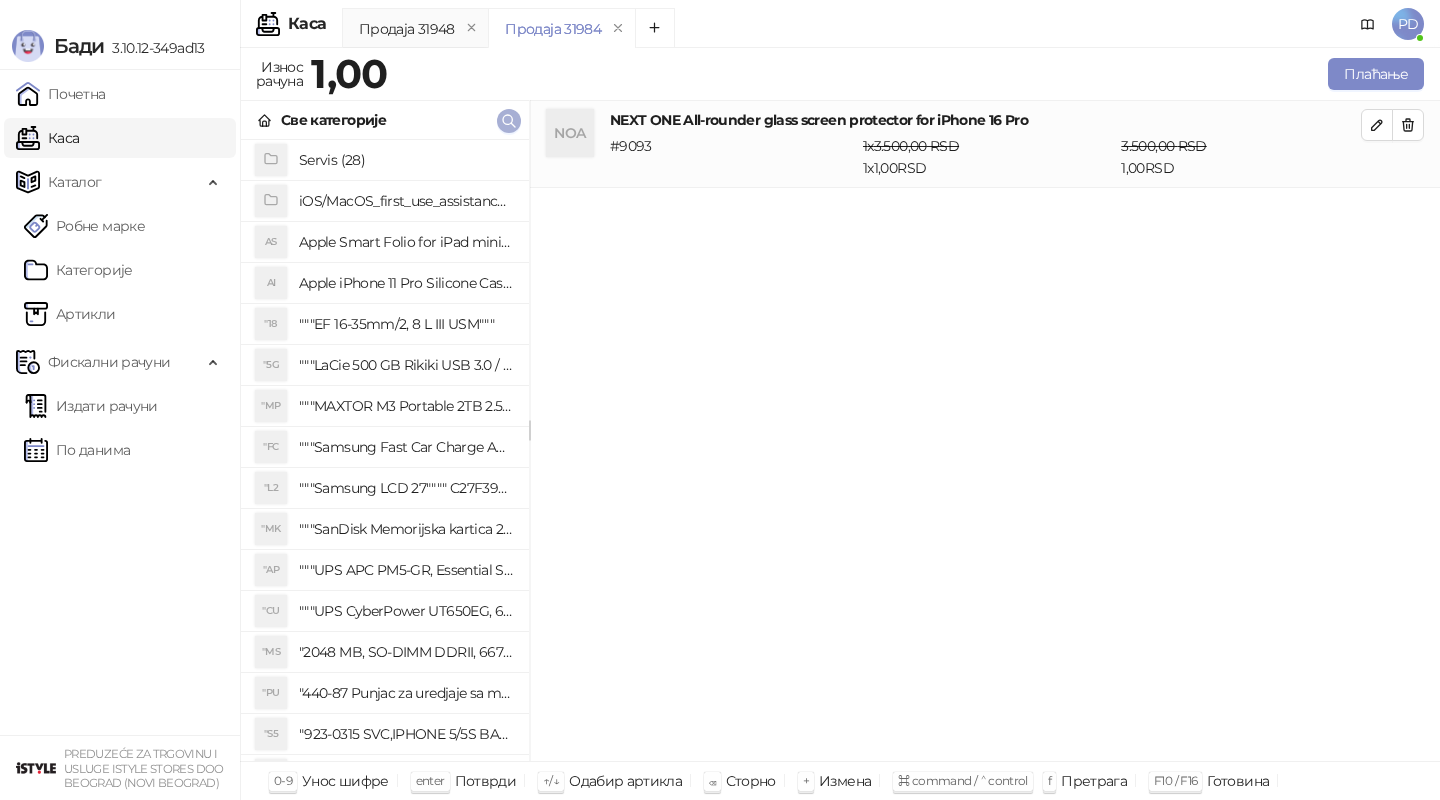 click 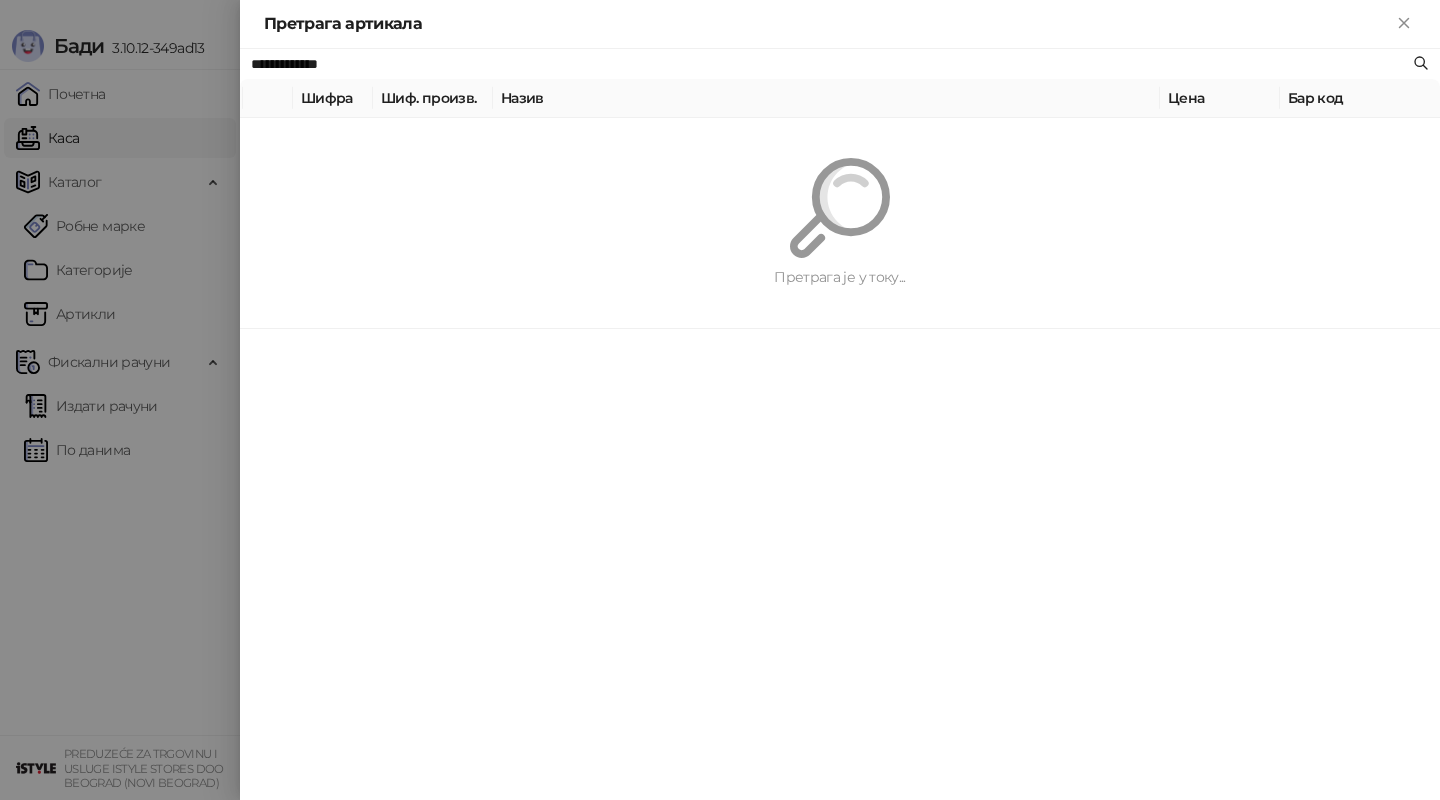 paste on "**********" 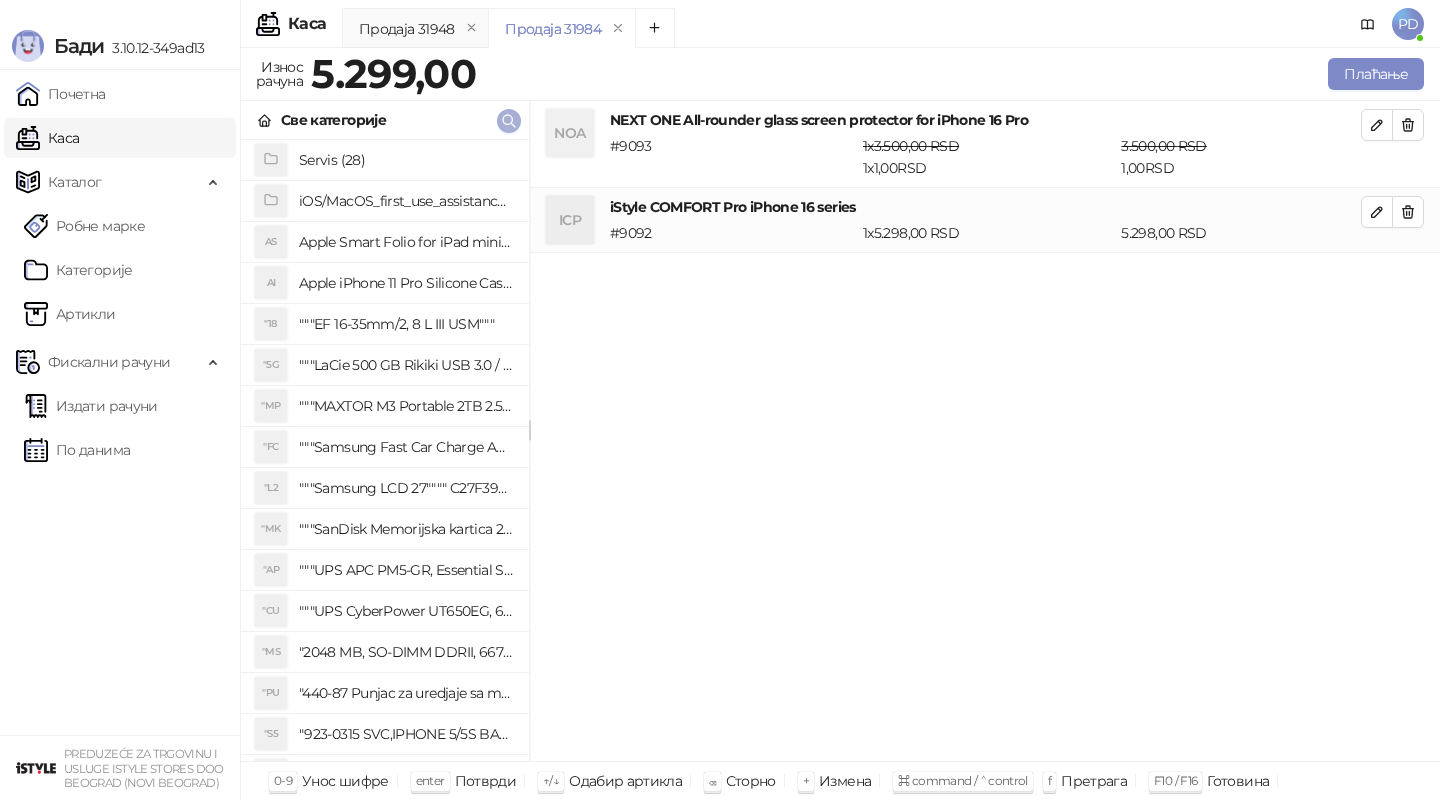 click 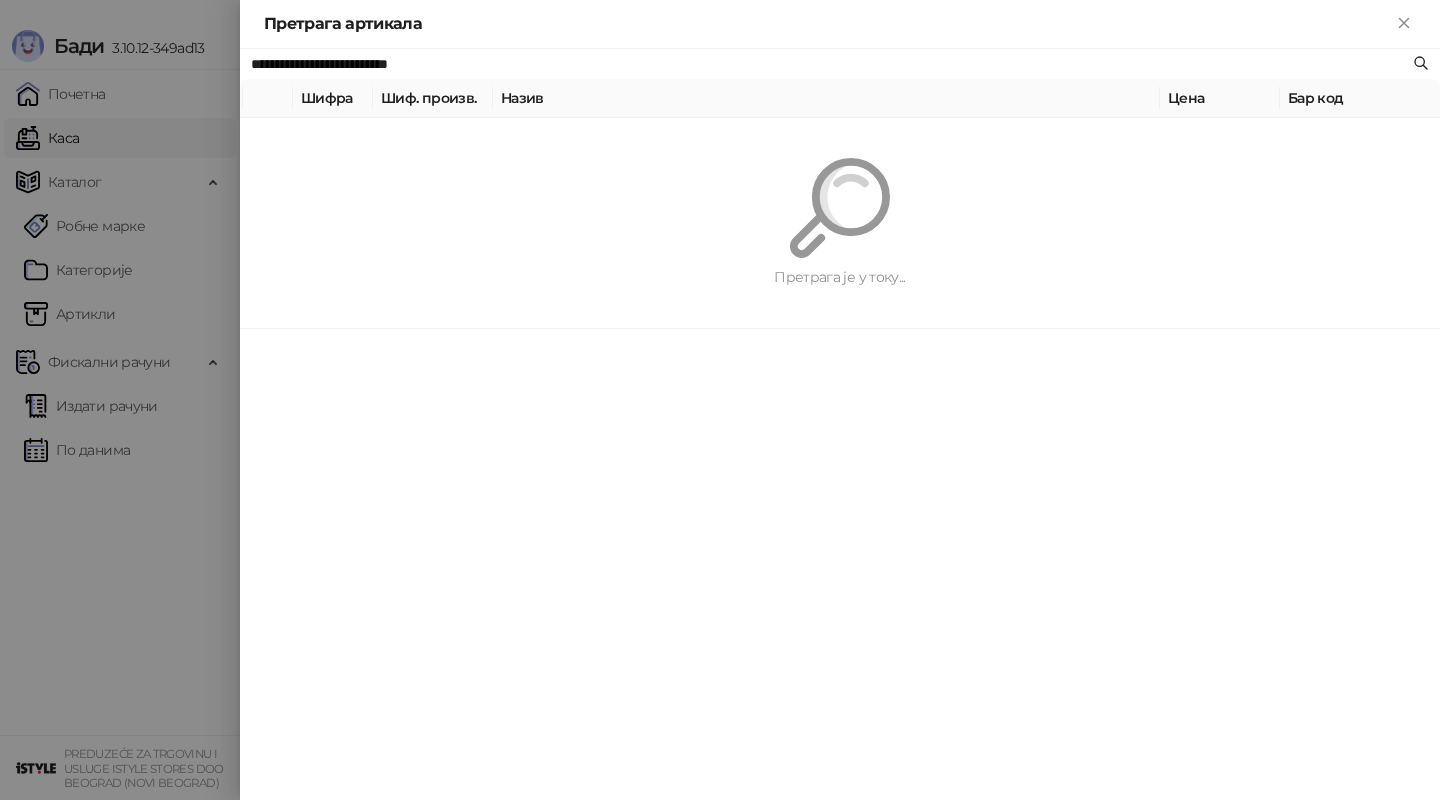 paste 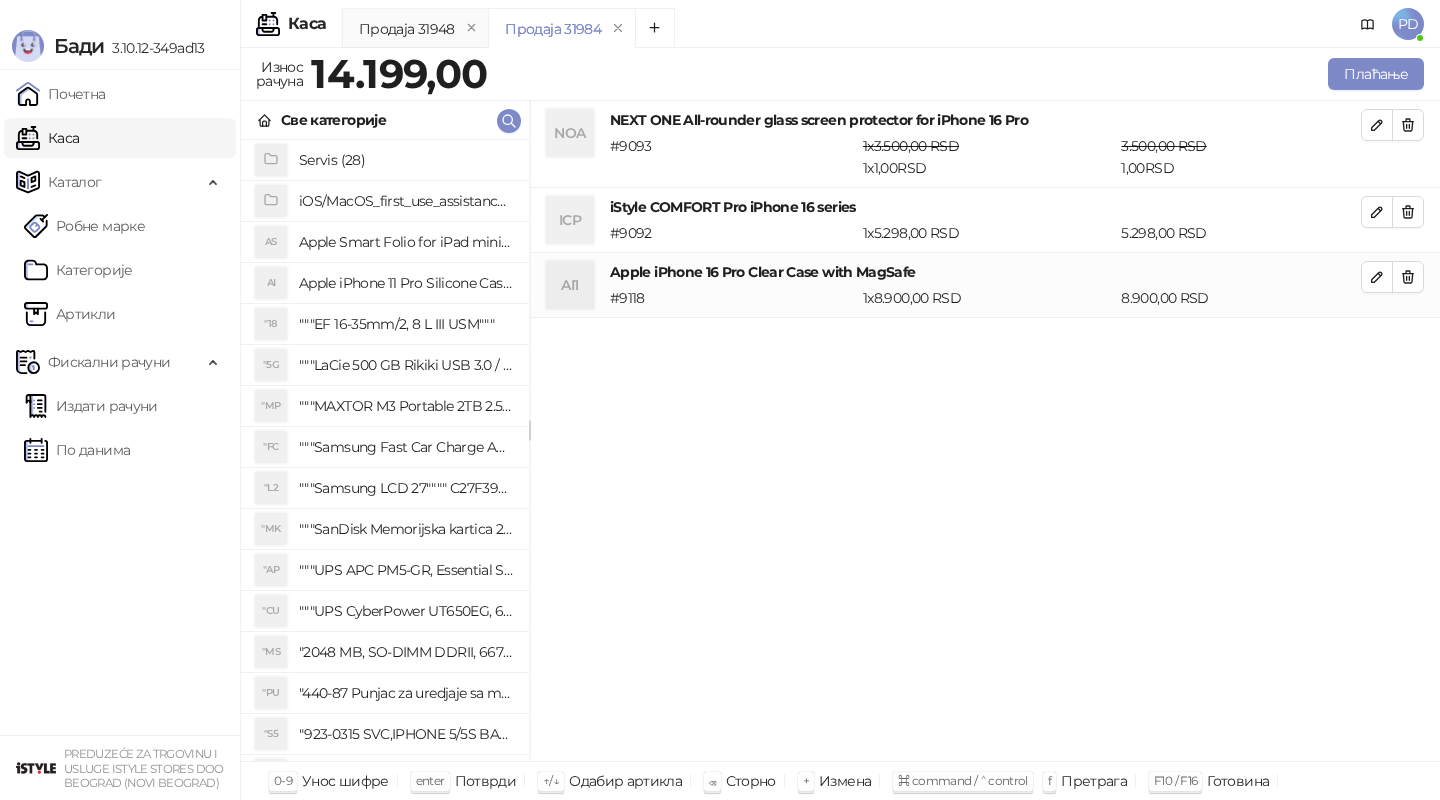 click on "Све категорије" at bounding box center [385, 120] 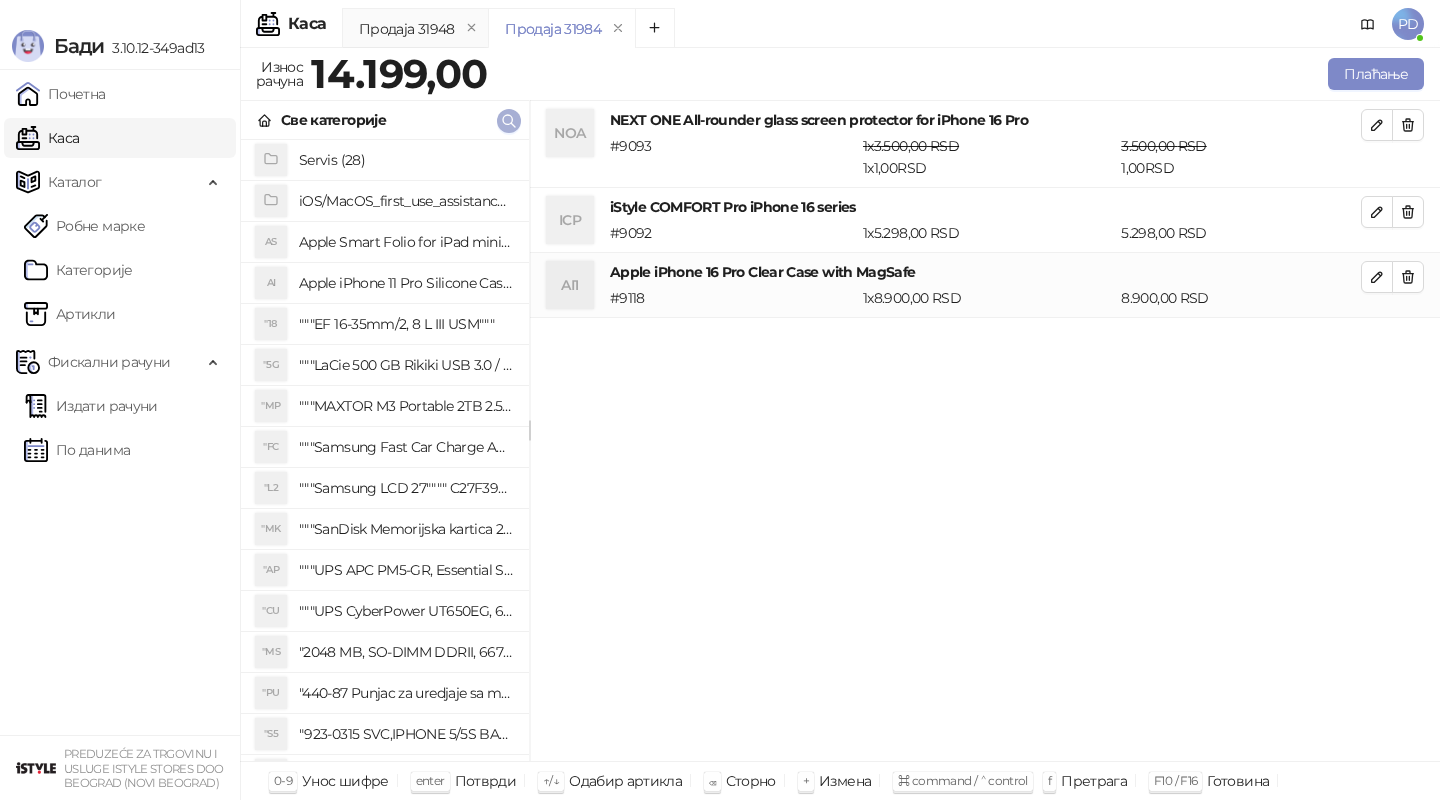 click 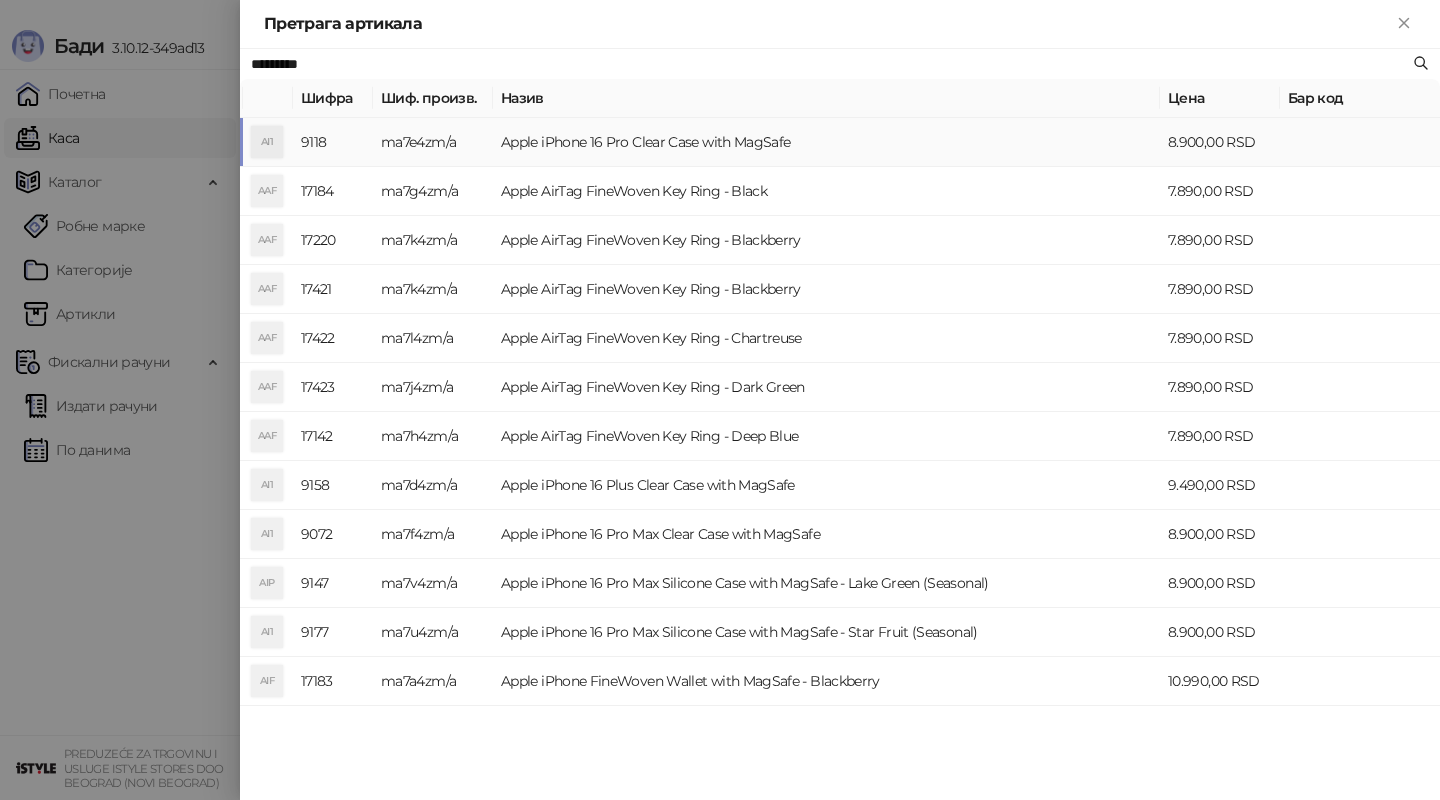paste 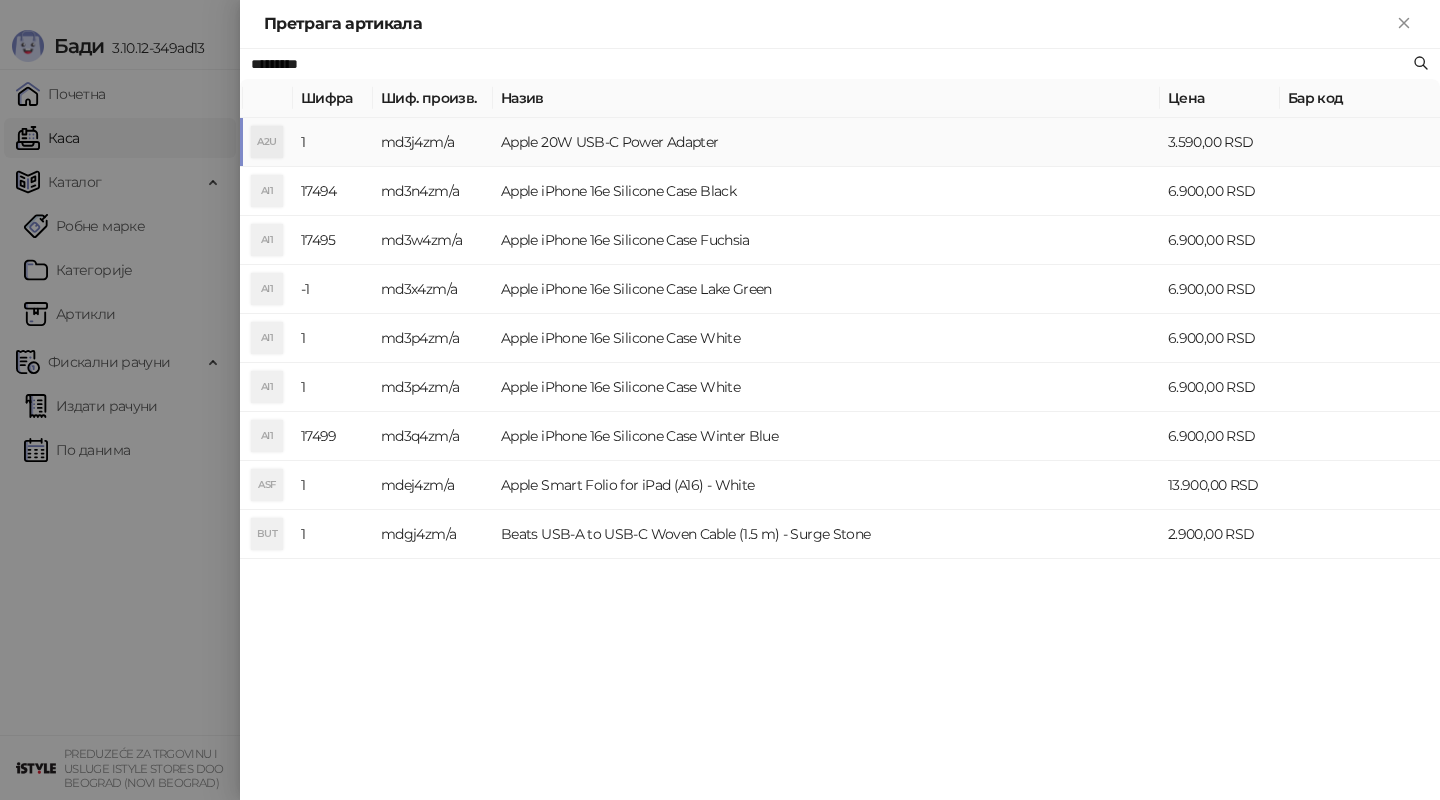 type on "*********" 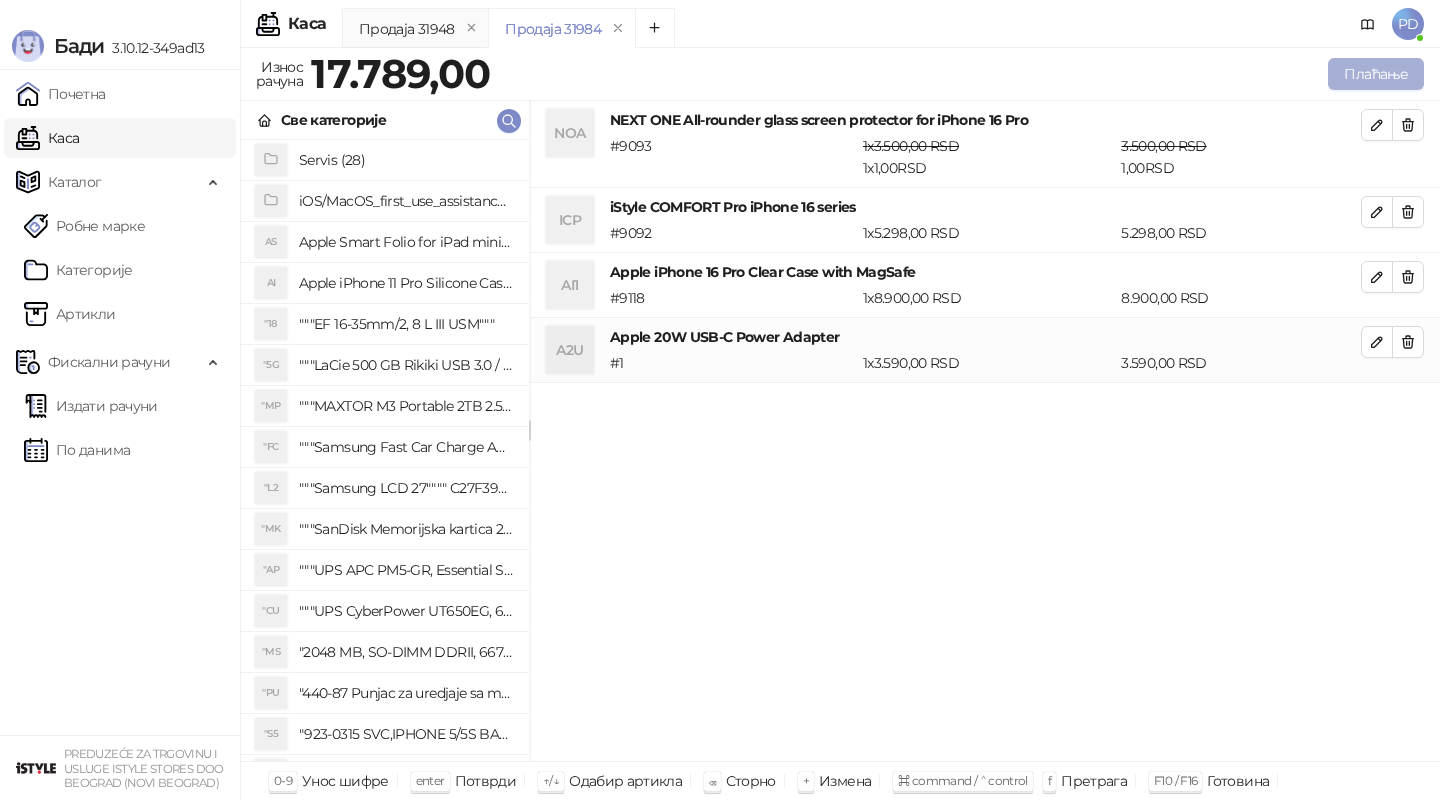 click on "Плаћање" at bounding box center (1376, 74) 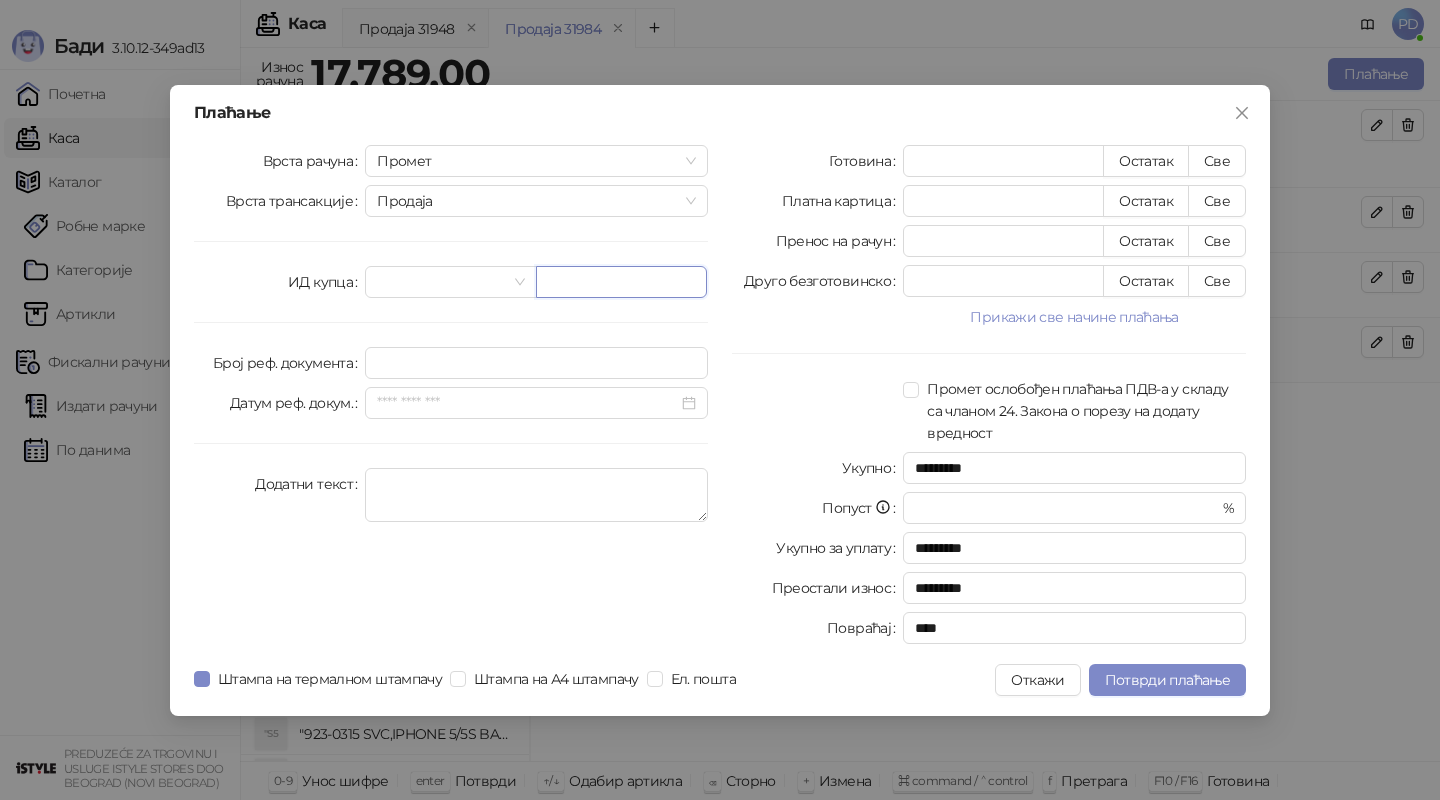 click at bounding box center (621, 282) 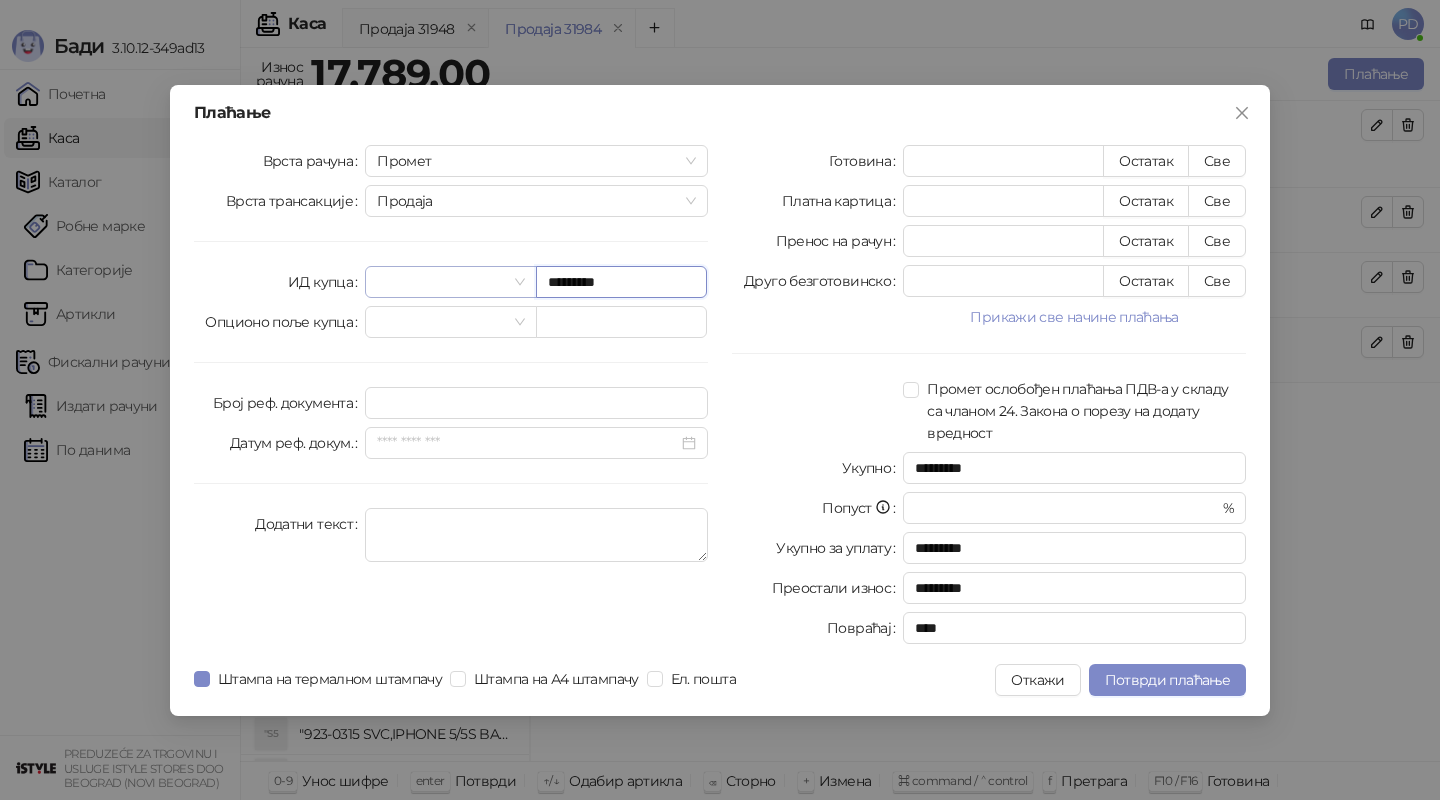 type on "*********" 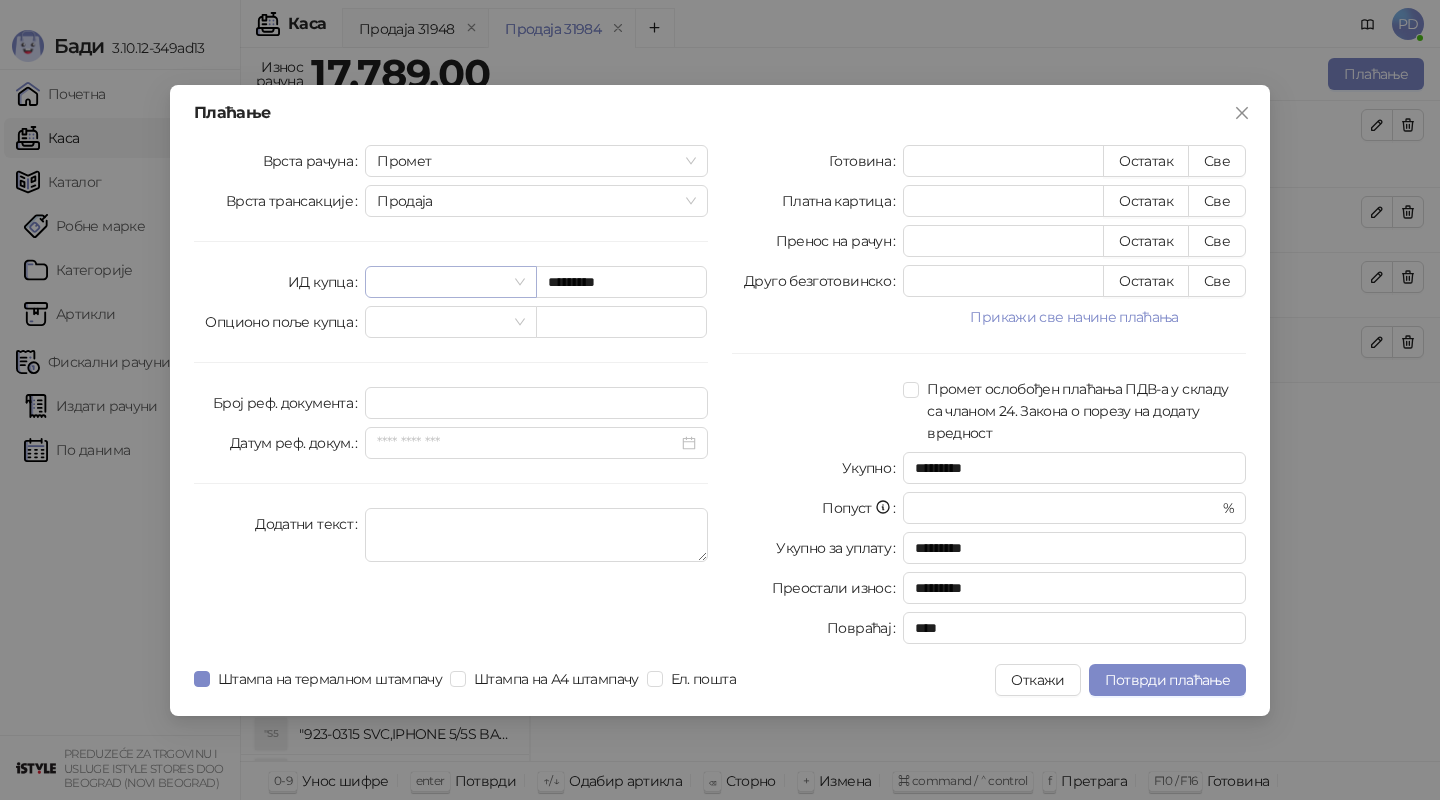click at bounding box center (441, 282) 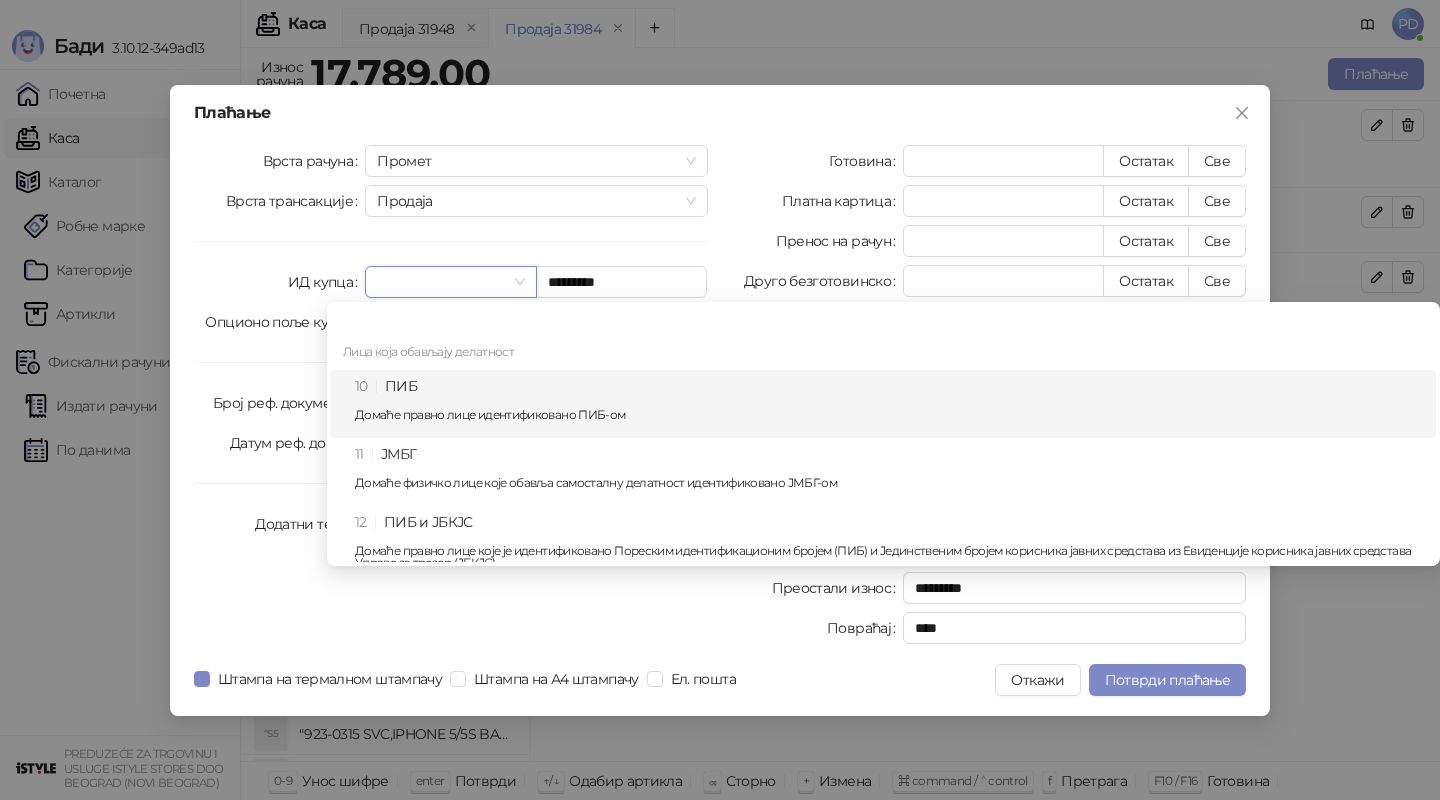 click on "10 ПИБ Домаће правно лице идентификовано ПИБ-ом" at bounding box center (889, 404) 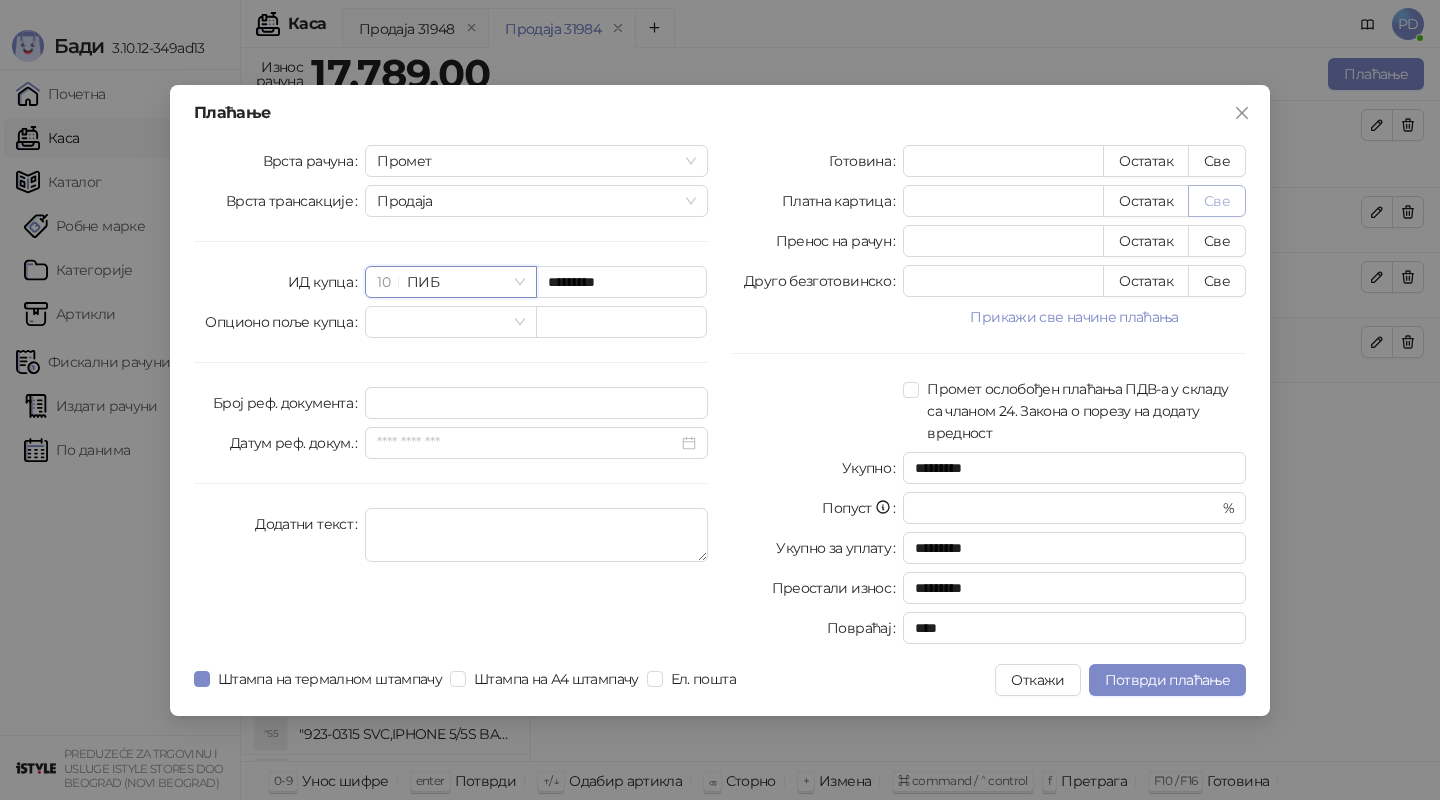 click on "Све" at bounding box center [1217, 201] 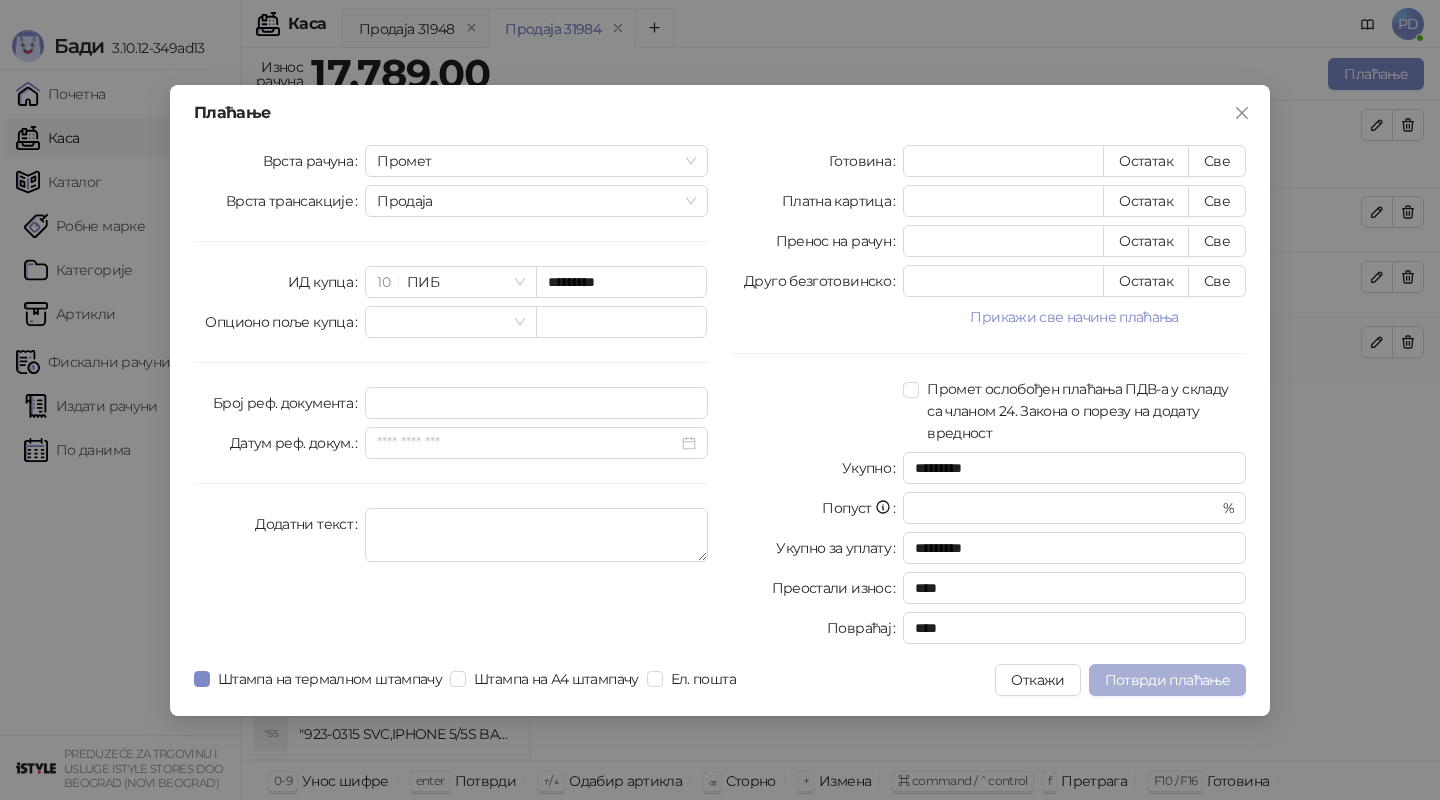 click on "Потврди плаћање" at bounding box center [1167, 680] 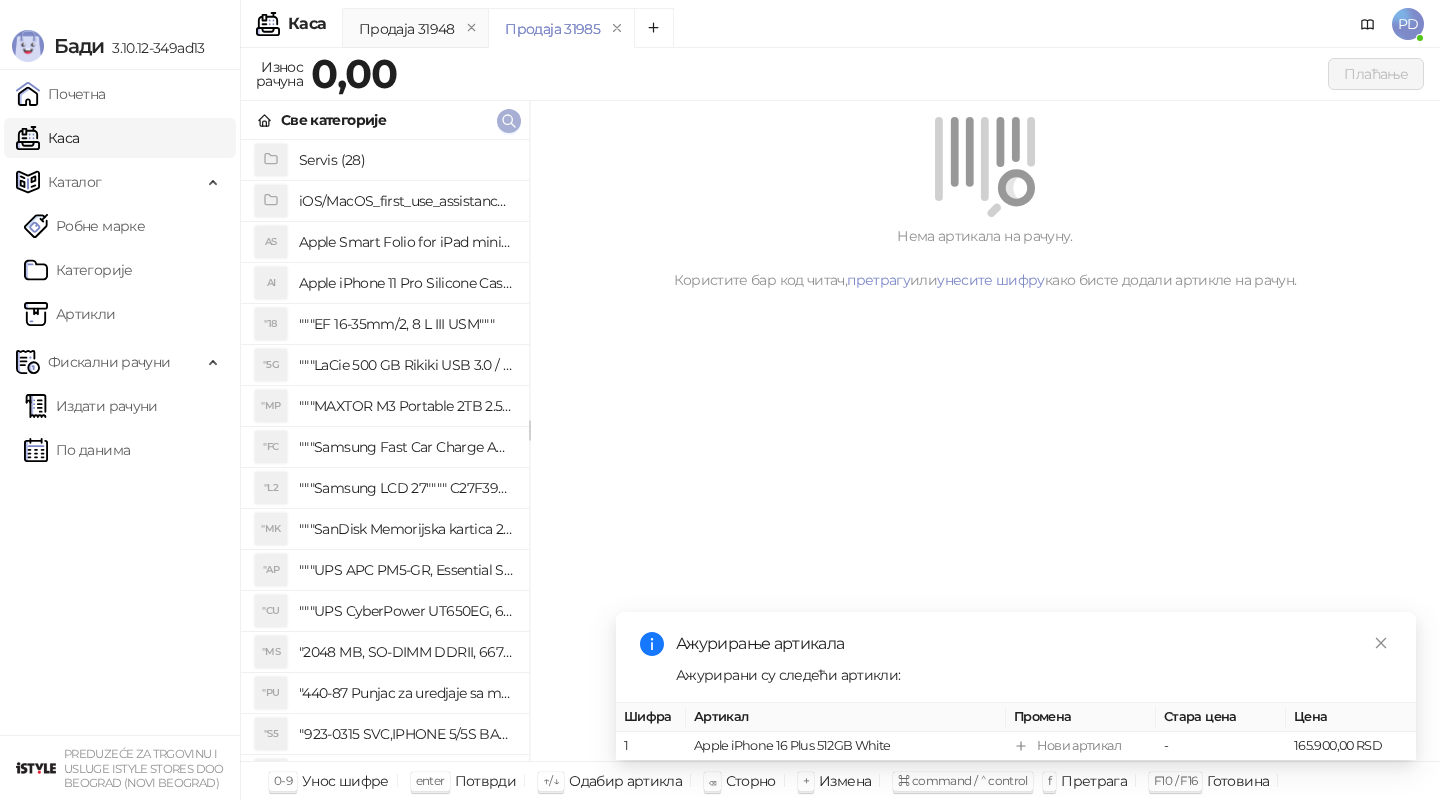 click 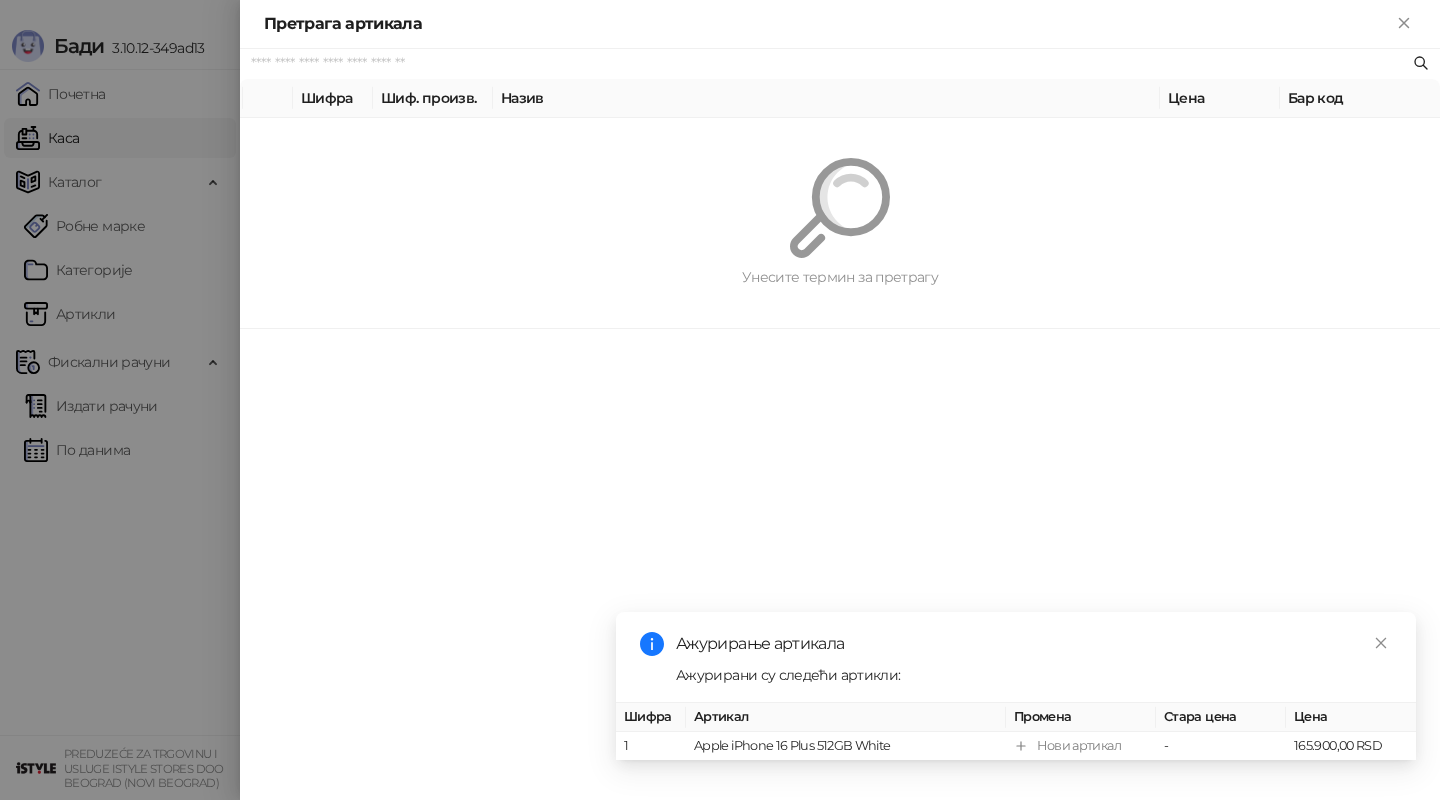 paste on "*******" 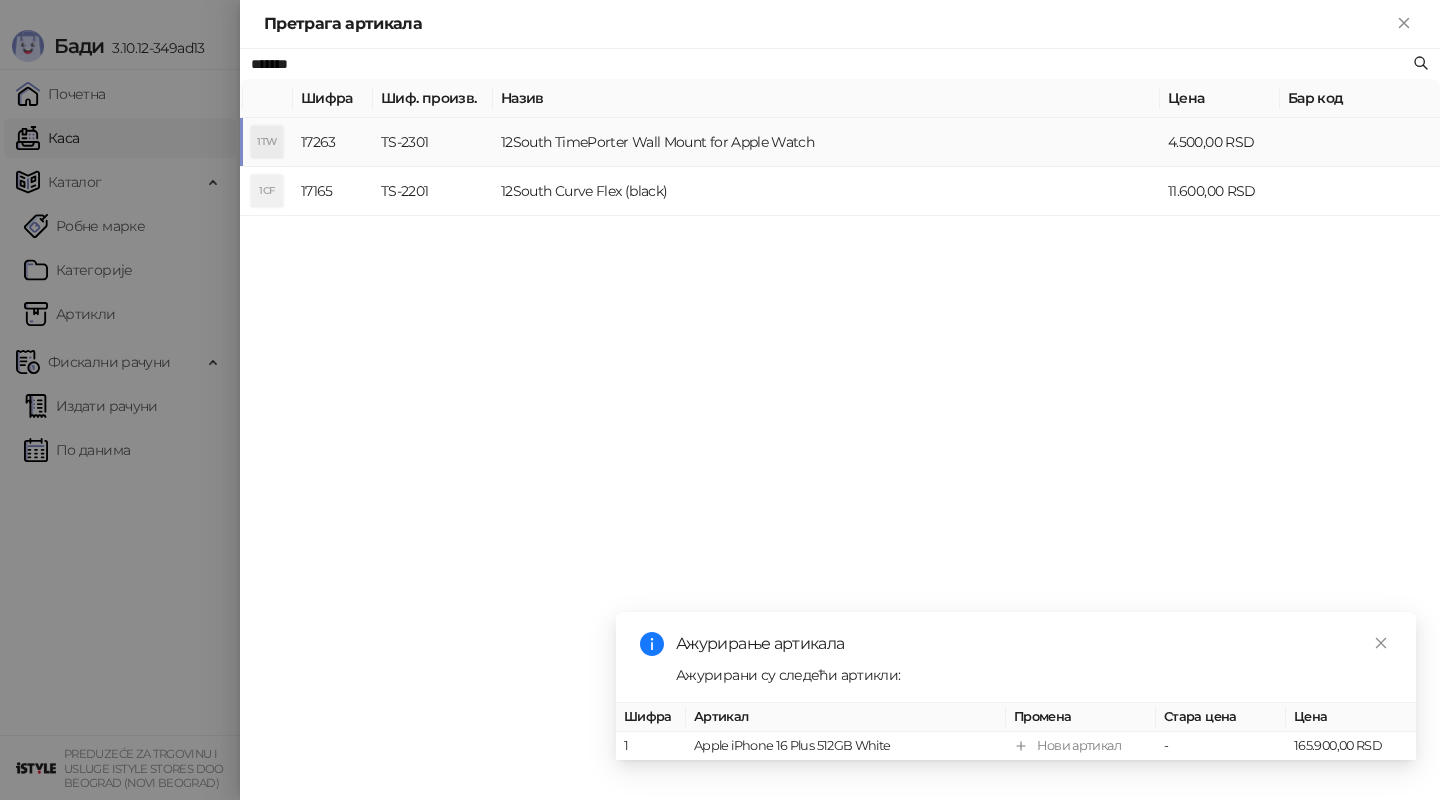 type on "*******" 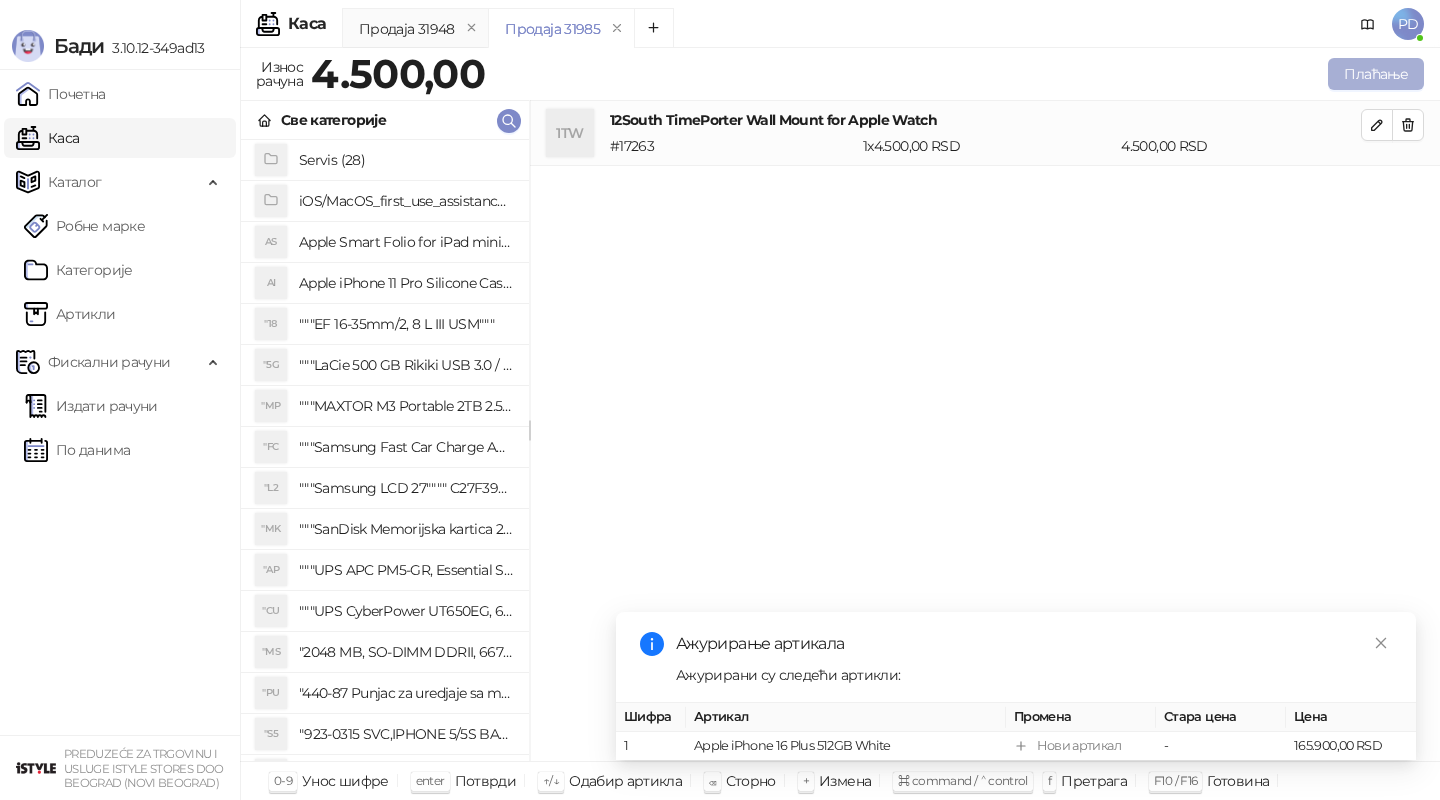 click on "Плаћање" at bounding box center (1376, 74) 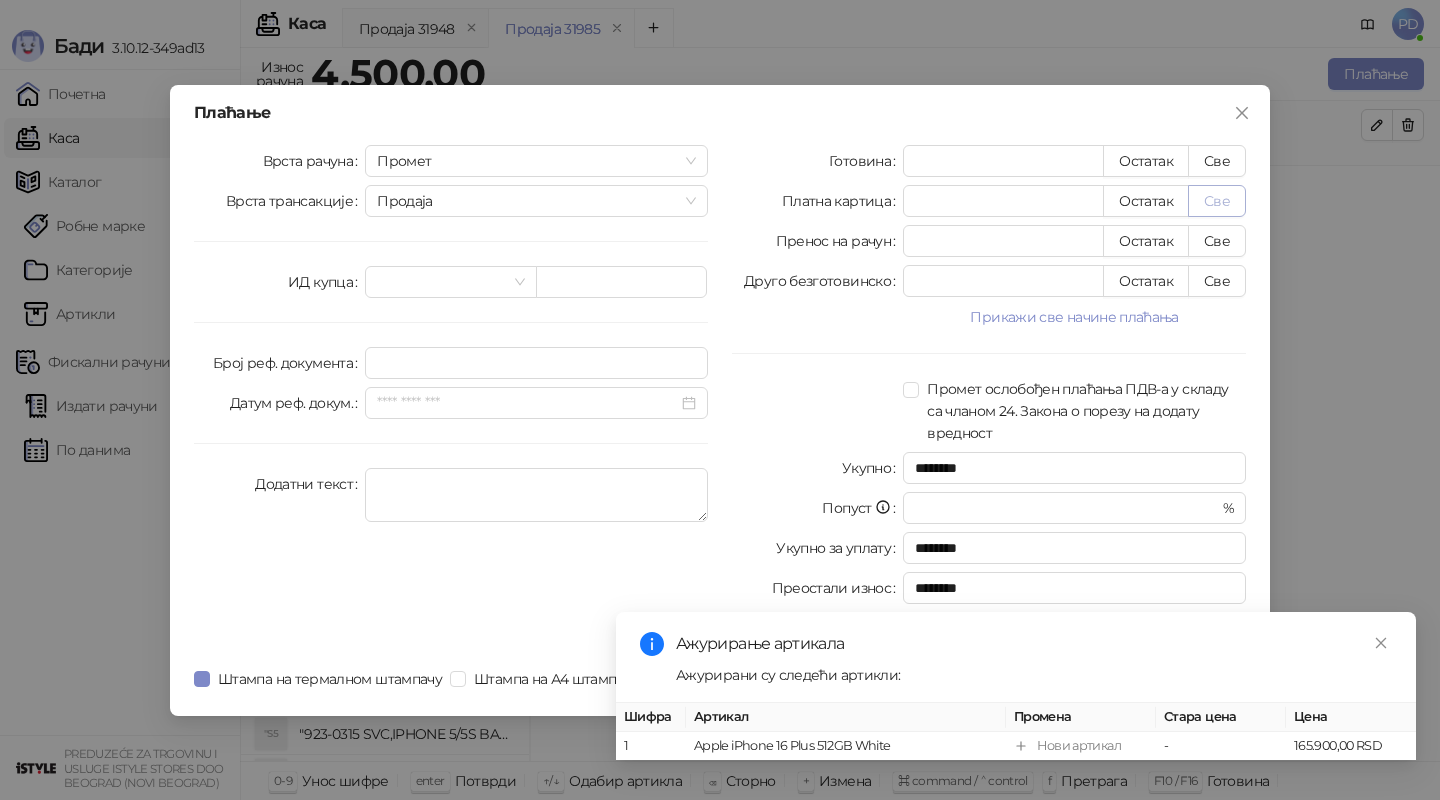 click on "Све" at bounding box center (1217, 201) 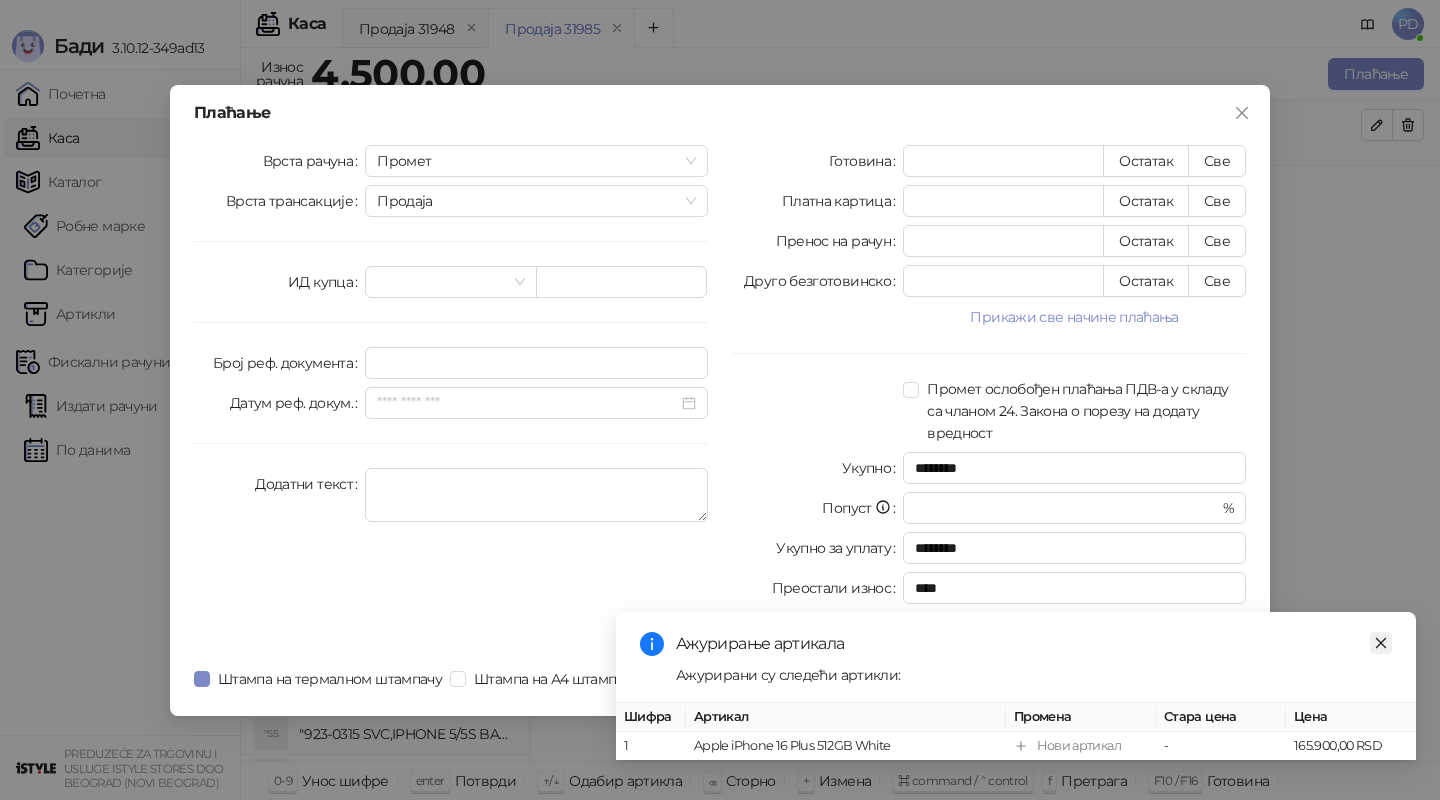 click at bounding box center (1381, 643) 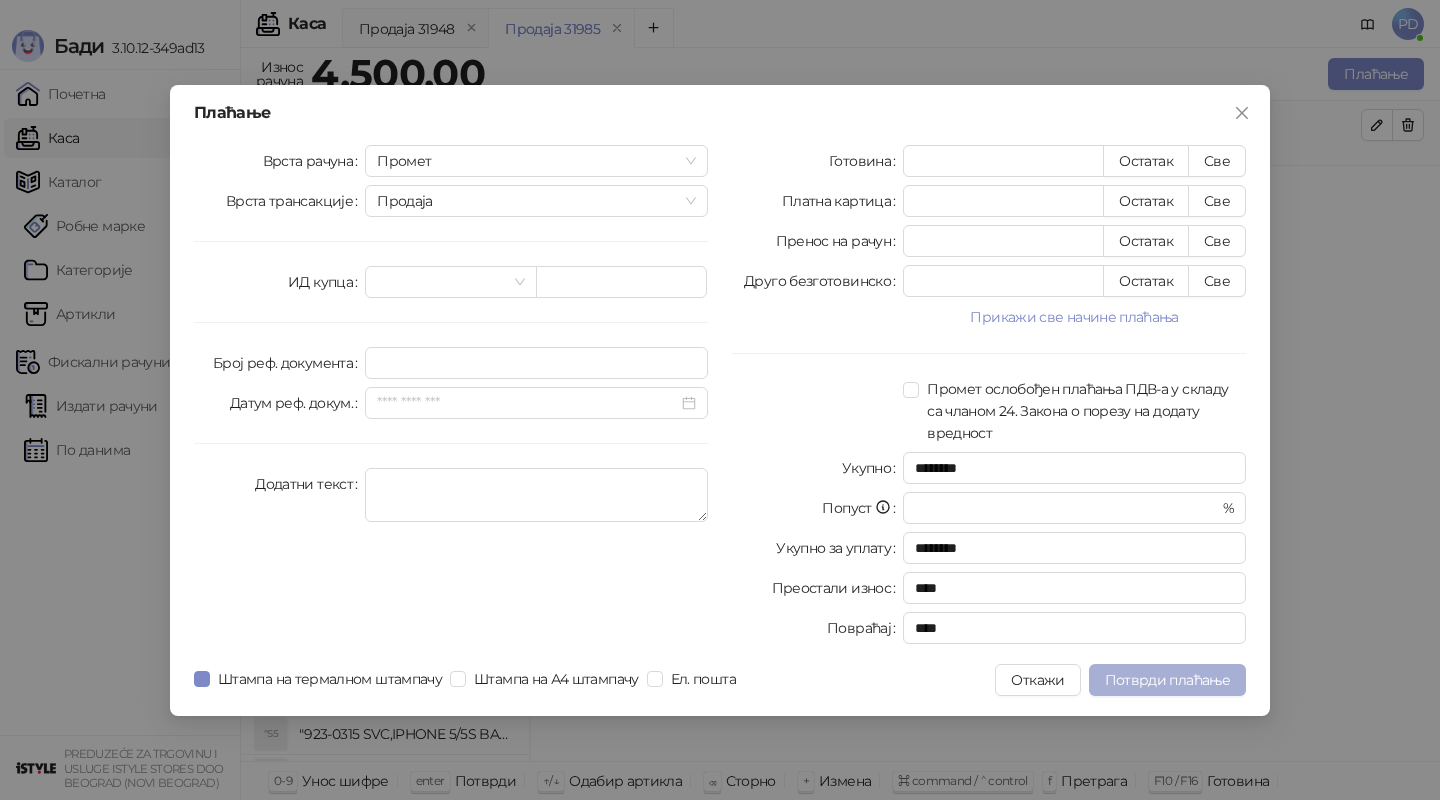 click on "Потврди плаћање" at bounding box center [1167, 680] 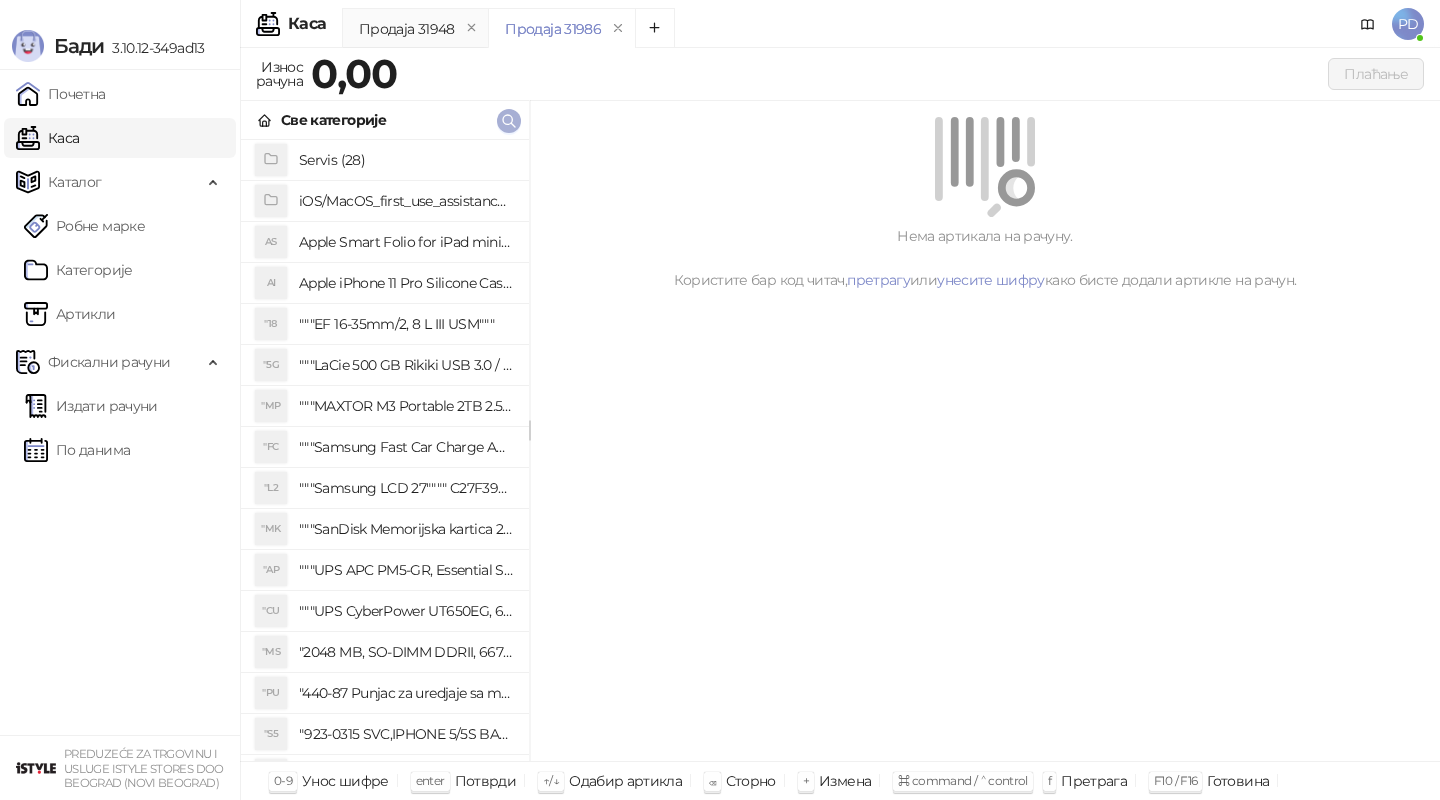 click at bounding box center (509, 121) 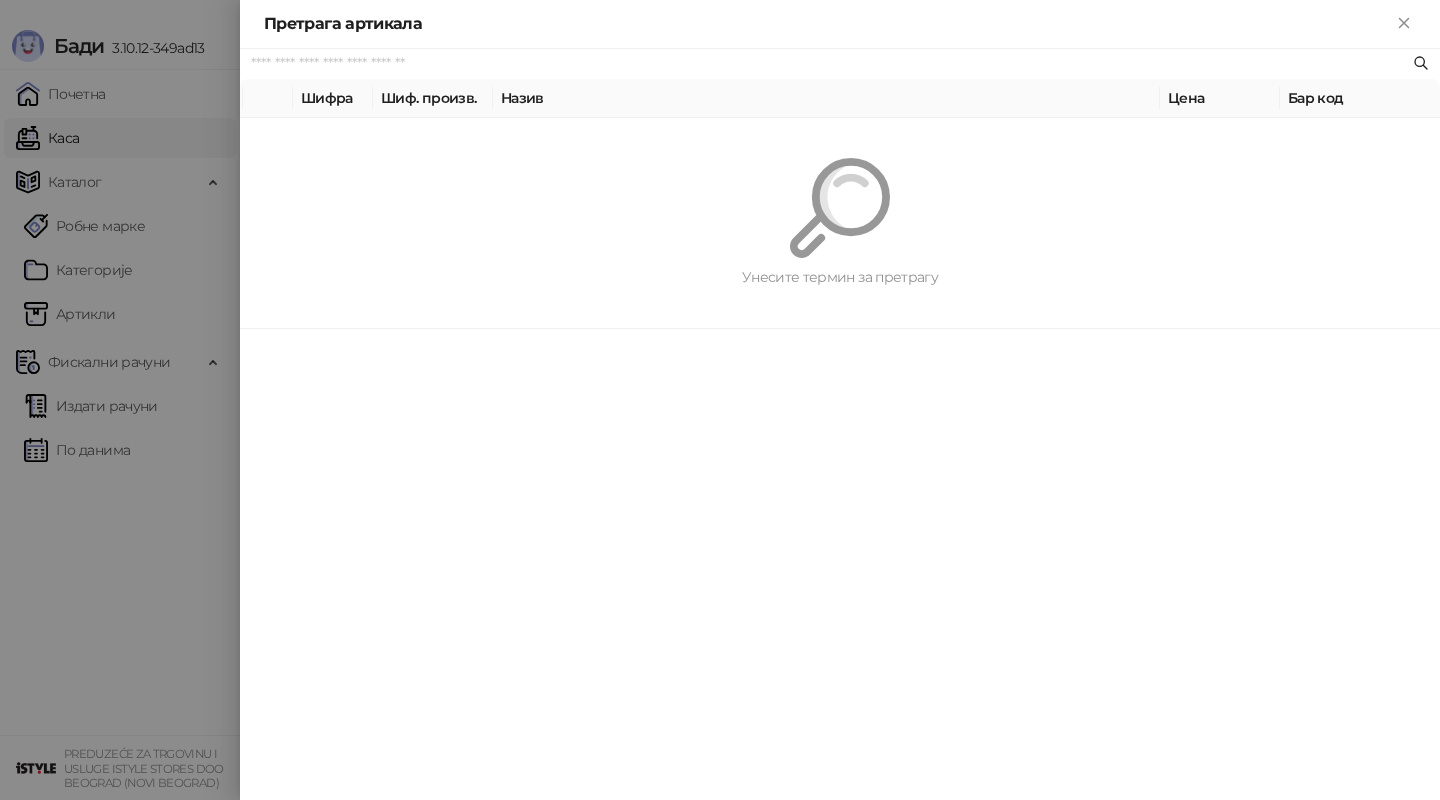 paste on "*********" 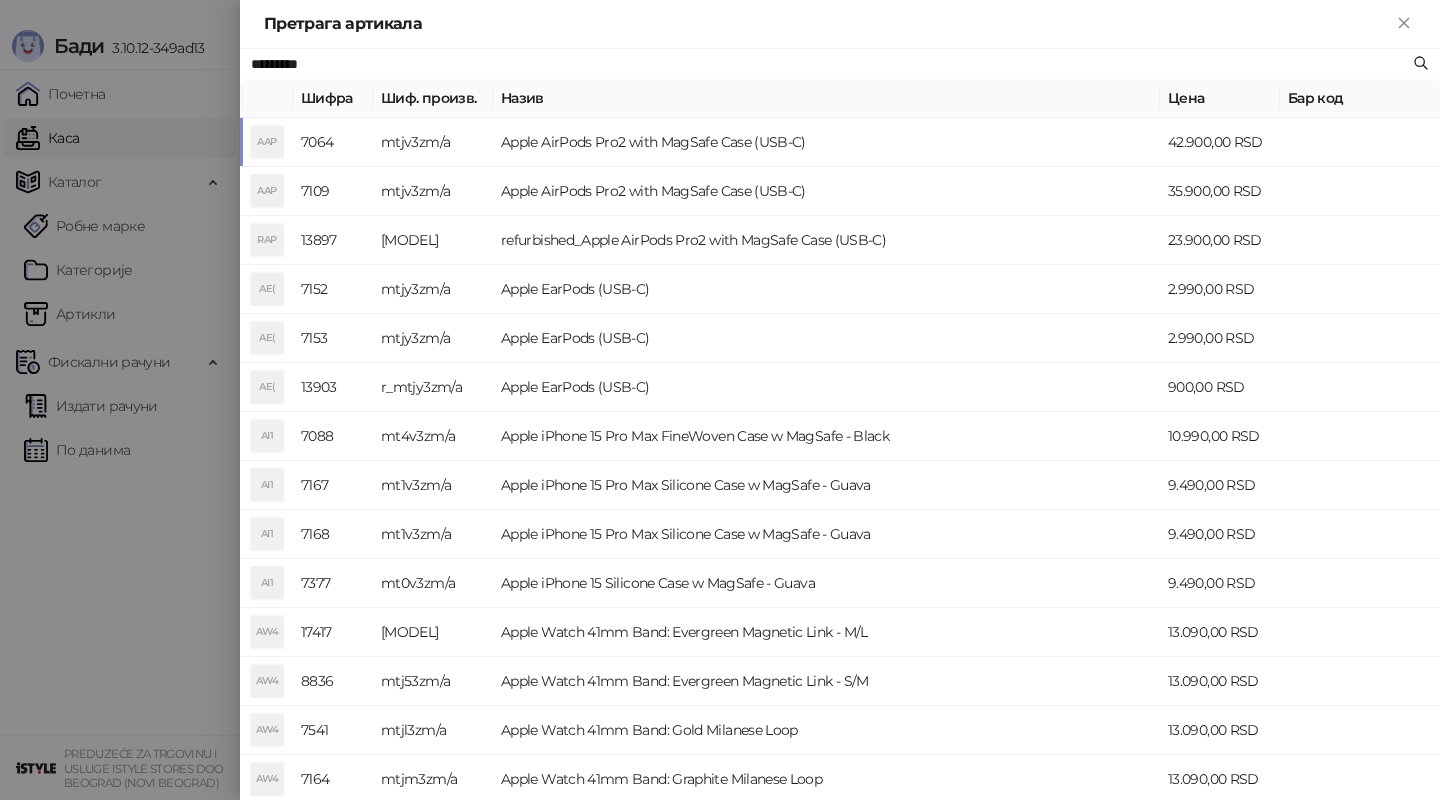 type on "*********" 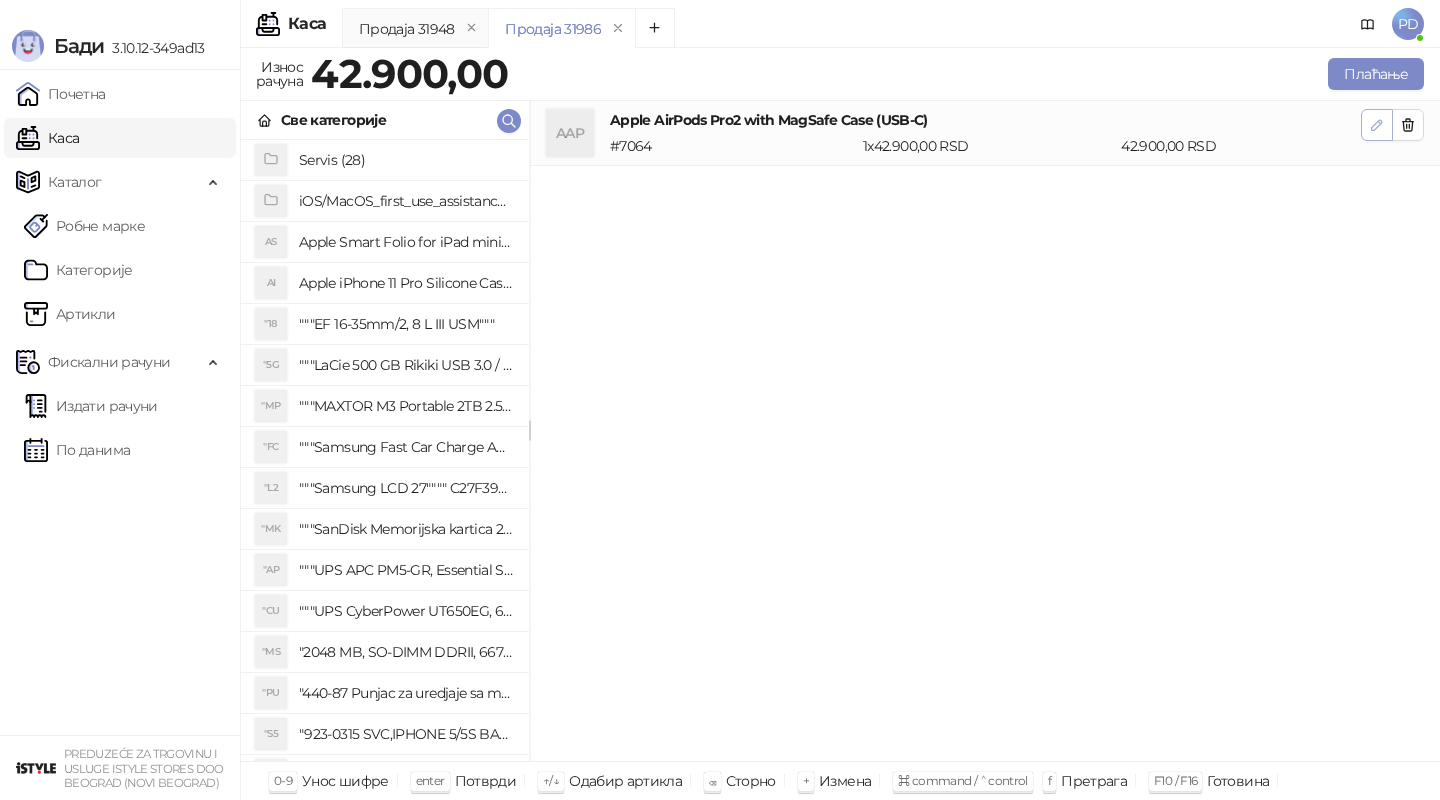 click at bounding box center [1377, 125] 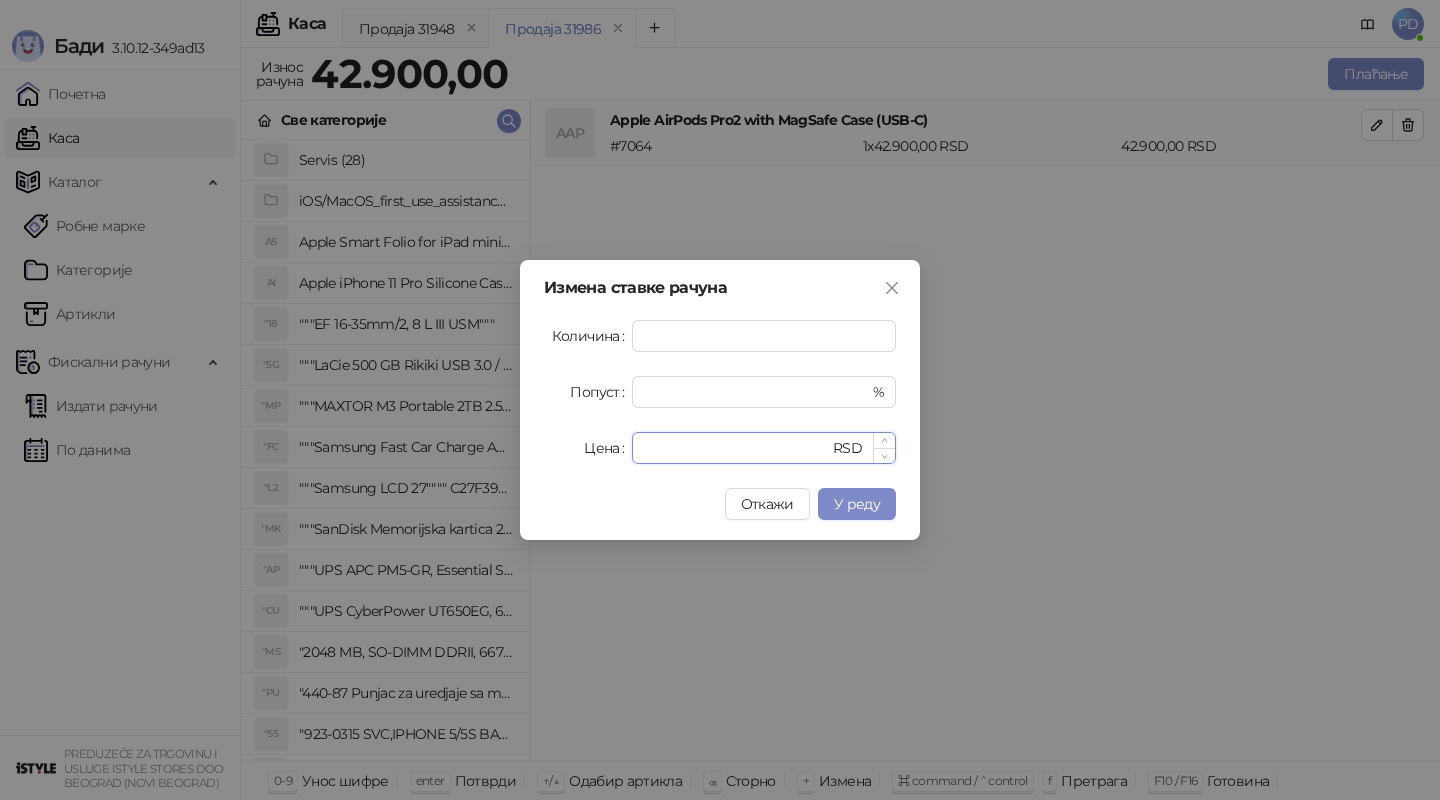 click on "*****" at bounding box center [736, 448] 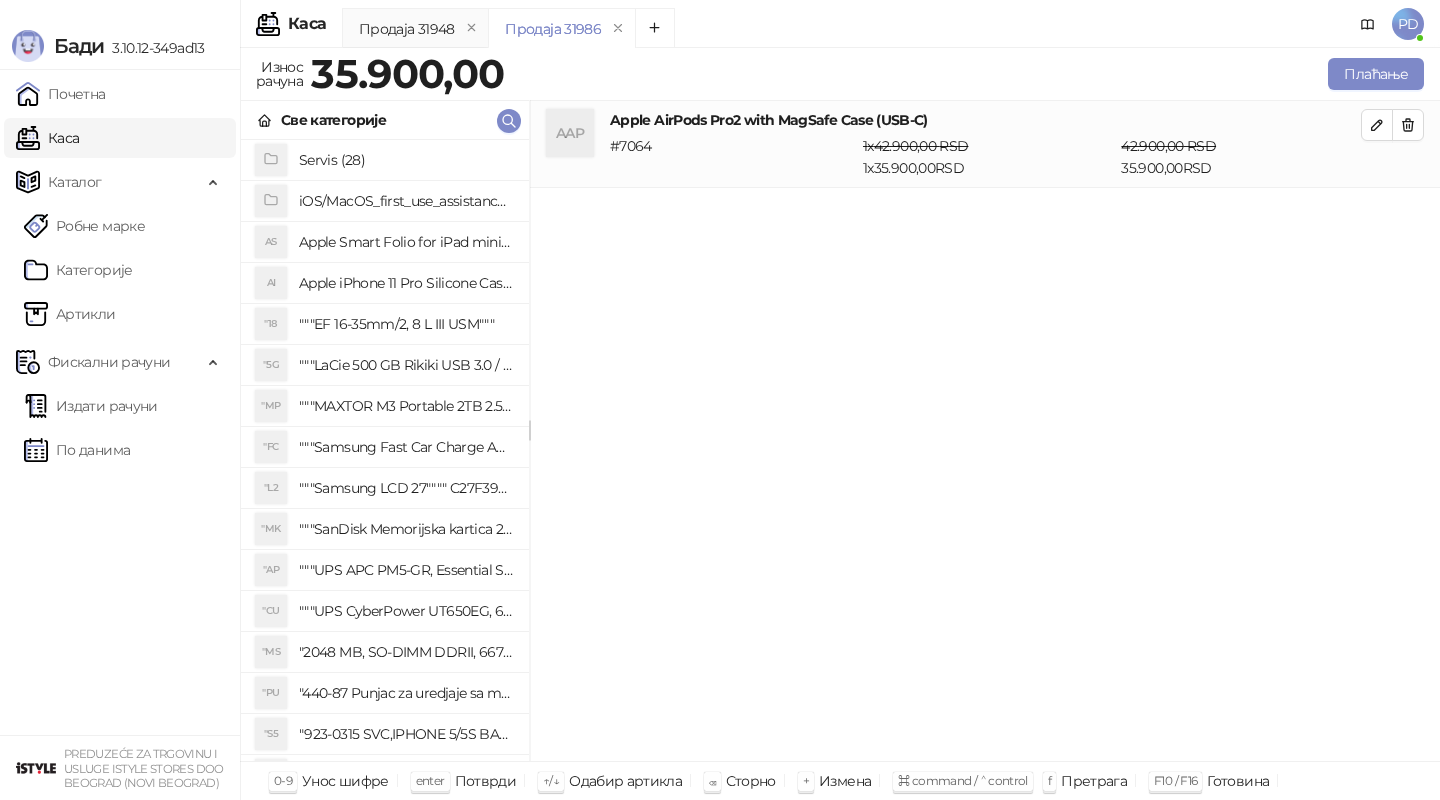 click on "AAP Apple AirPods Pro2 with MagSafe Case (USB-C) # 7064 1 x 42.900,00 RSD 1 x 35.900,00 RSD 42.900,00 RSD 35.900,00 RSD" at bounding box center [985, 144] 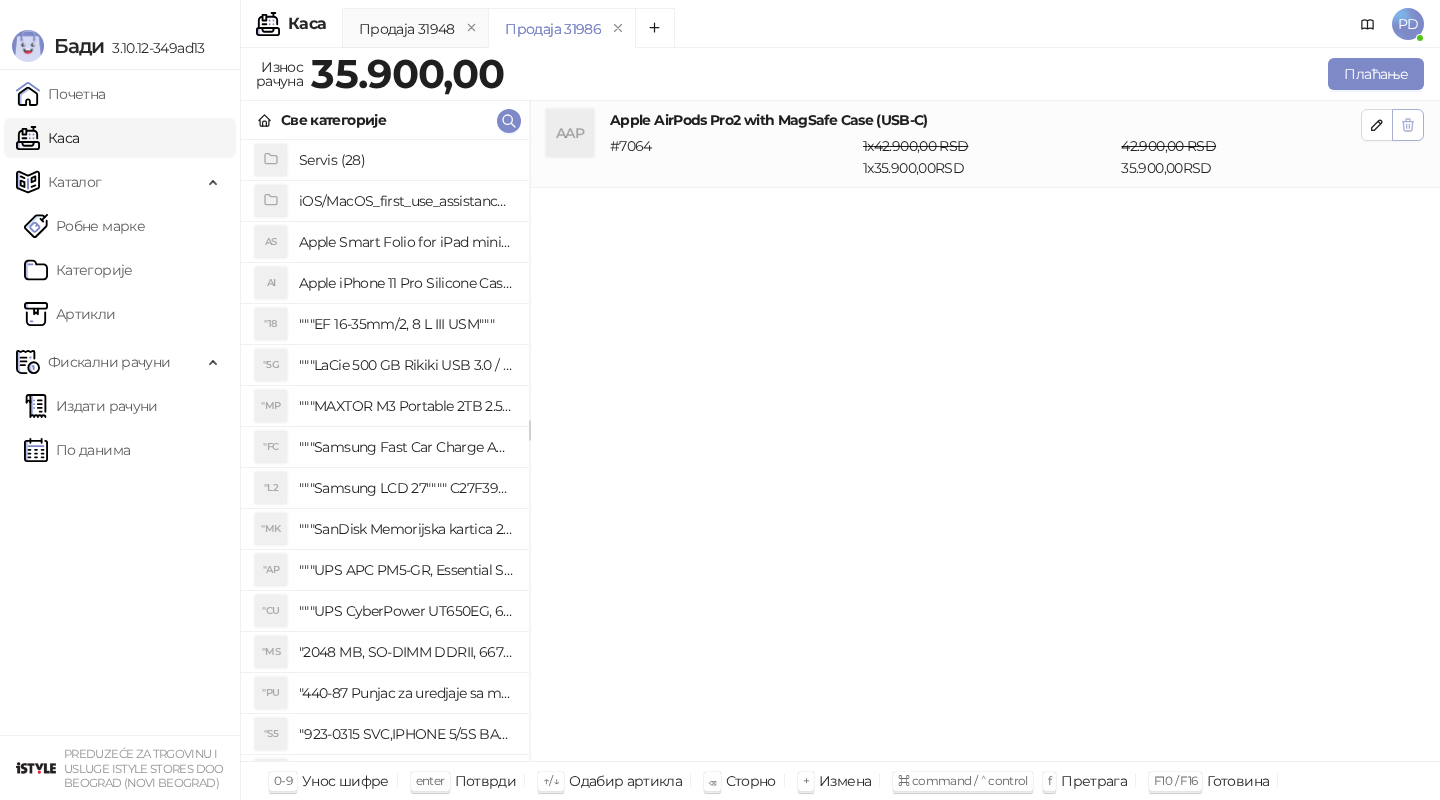 click 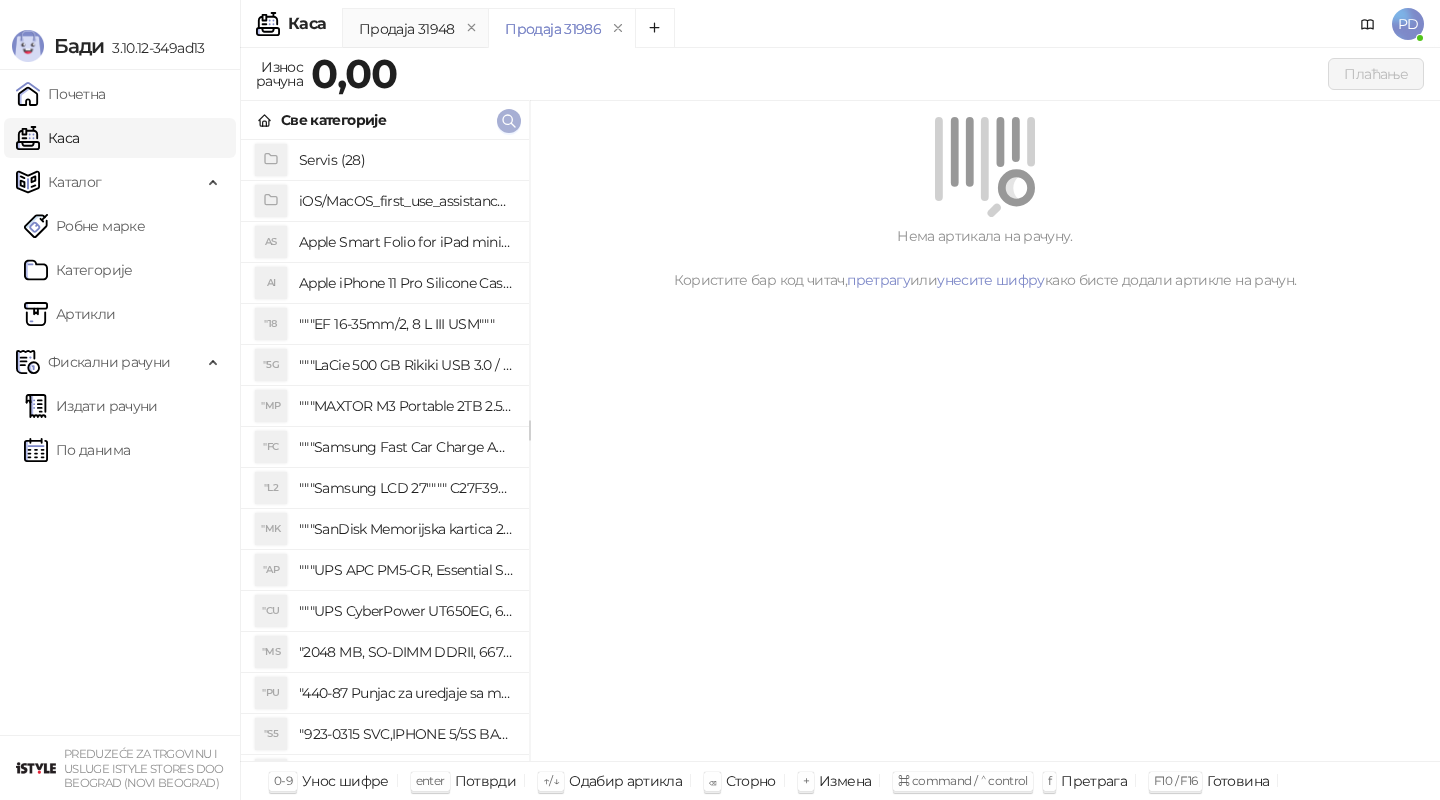 click 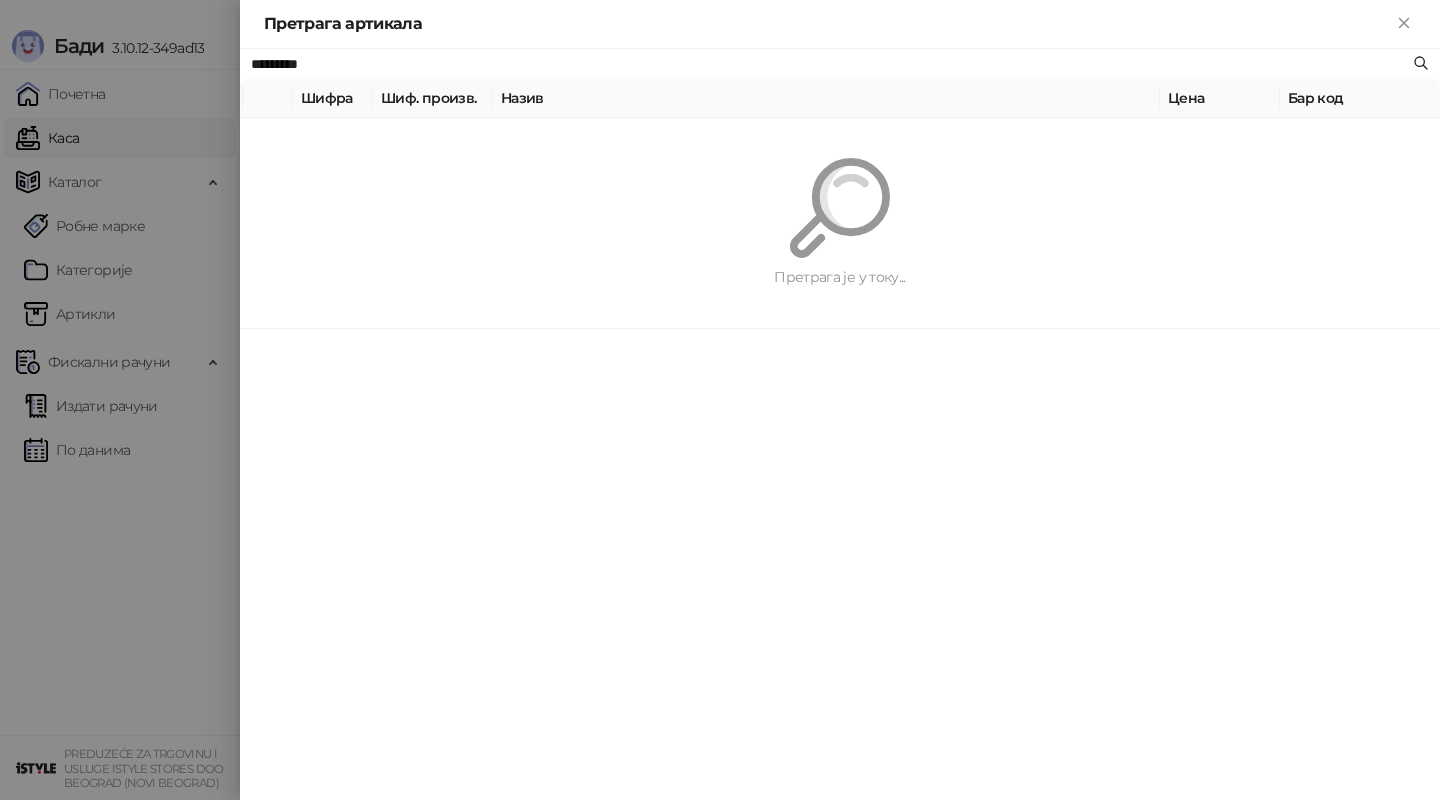 paste 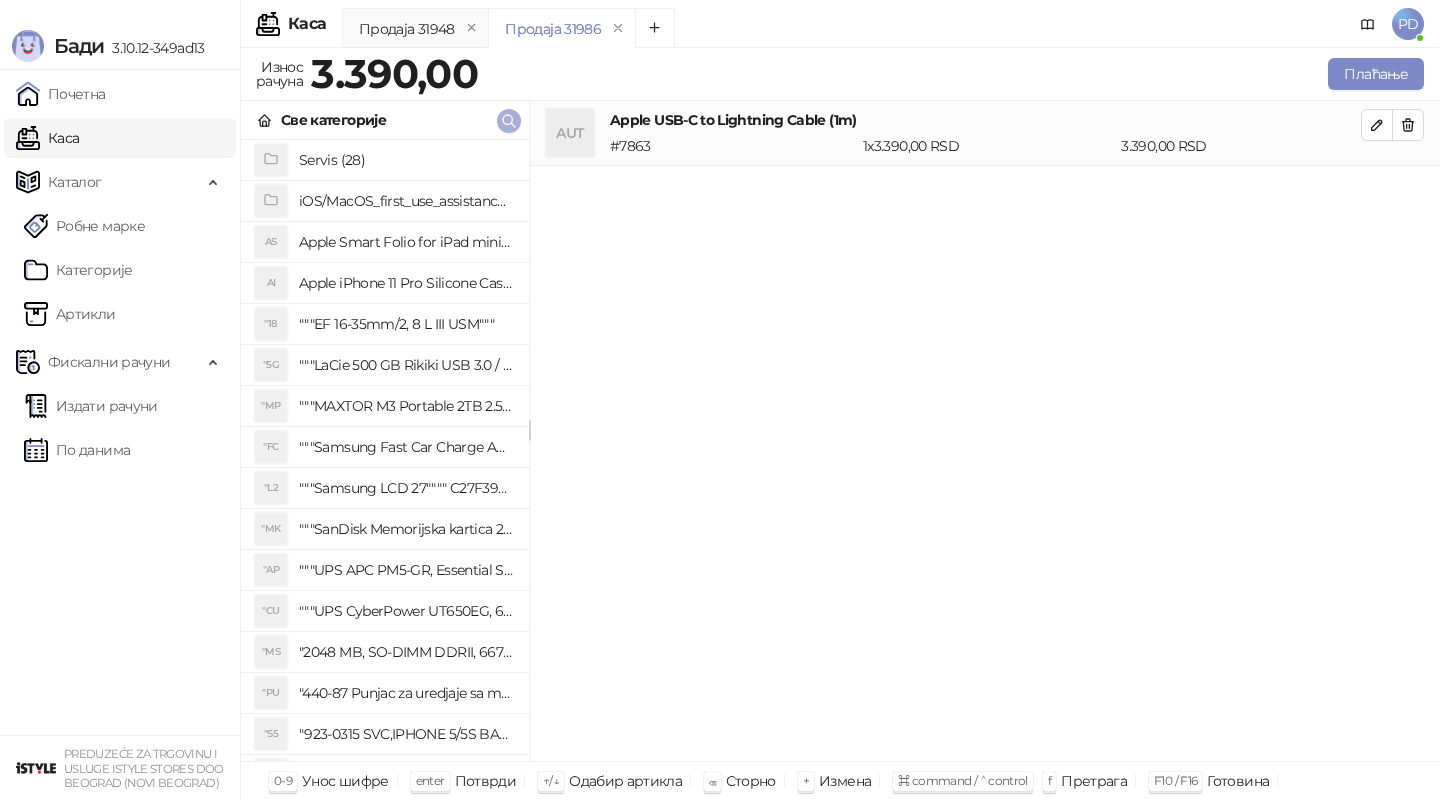 click 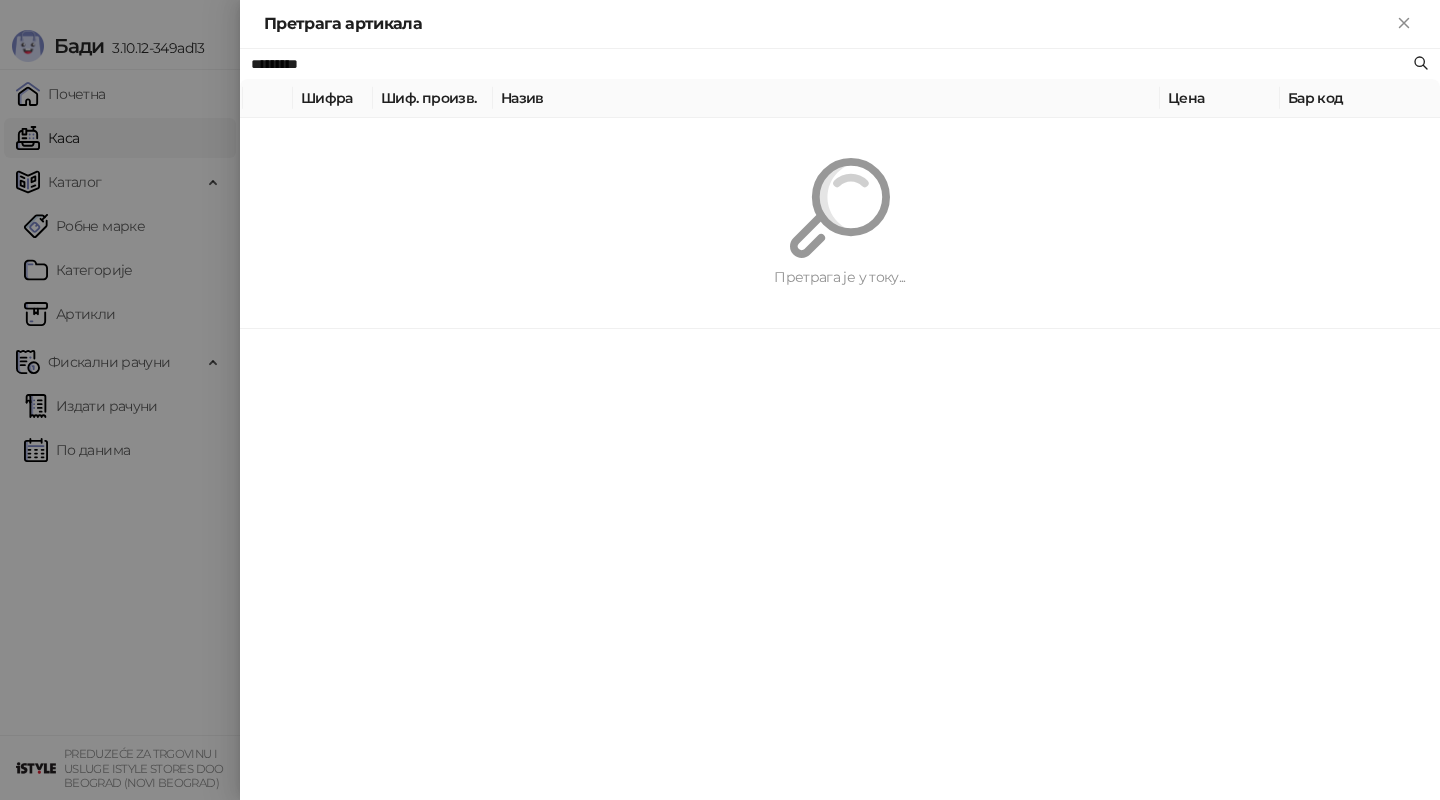 paste on "**********" 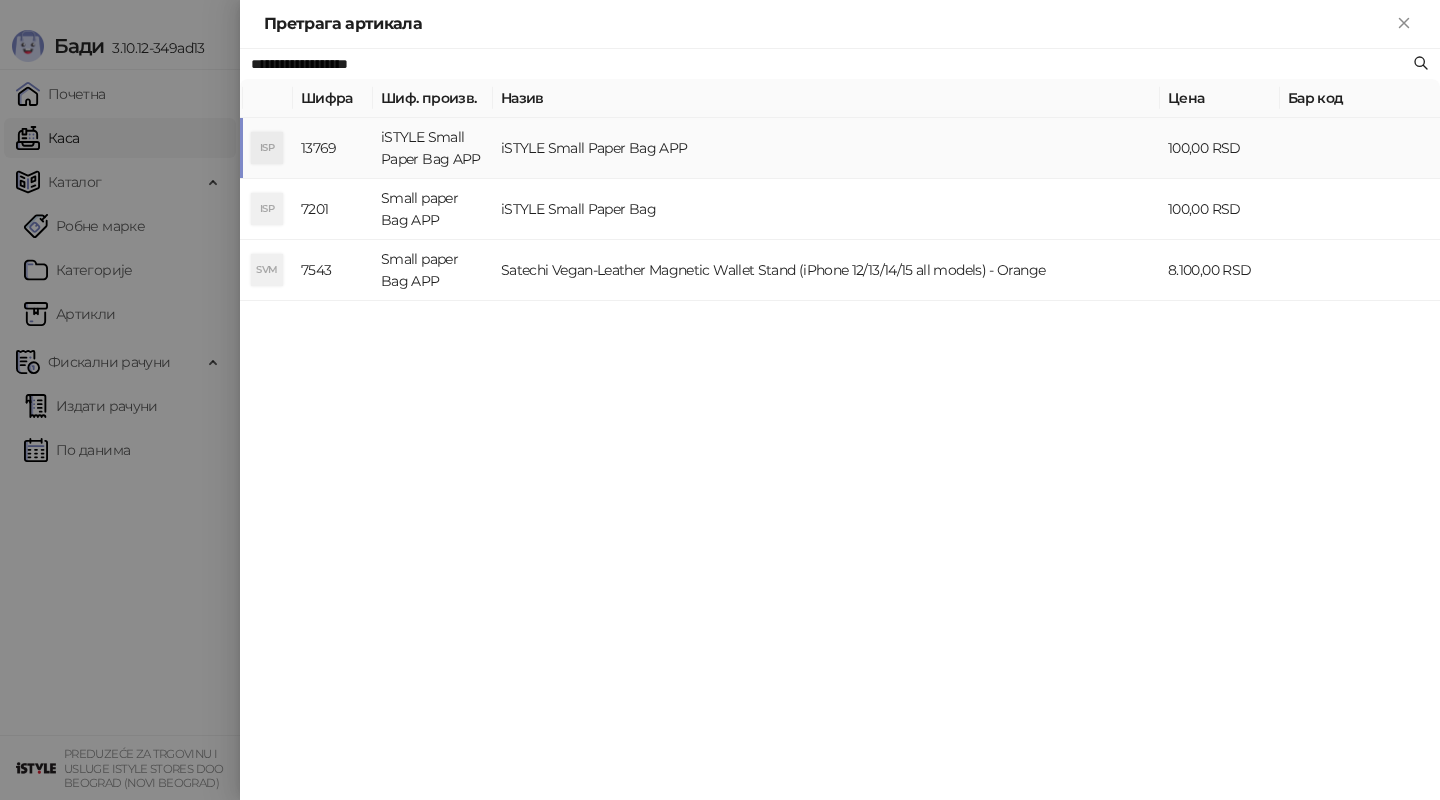 type on "**********" 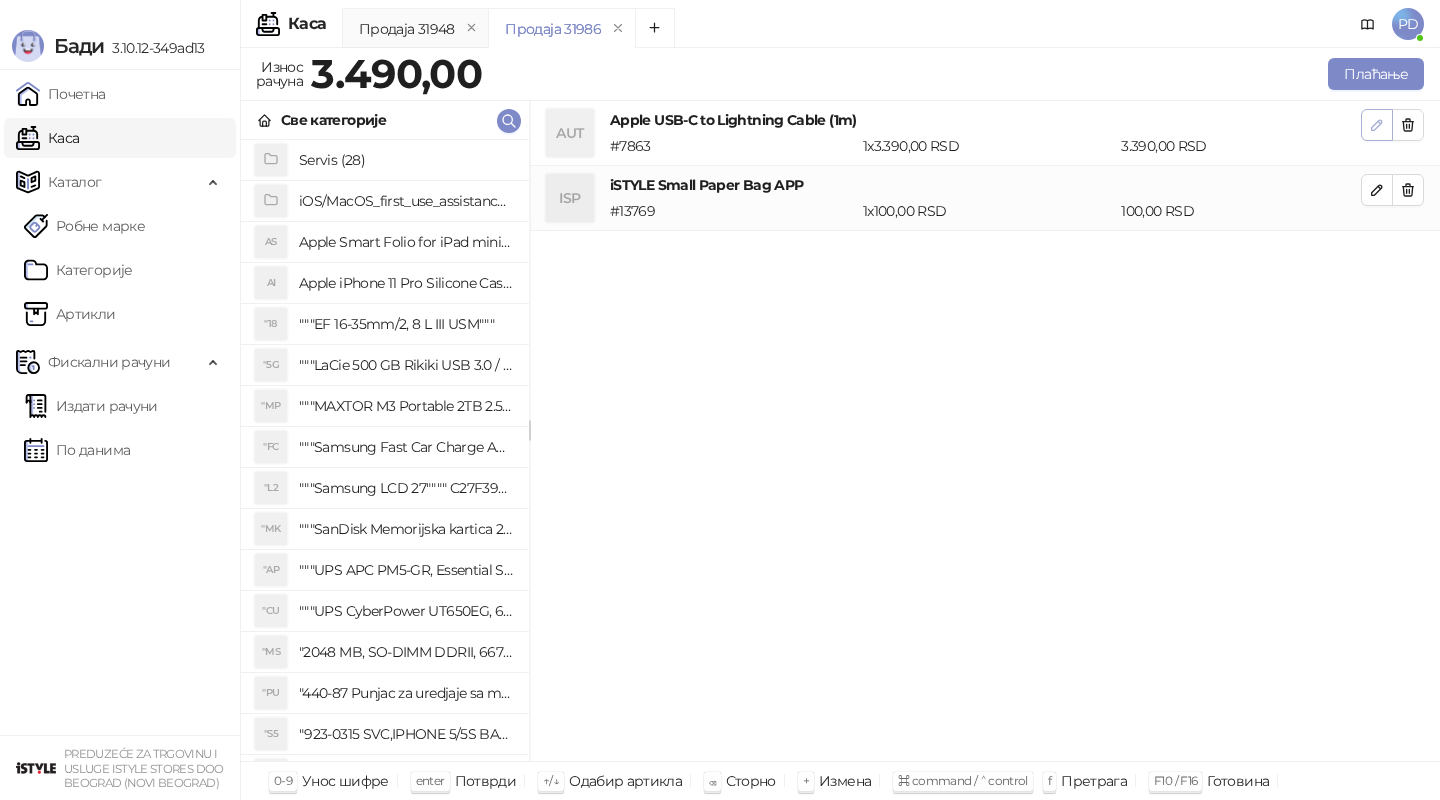 click at bounding box center [1377, 125] 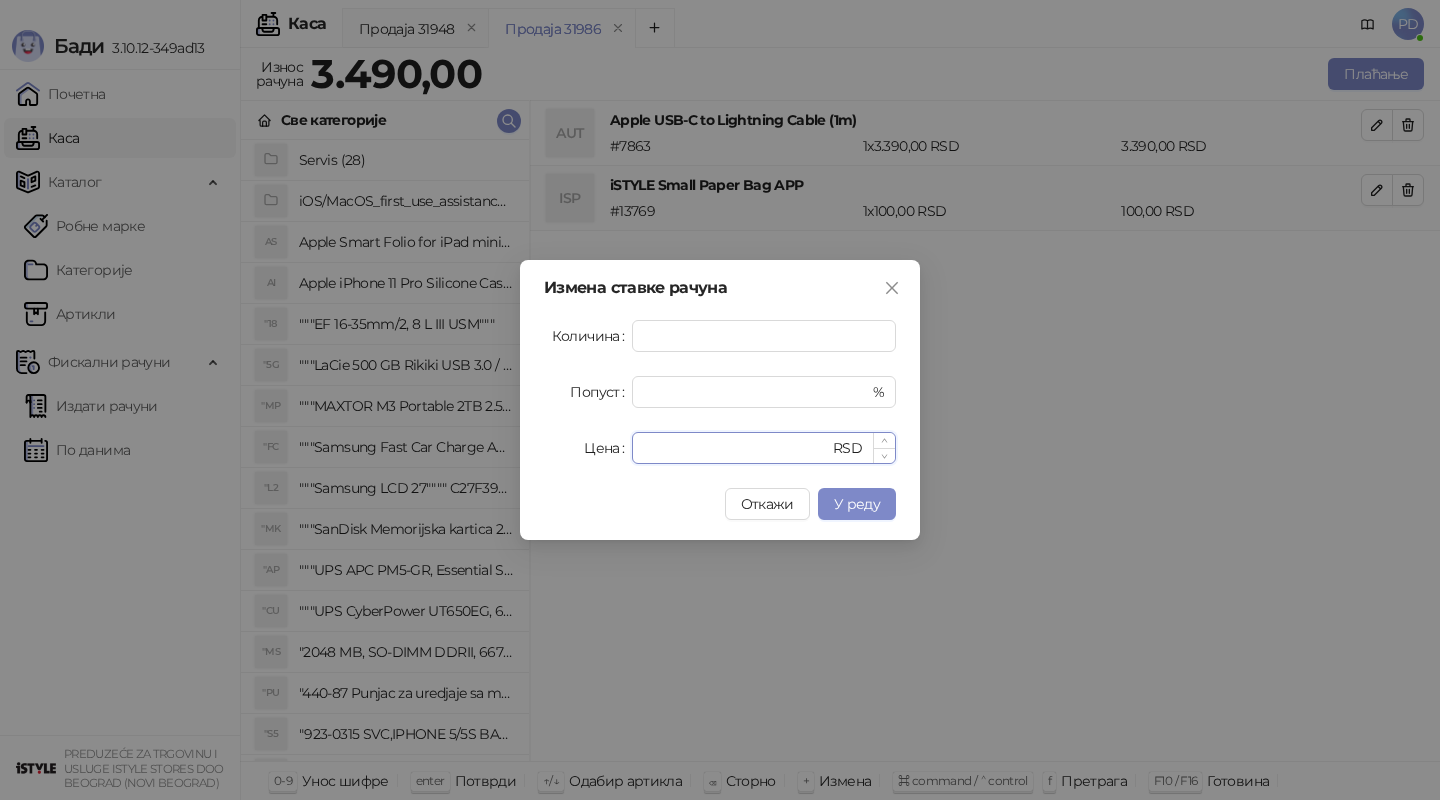 click on "****" at bounding box center (736, 448) 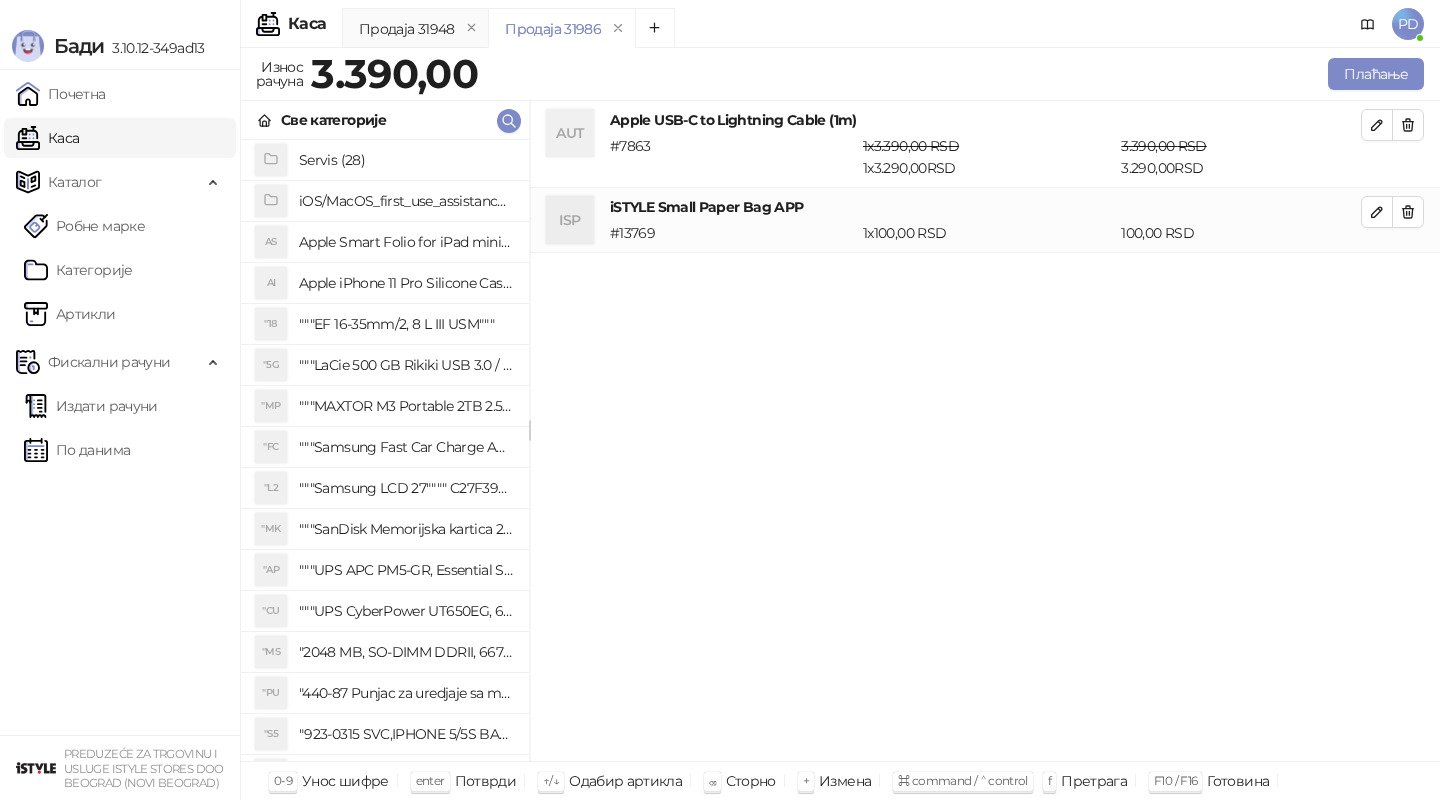 click on "Плаћање" at bounding box center (955, 74) 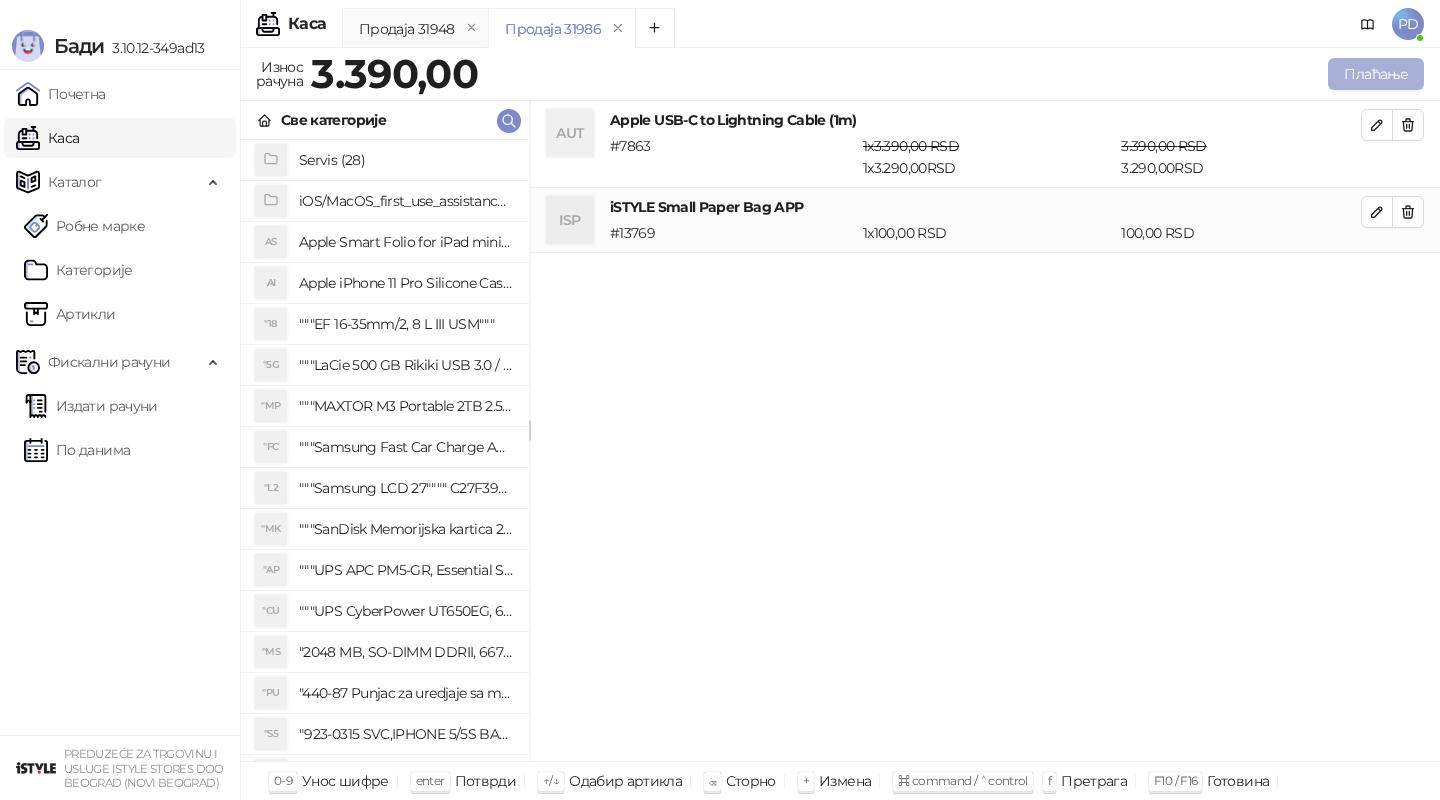 click on "Плаћање" at bounding box center (1376, 74) 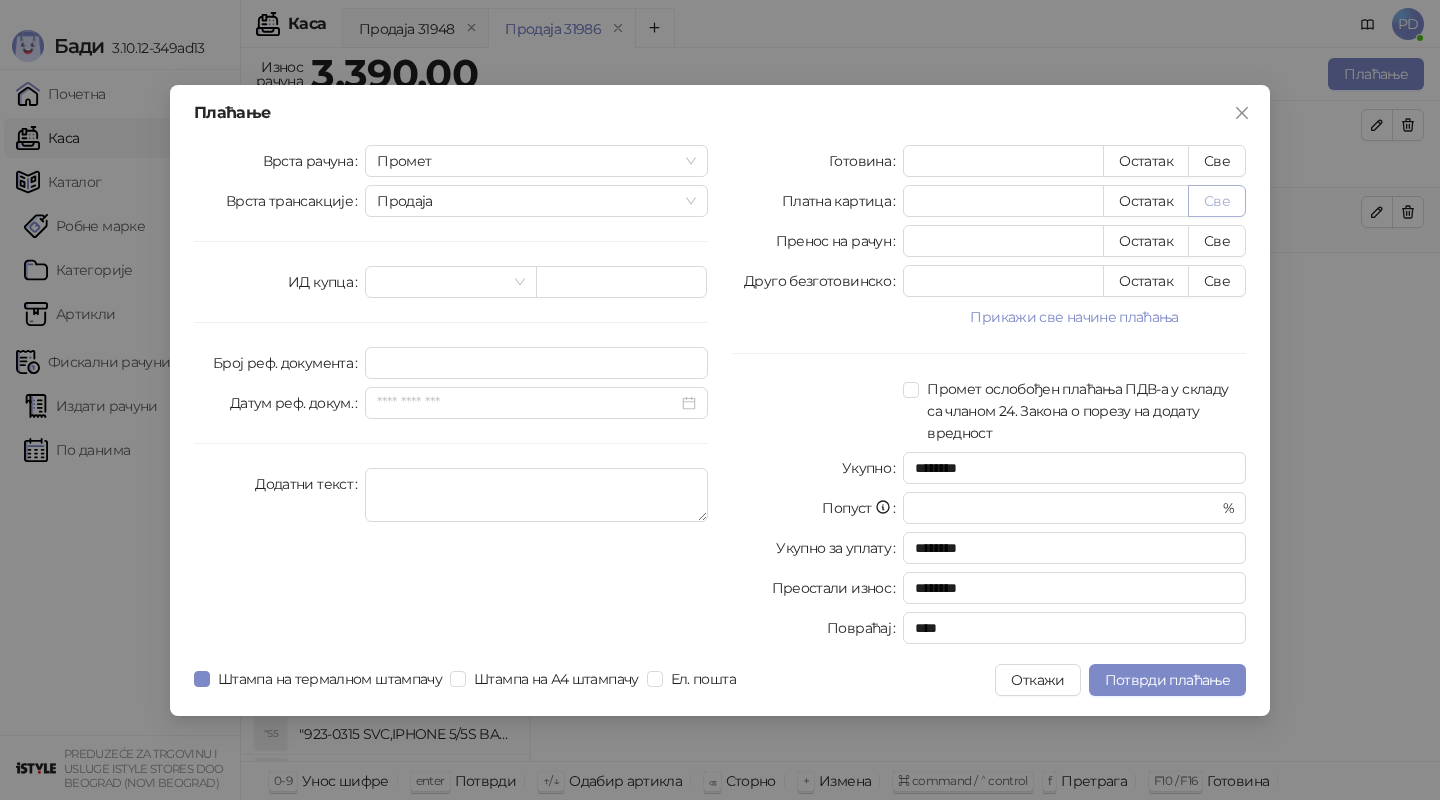 click on "Све" at bounding box center [1217, 201] 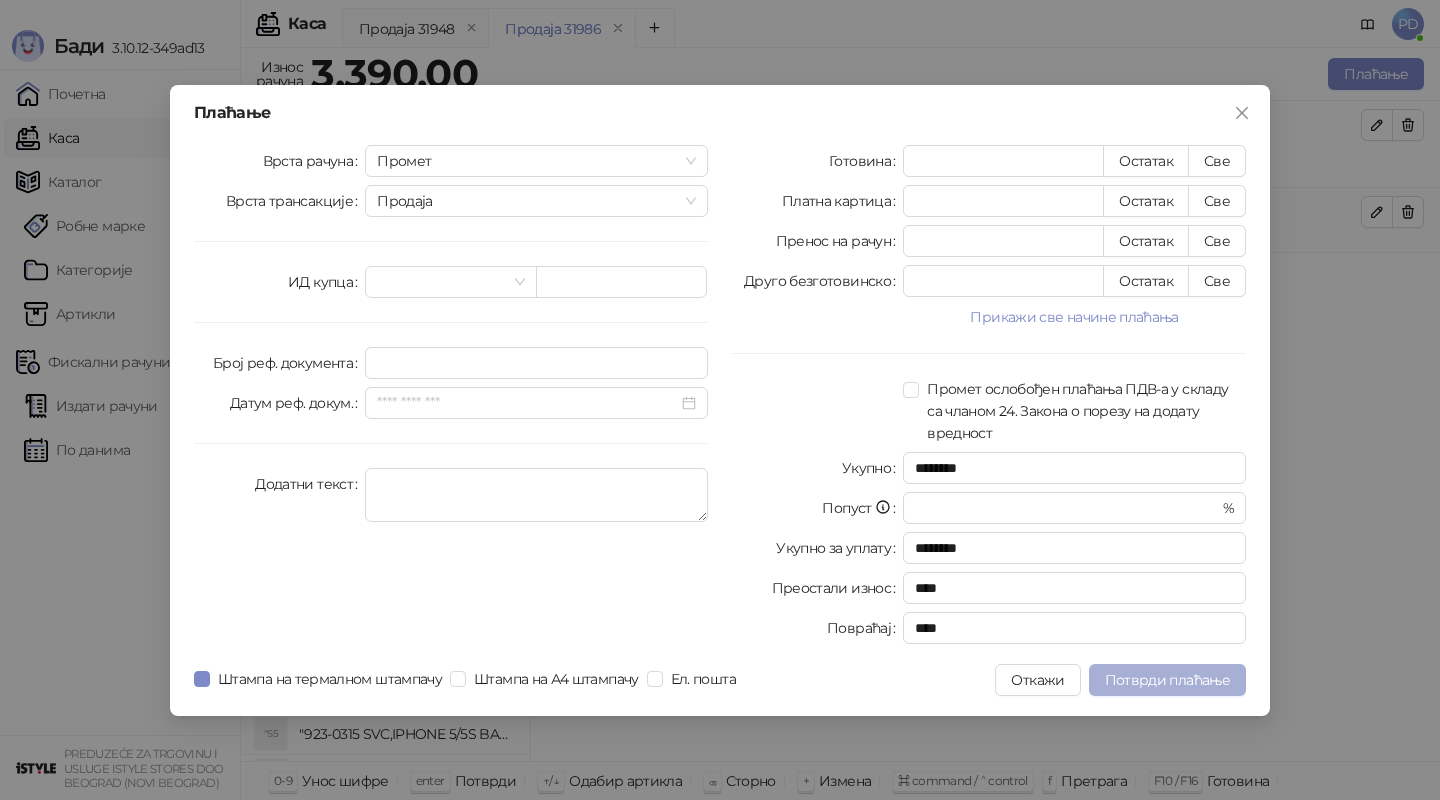 click on "Потврди плаћање" at bounding box center (1167, 680) 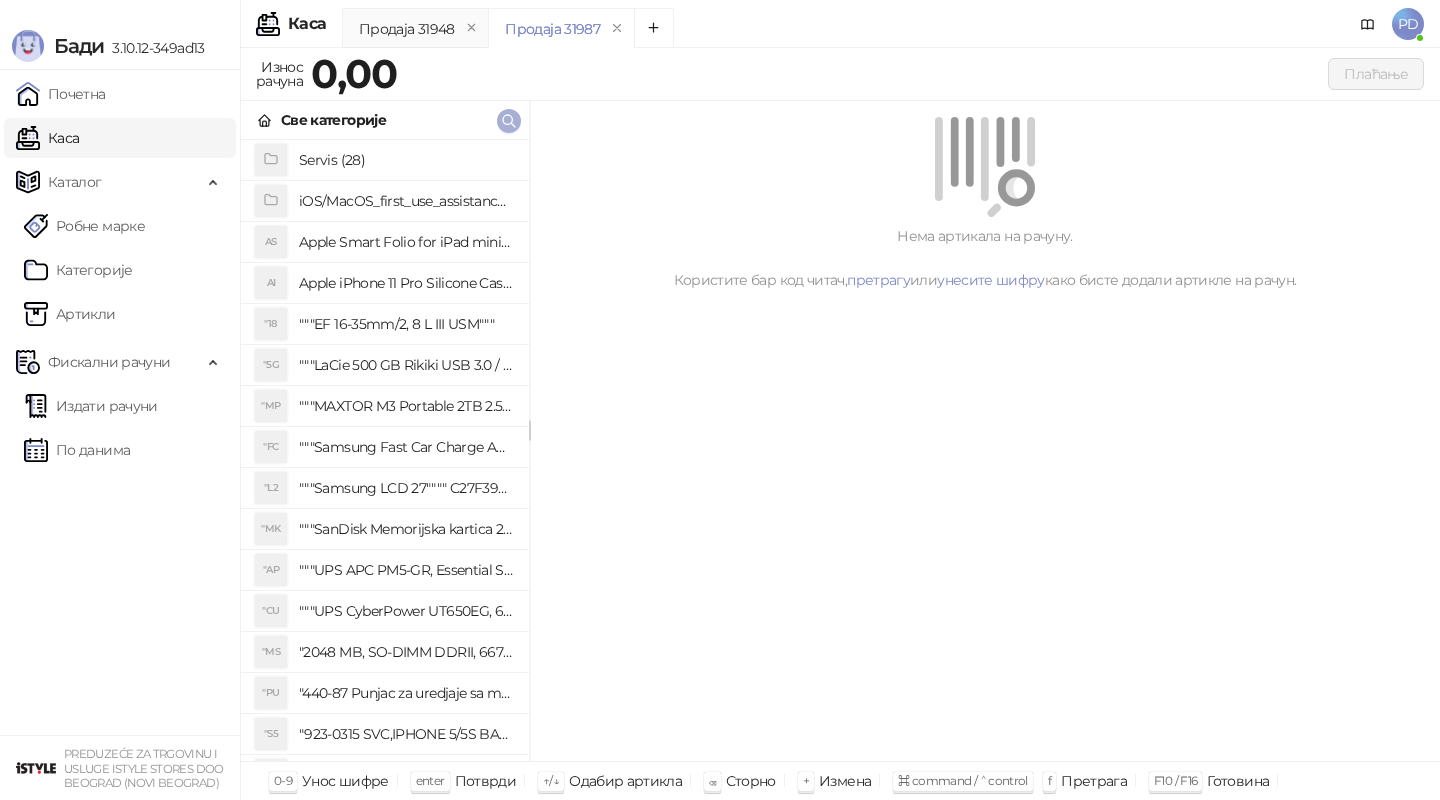 click 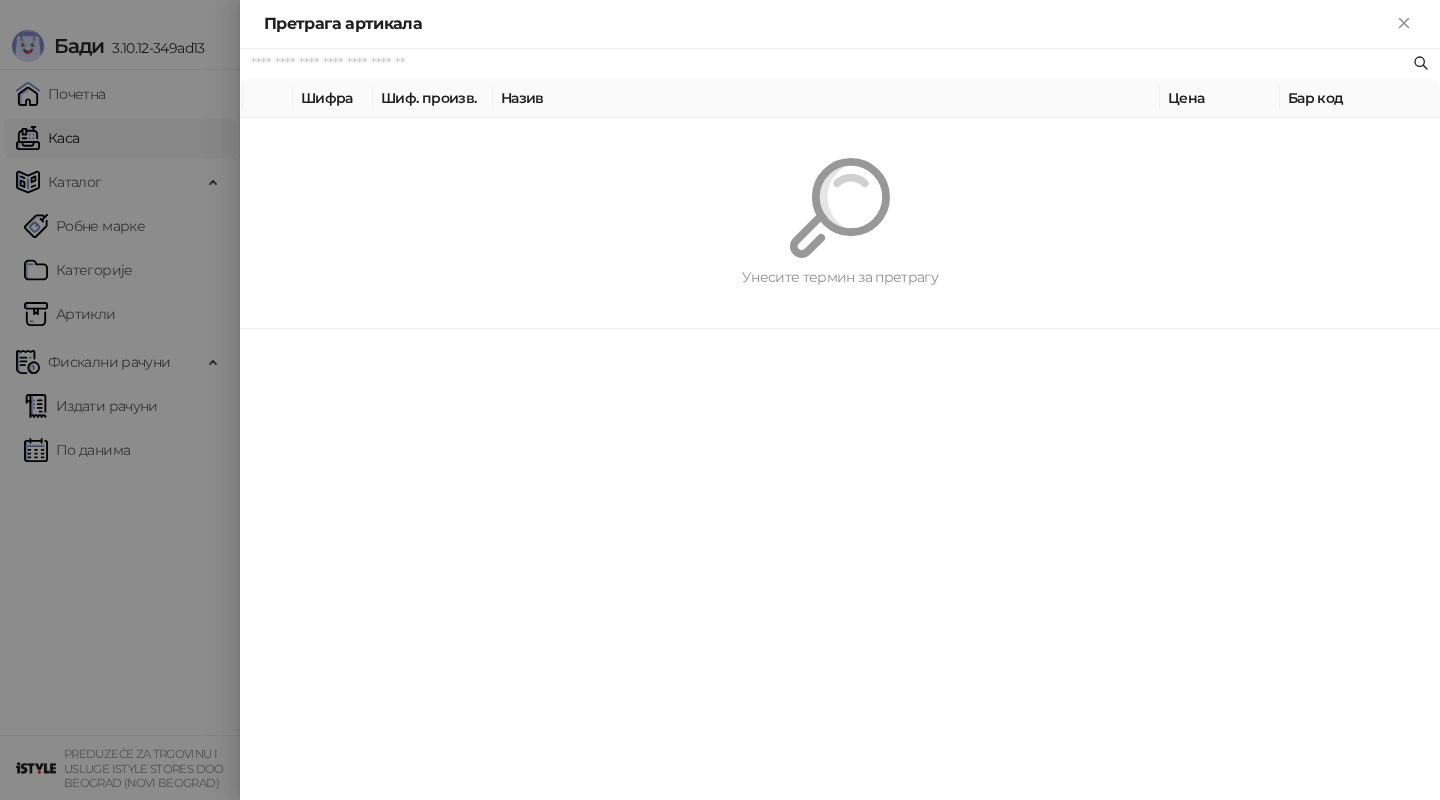 paste on "*********" 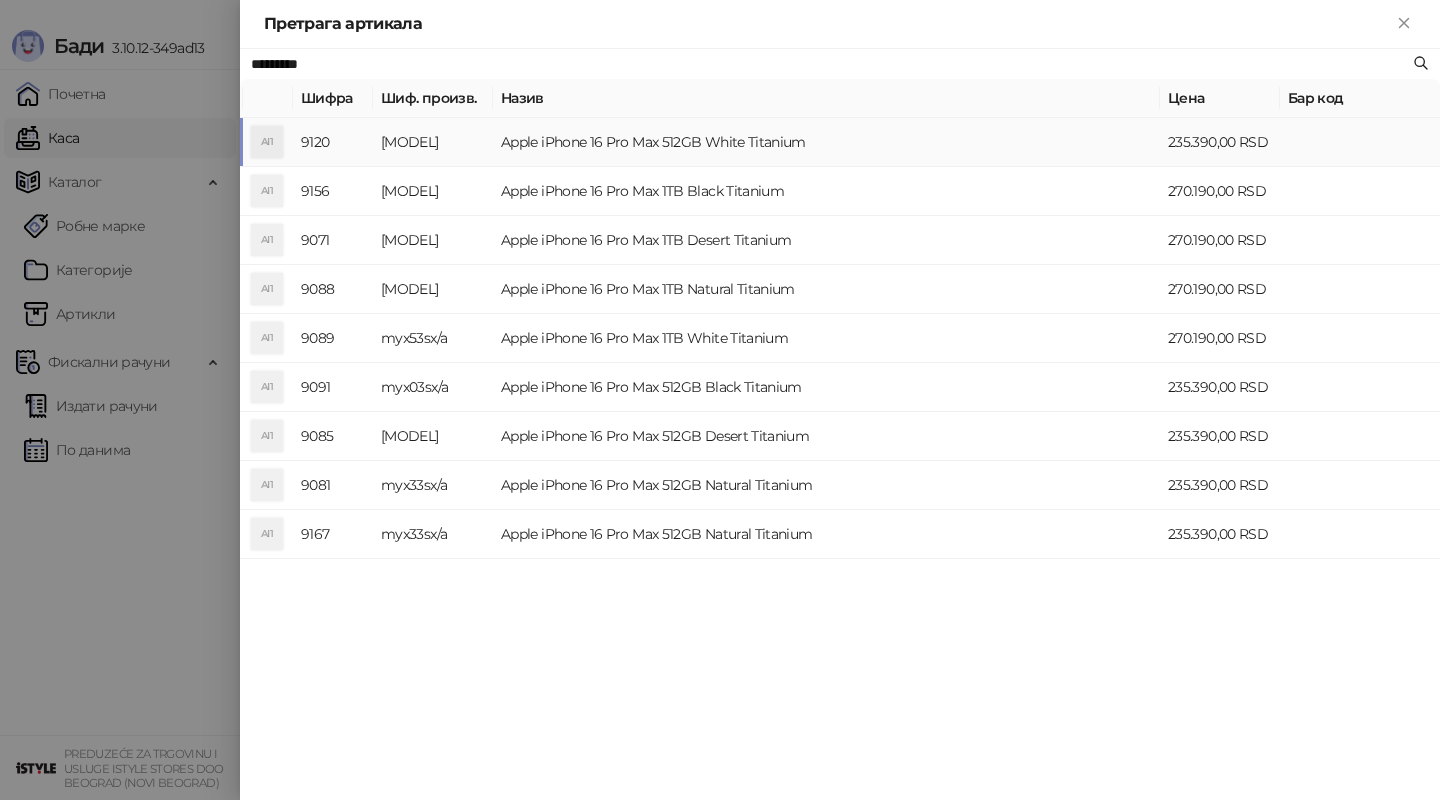 type on "*********" 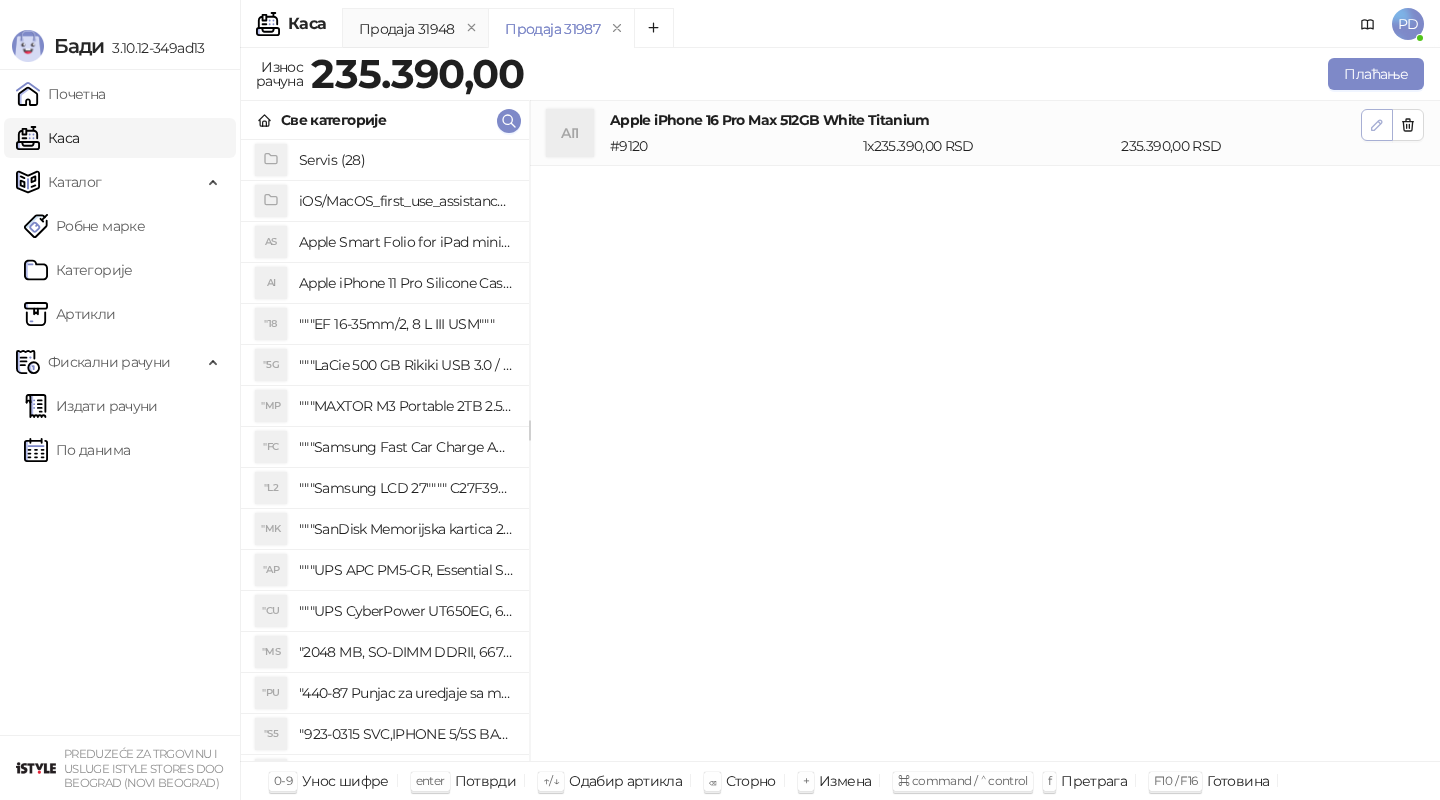 click 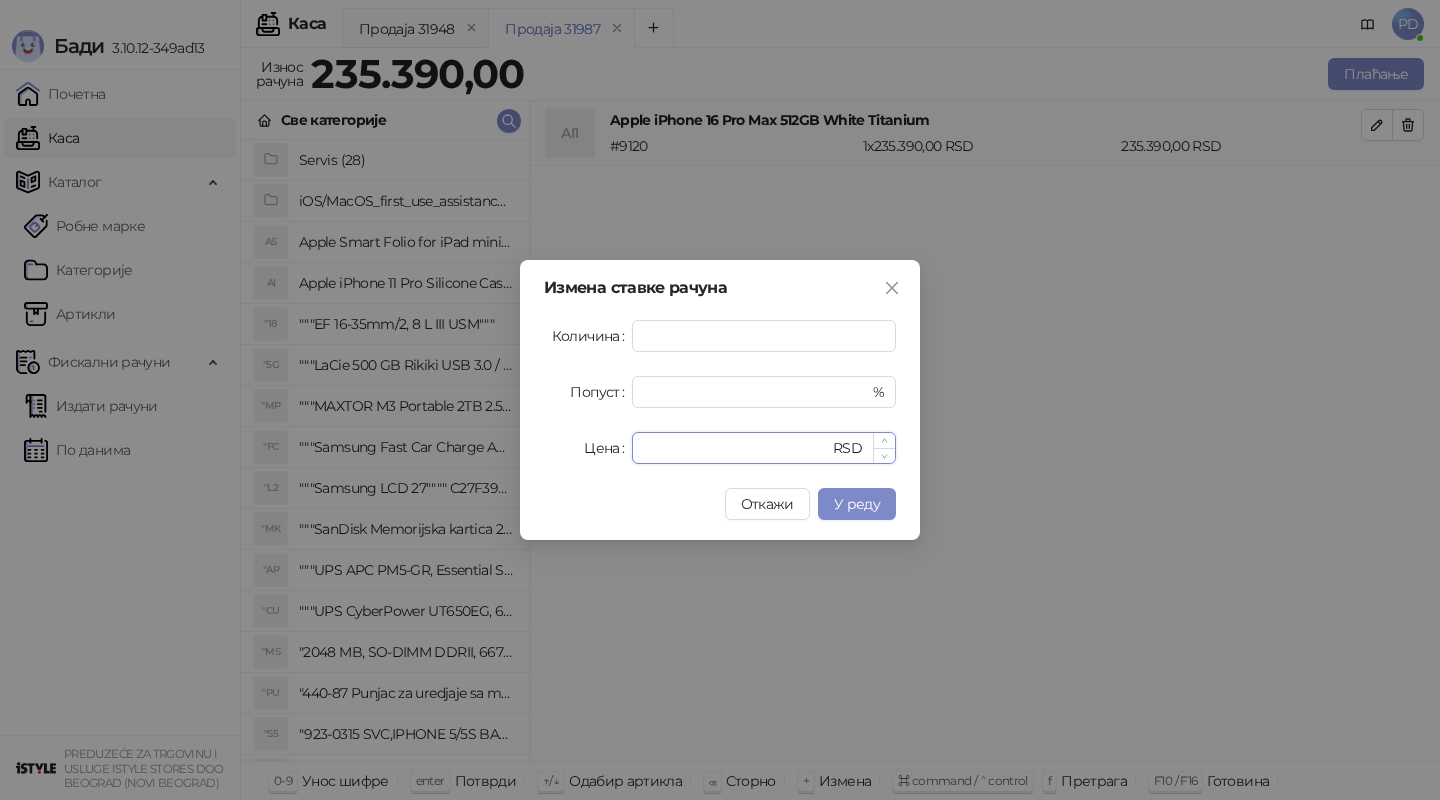 click on "******" at bounding box center [736, 448] 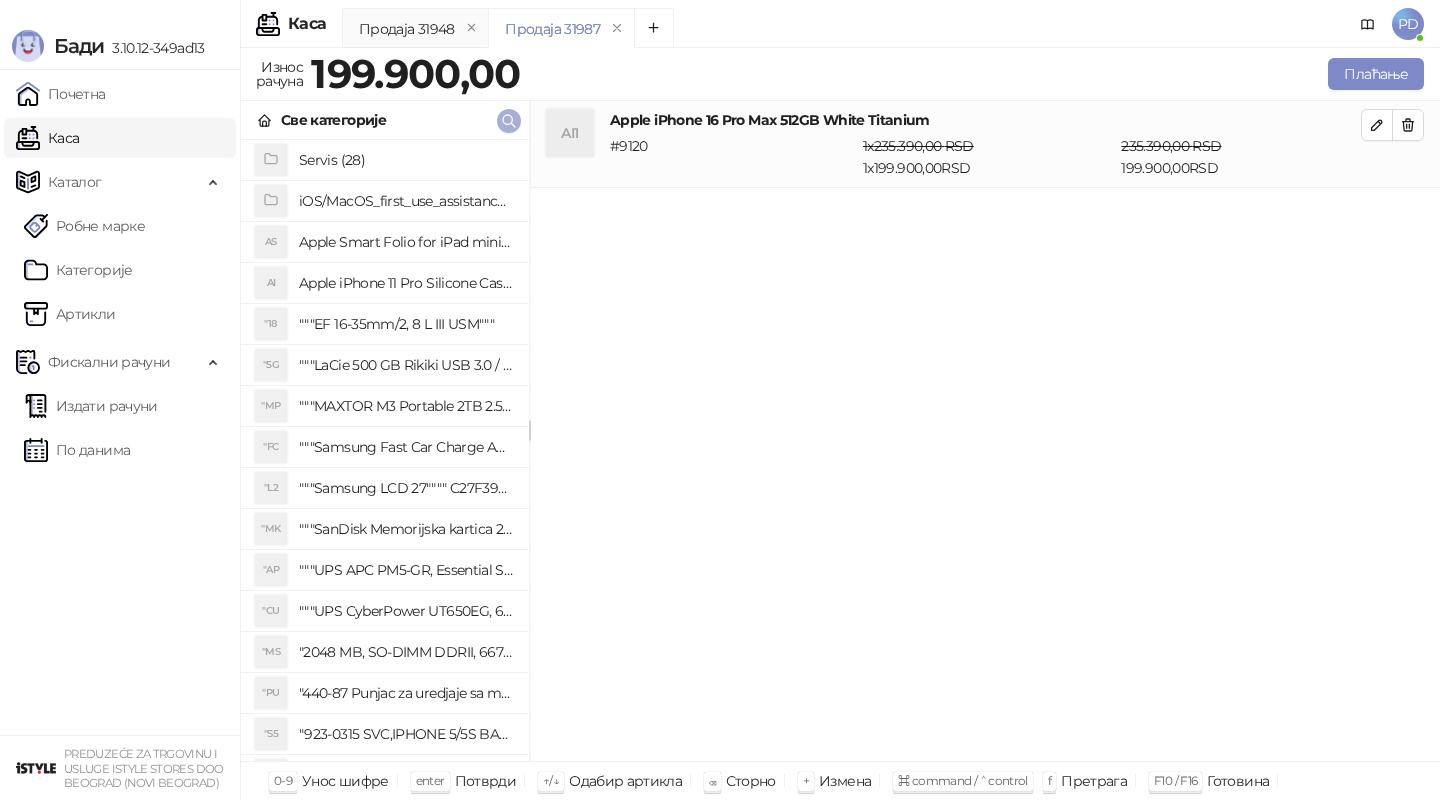 click 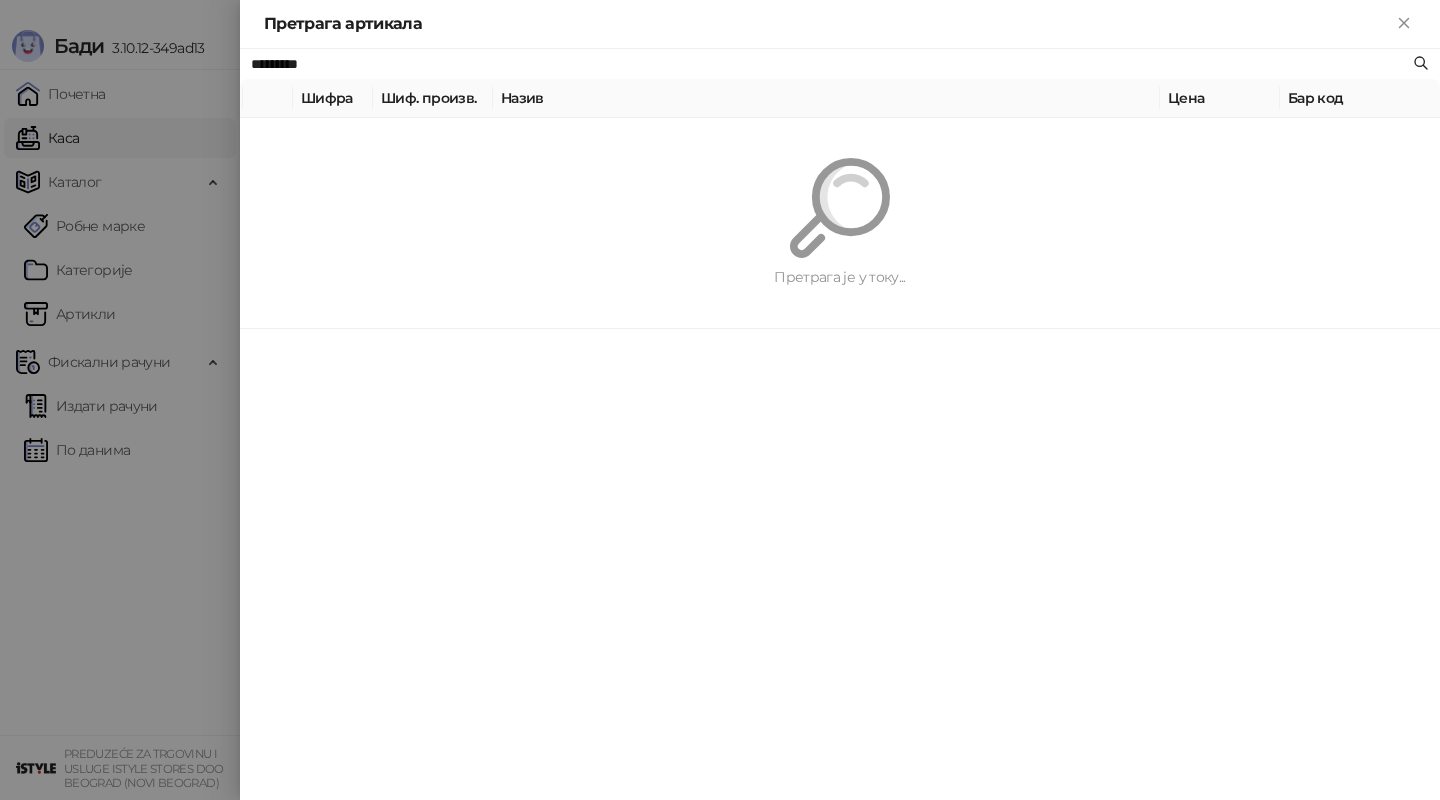 paste 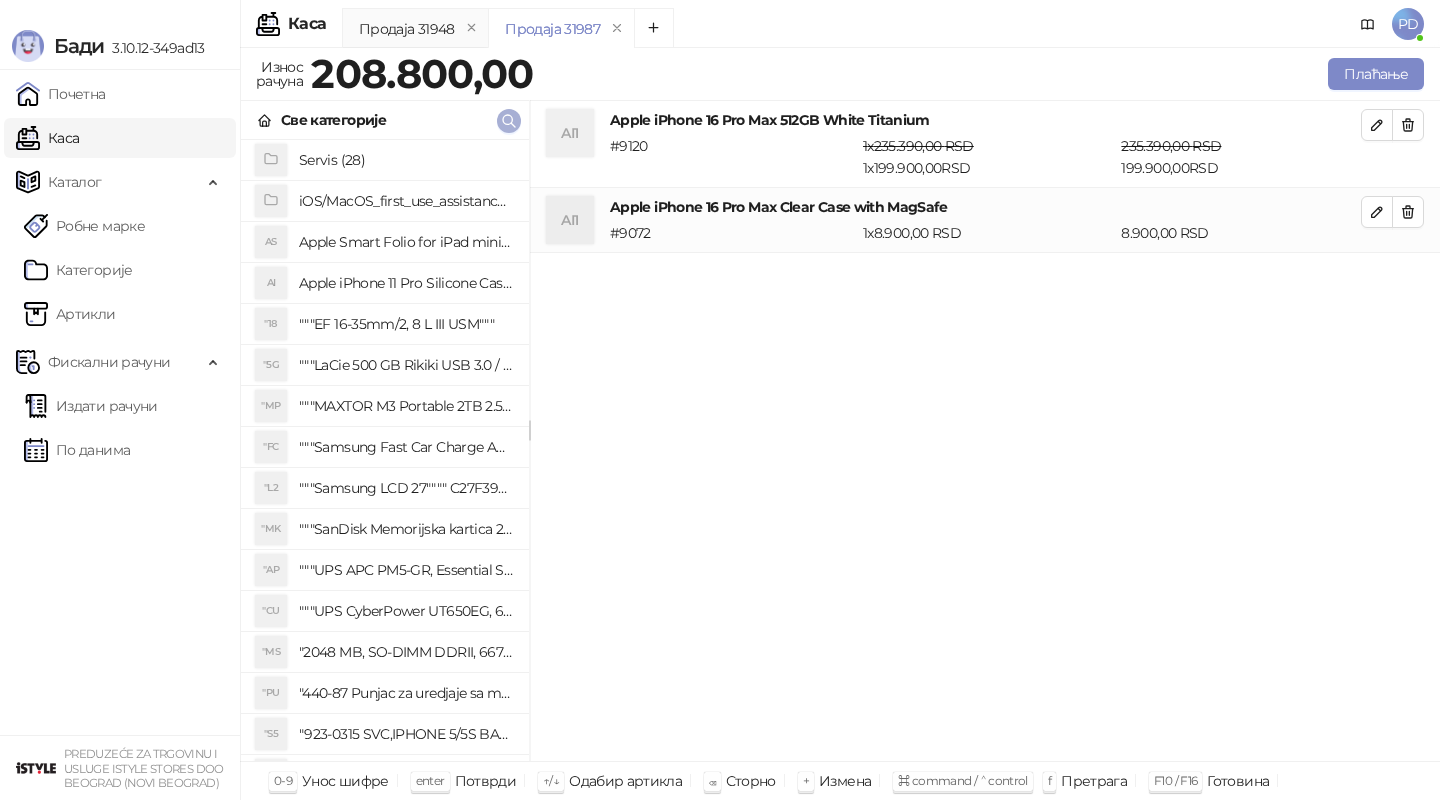 click 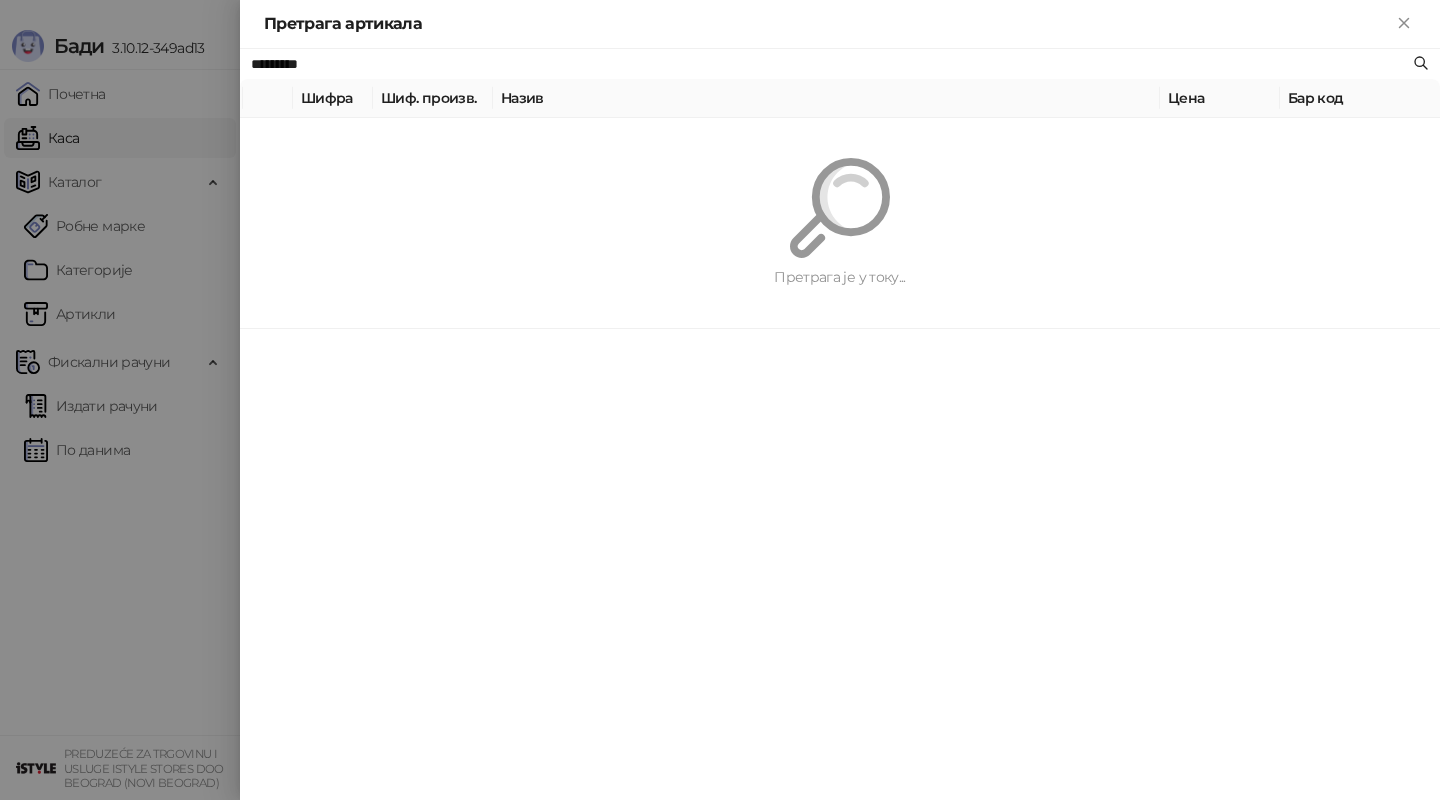 paste on "**********" 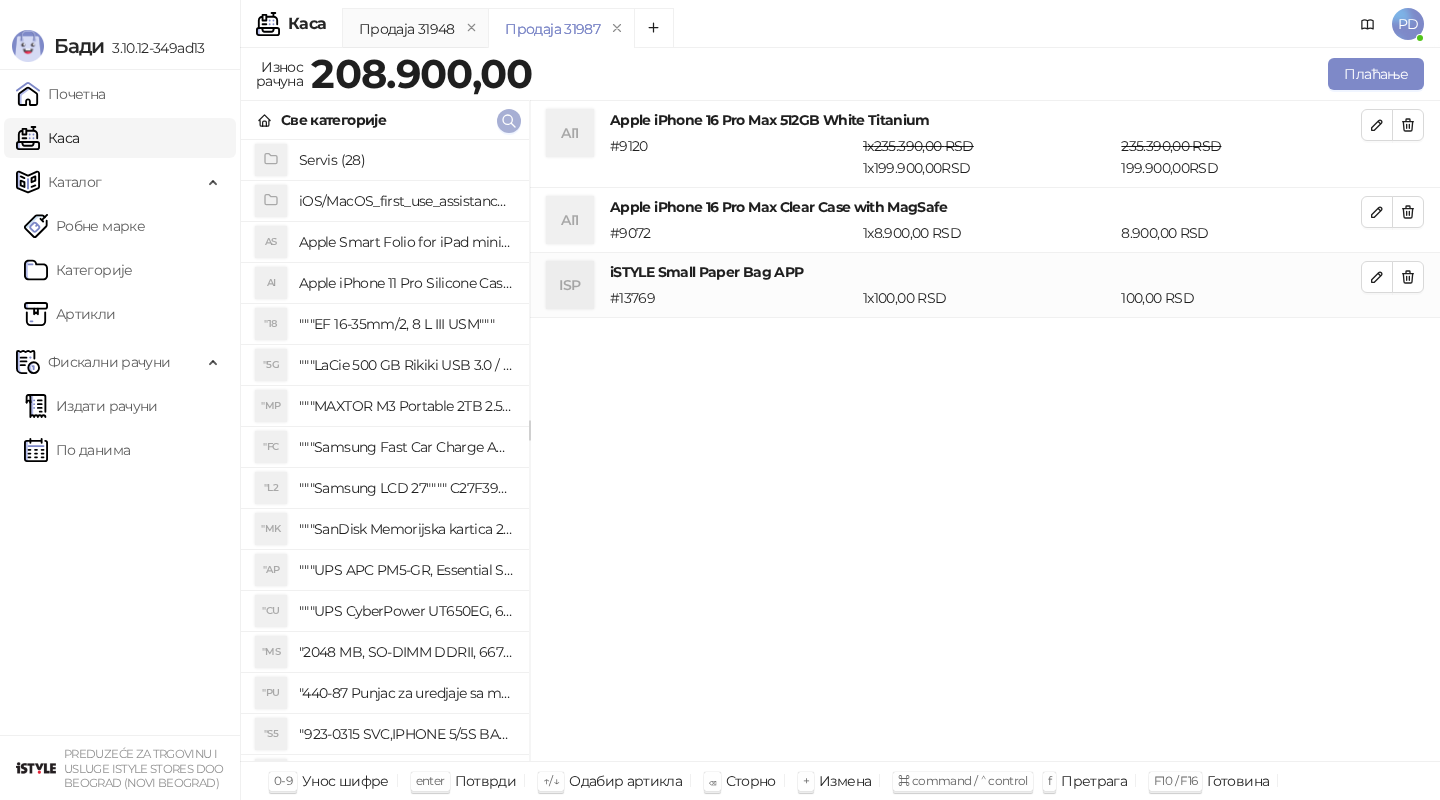 click 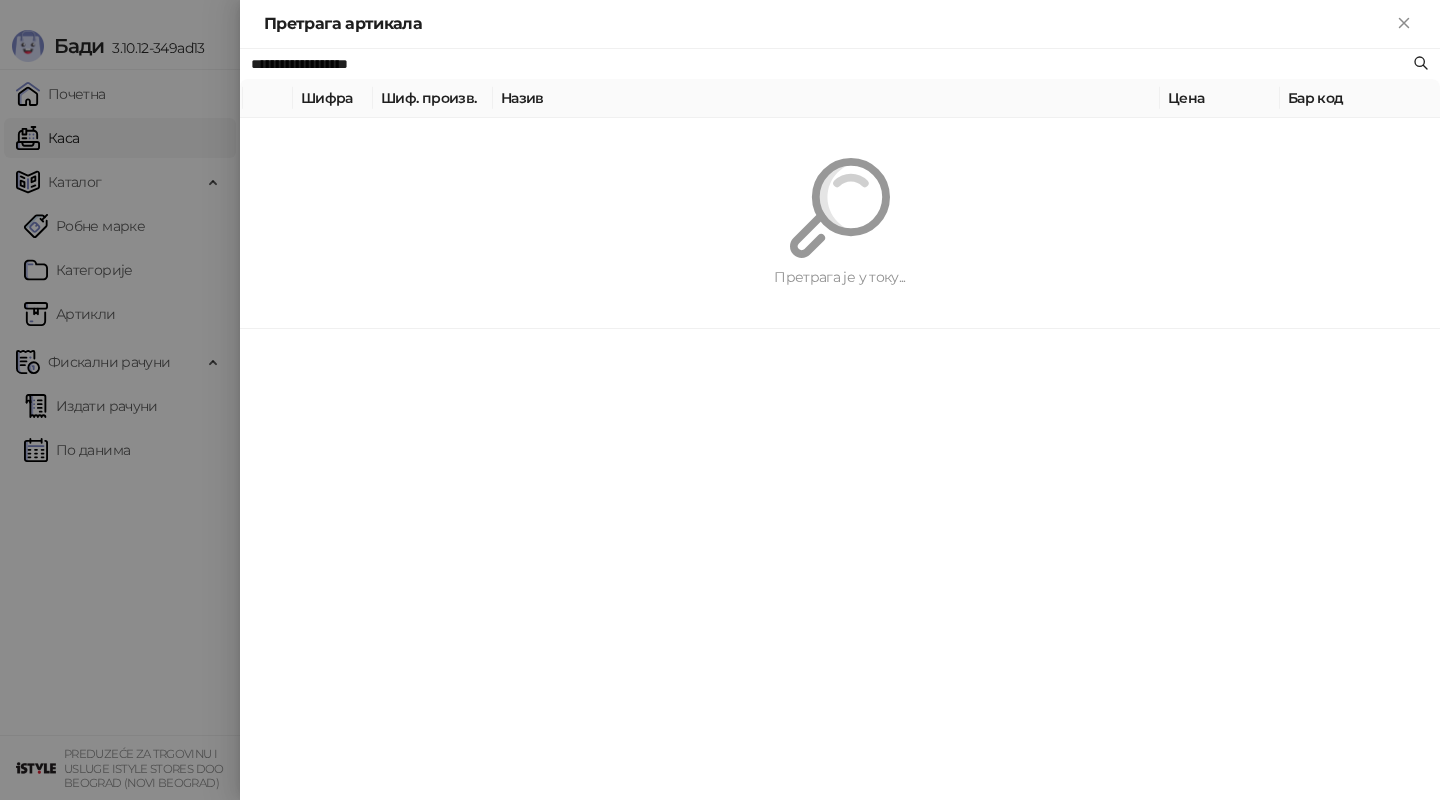 paste 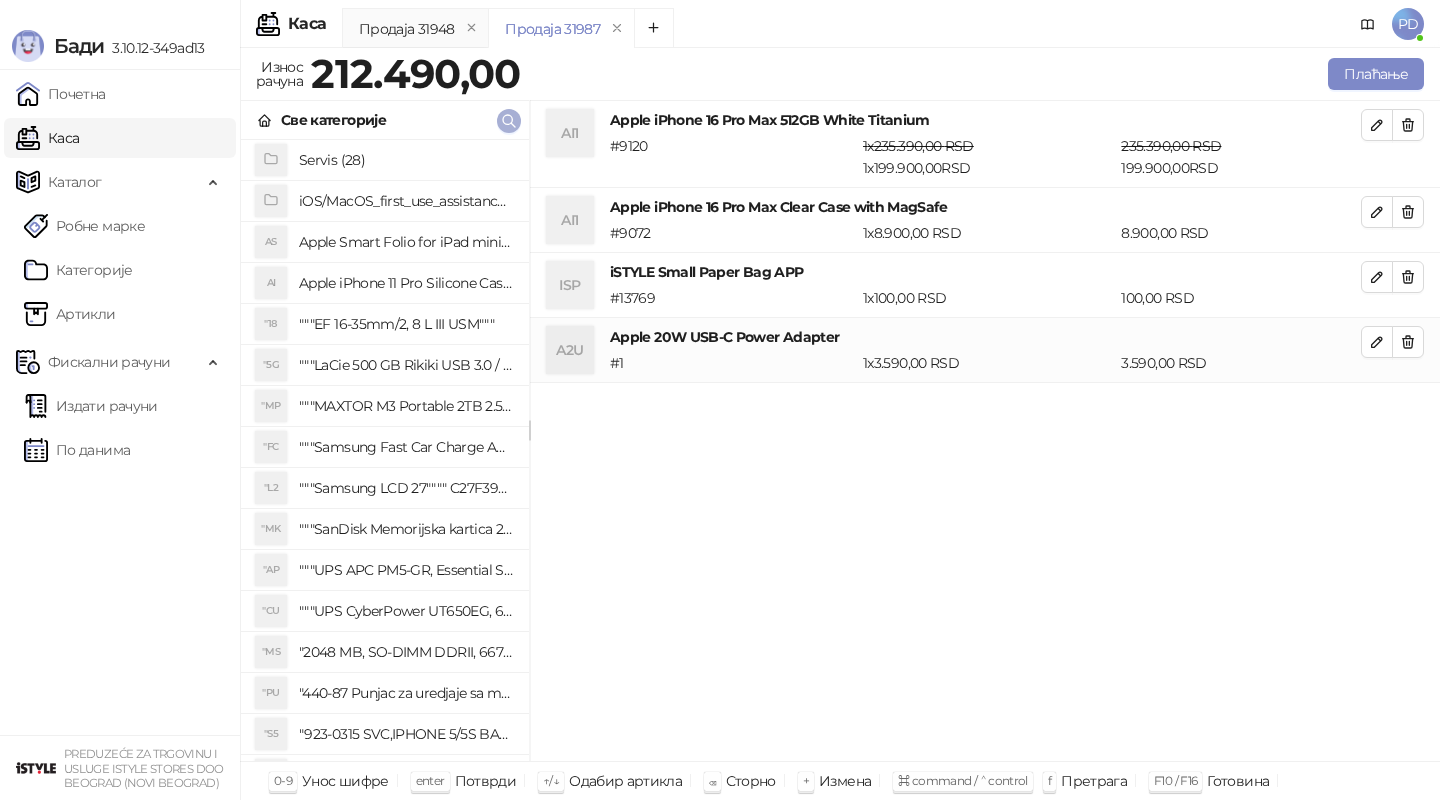 click 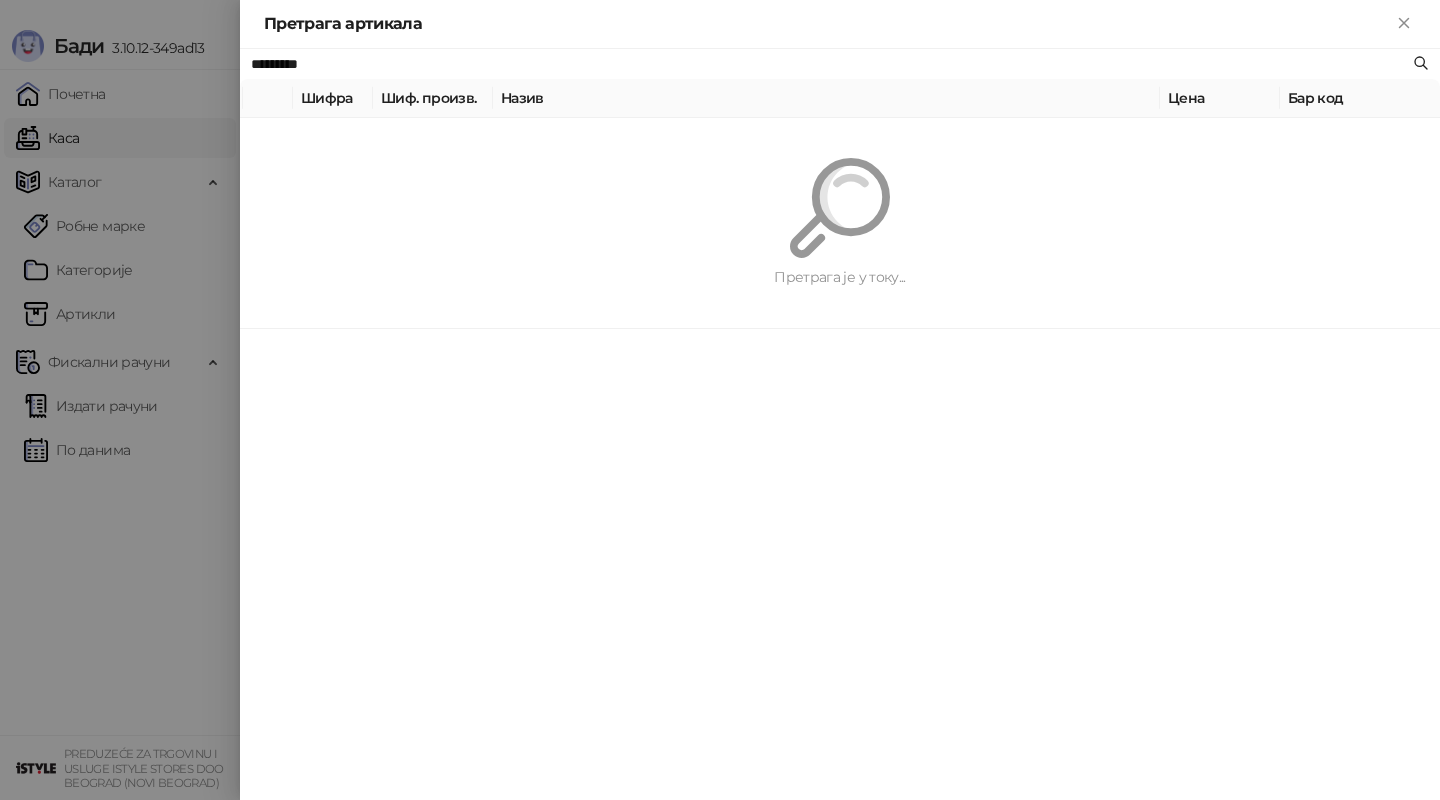 paste 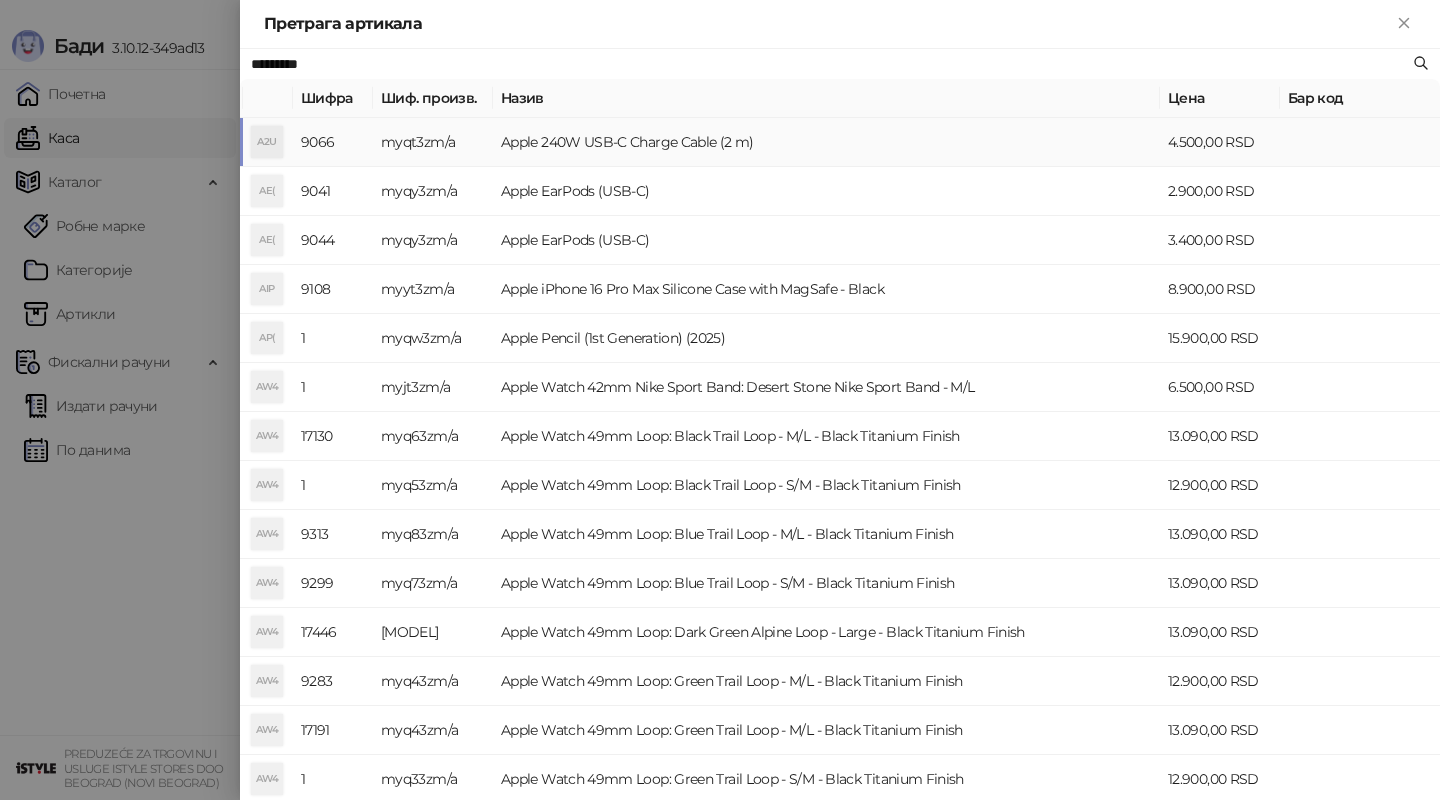 type on "*********" 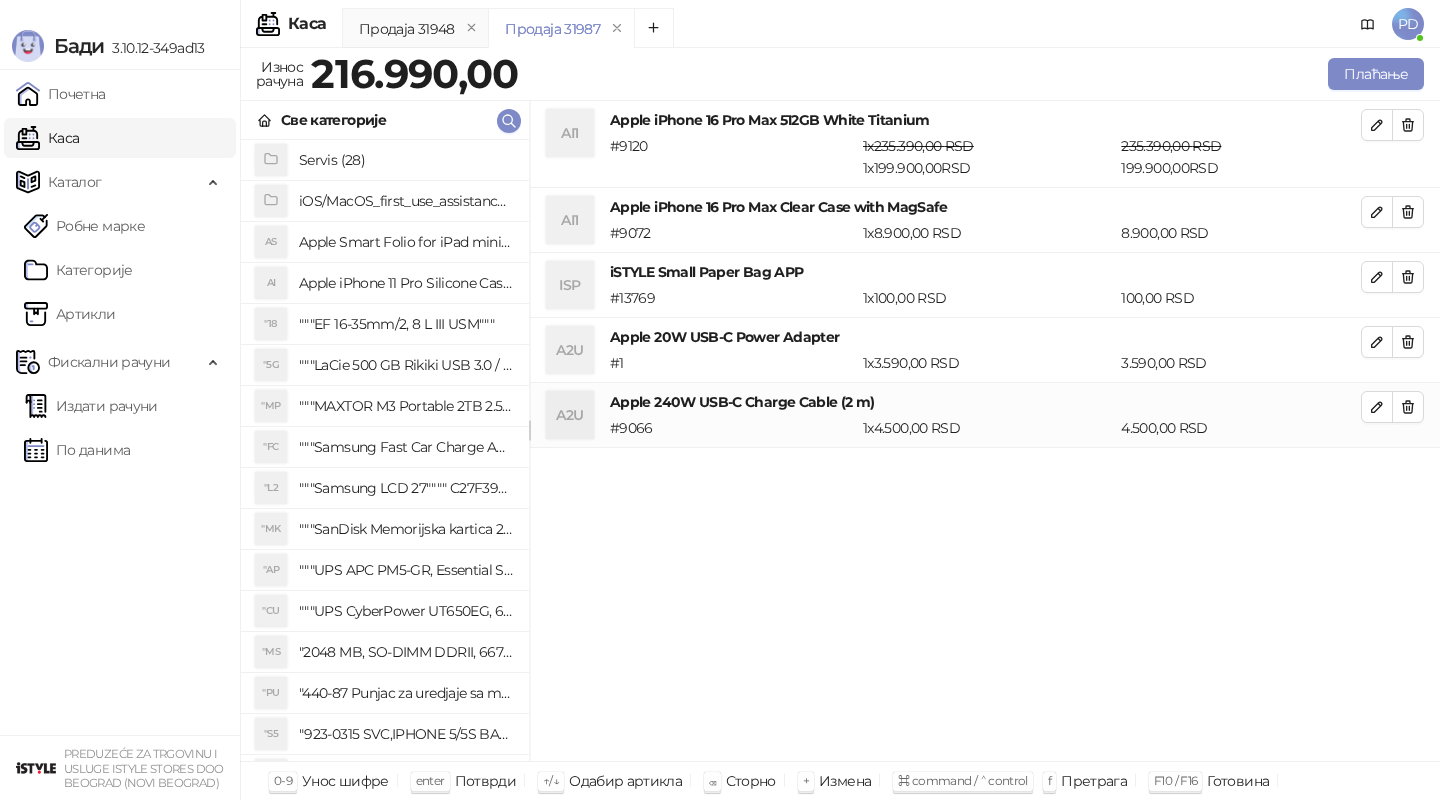 click on "AI1 Apple iPhone 16 Pro Max 512GB White Titanium # 9120 1 x [PRICE] RSD 1 x [PRICE] RSD [PRICE] RSD [PRICE] RSD AI1 Apple iPhone 16 Pro Max Clear Case with MagSafe # 9072 1 x [PRICE] RSD [PRICE] RSD ISP iSTYLE Small Paper Bag APP # 13769 1 x [PRICE] RSD [PRICE] RSD A2U Apple 20W USB-C Power Adapter # 1 1 x [PRICE] RSD [PRICE] RSD A2U Apple 240W USB-C Charge Cable (2 m) # 9066 1 x [PRICE] RSD [PRICE] RSD" at bounding box center [985, 431] 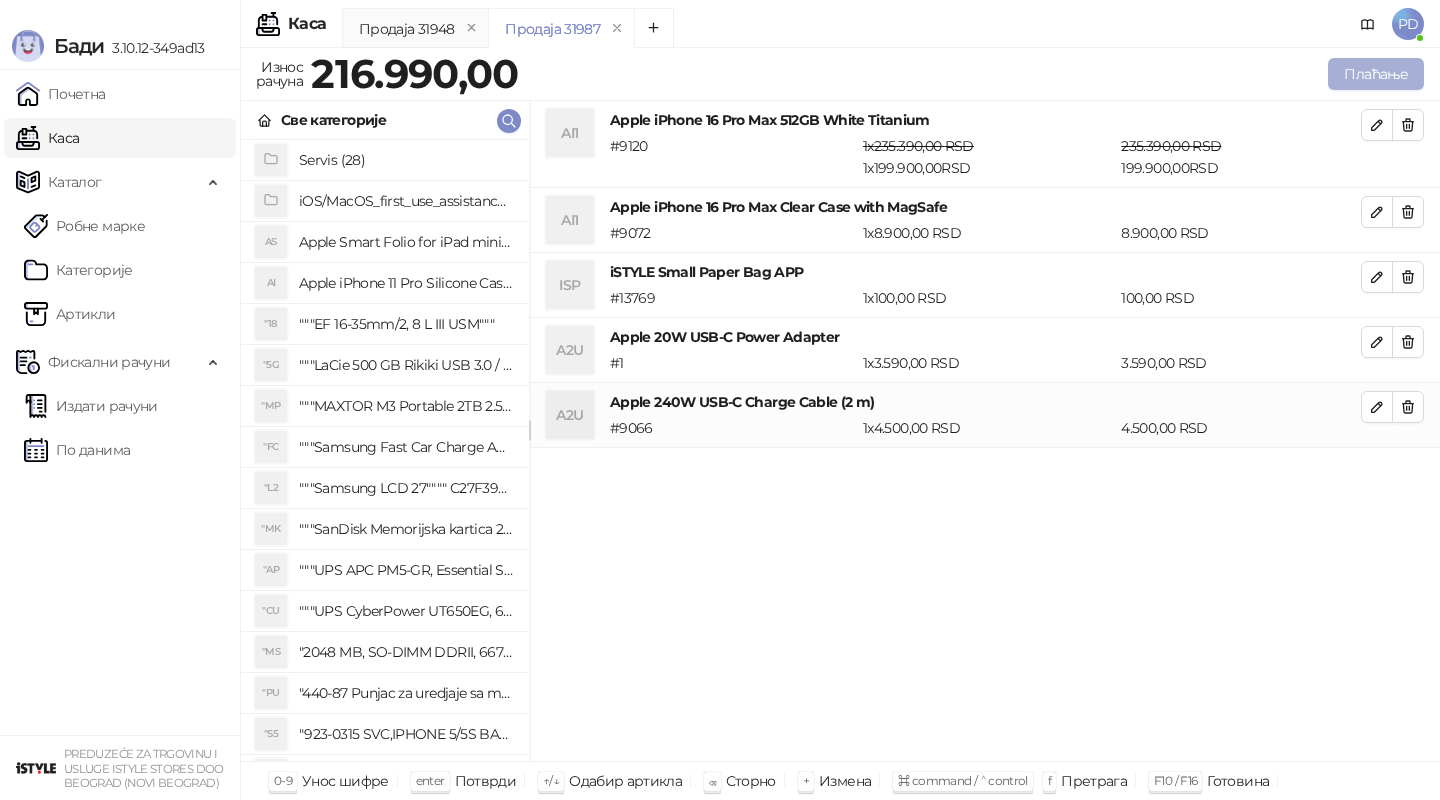 click on "Плаћање" at bounding box center (1376, 74) 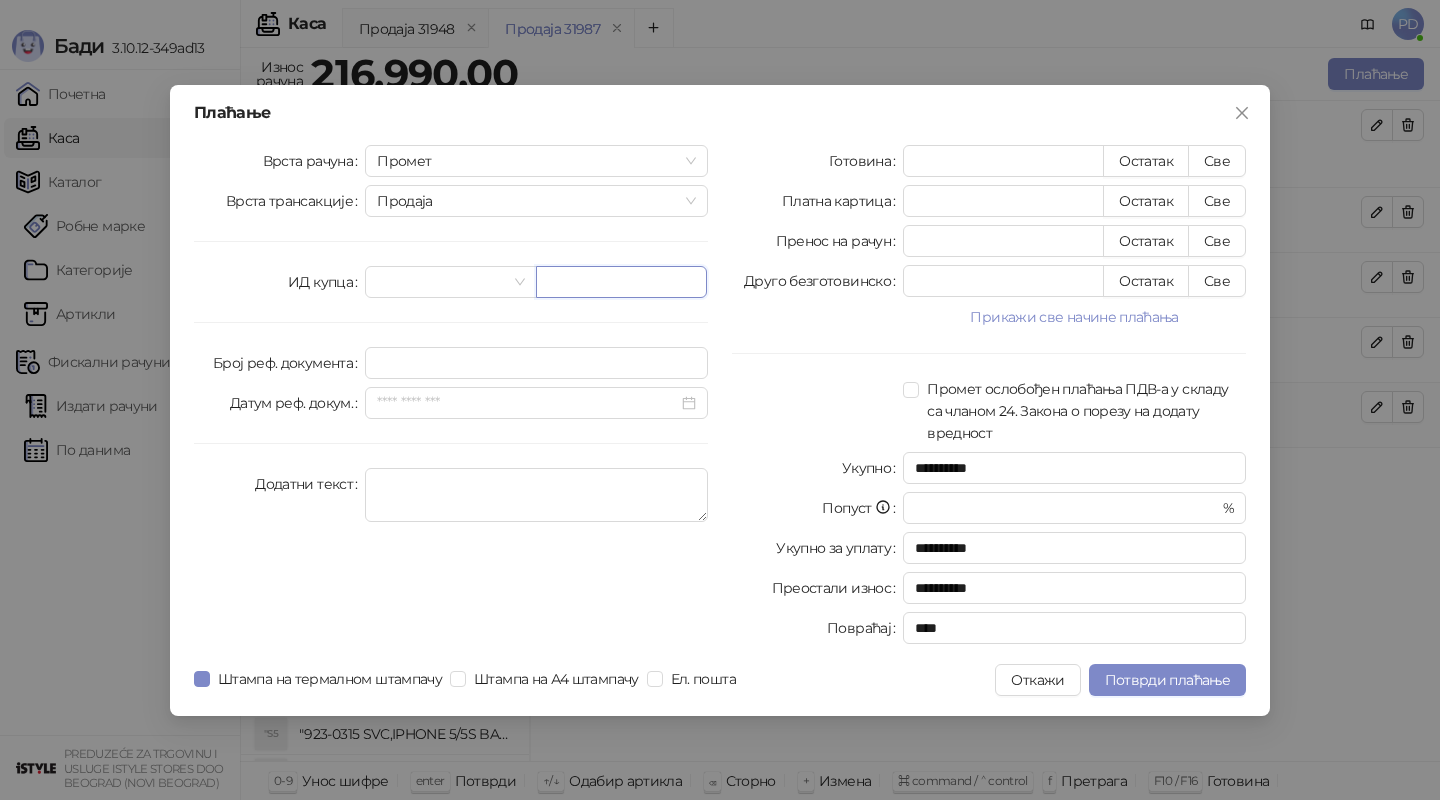 click at bounding box center [621, 282] 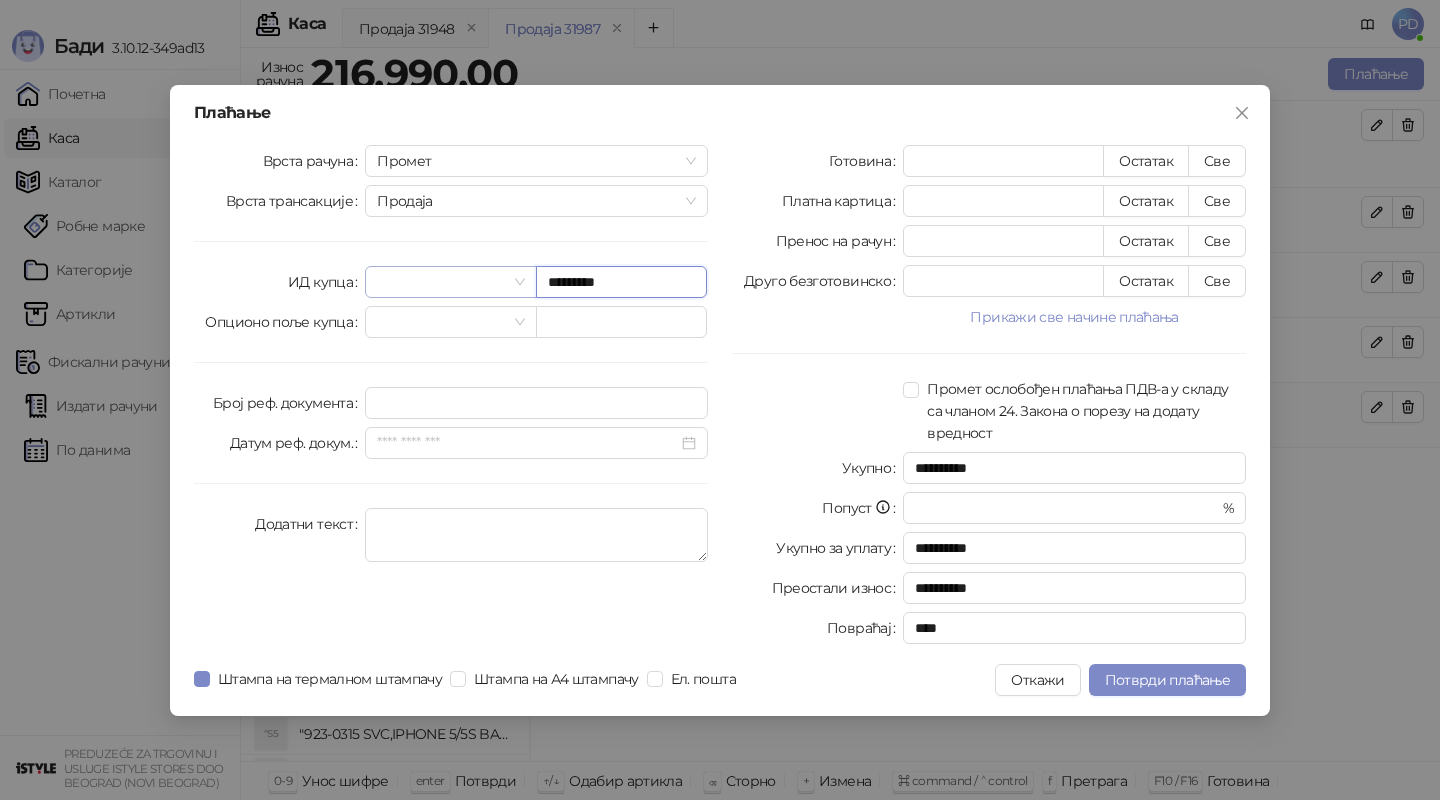 type on "*********" 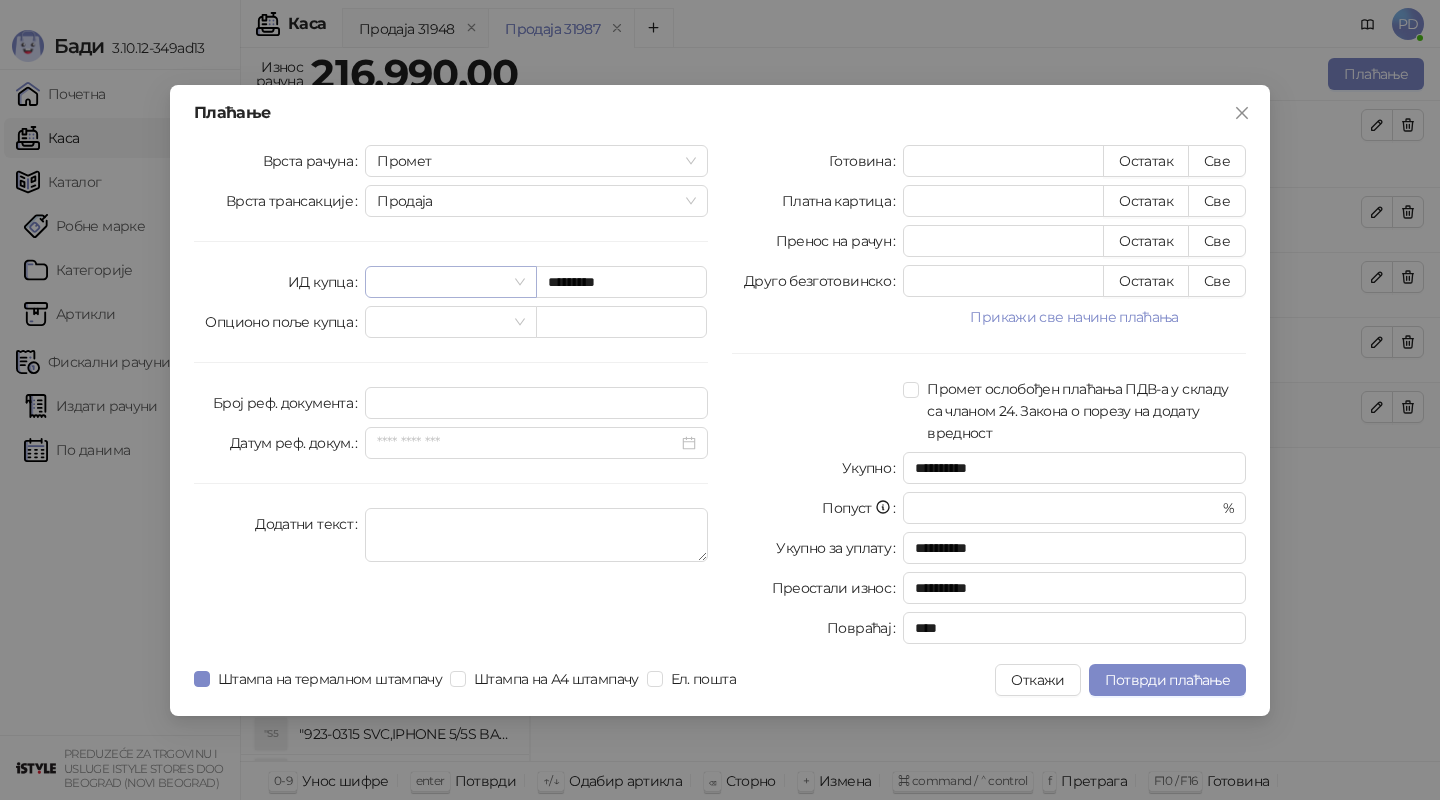 click at bounding box center (441, 282) 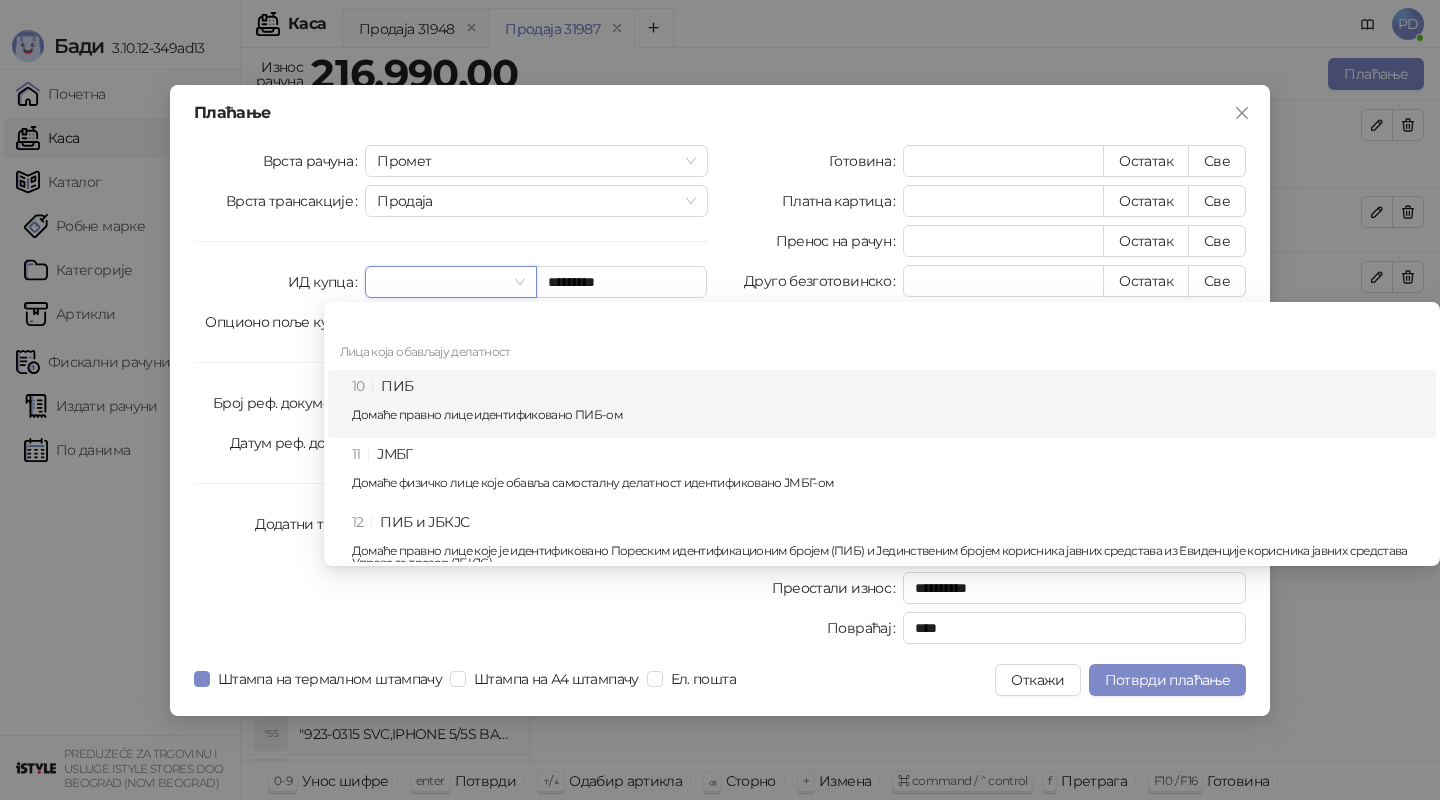 click on "10 ПИБ Домаће правно лице идентификовано ПИБ-ом" at bounding box center (888, 404) 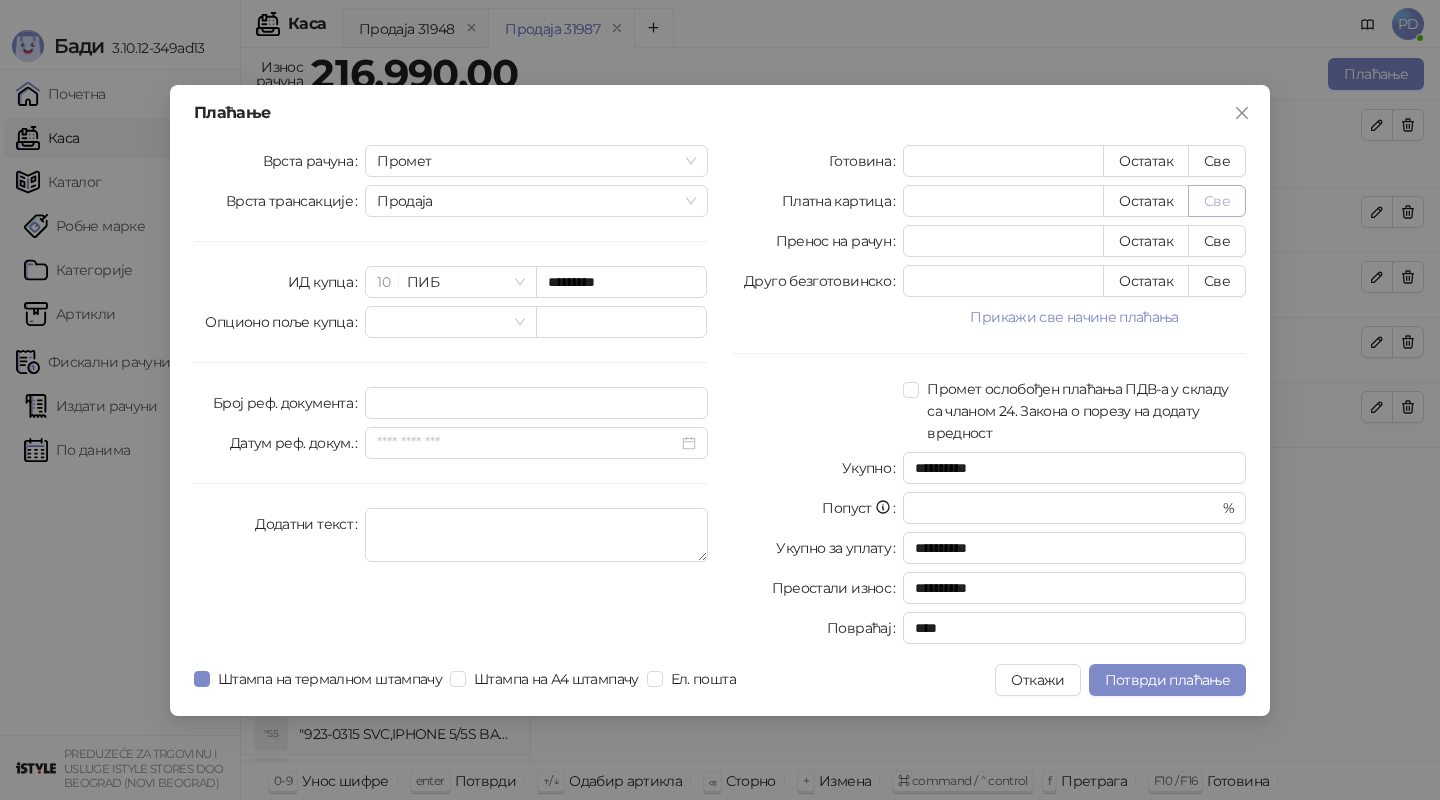 click on "Све" at bounding box center (1217, 201) 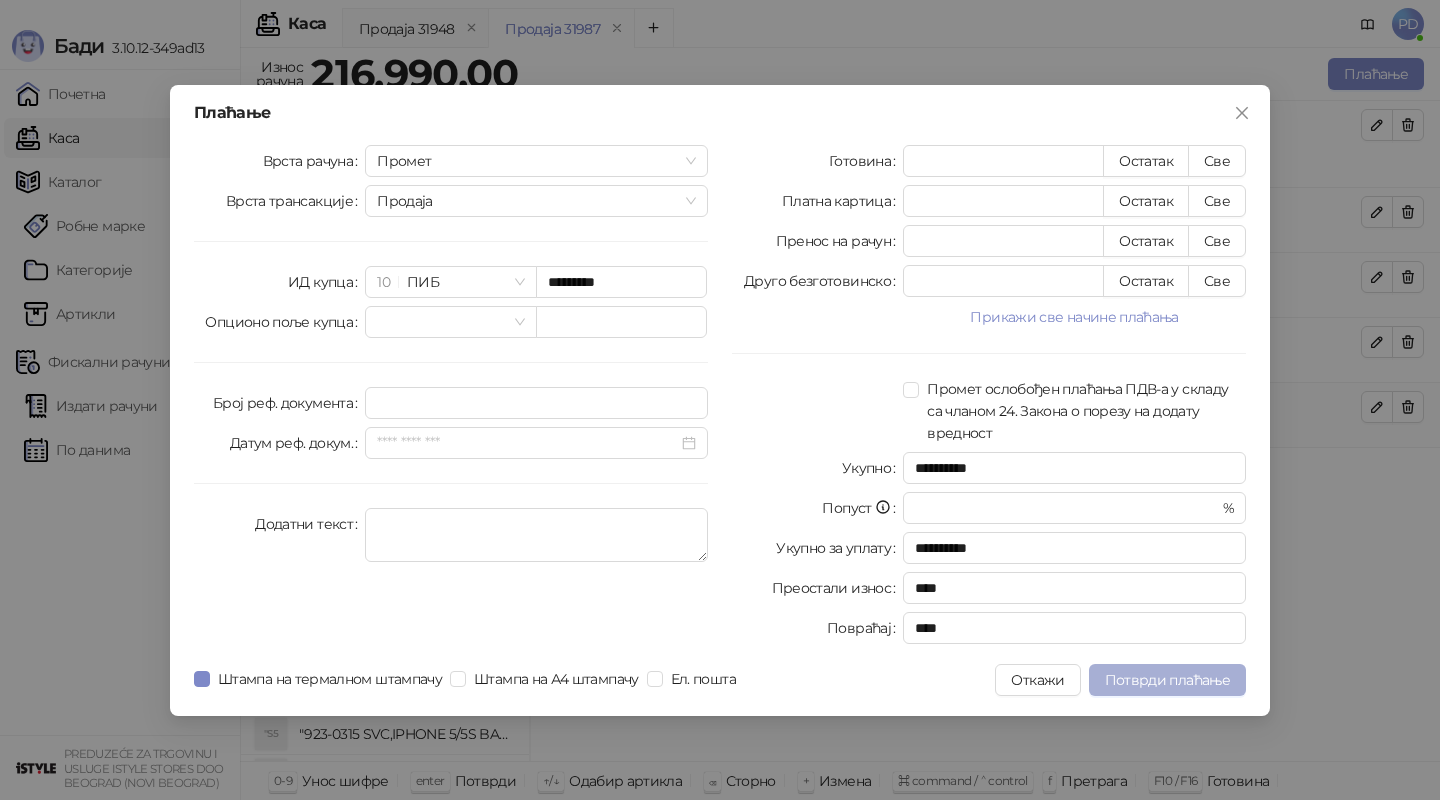 click on "Потврди плаћање" at bounding box center (1167, 680) 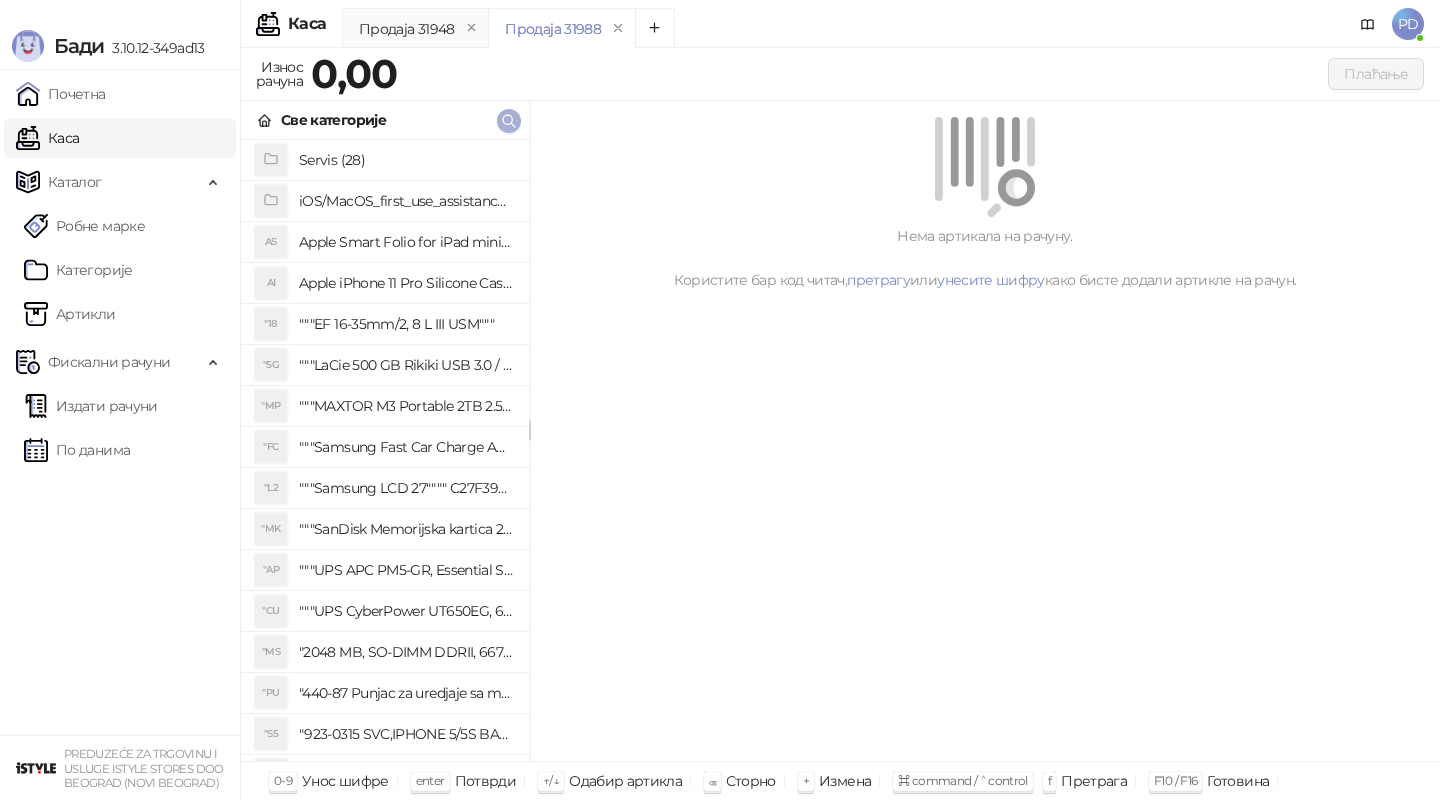 click 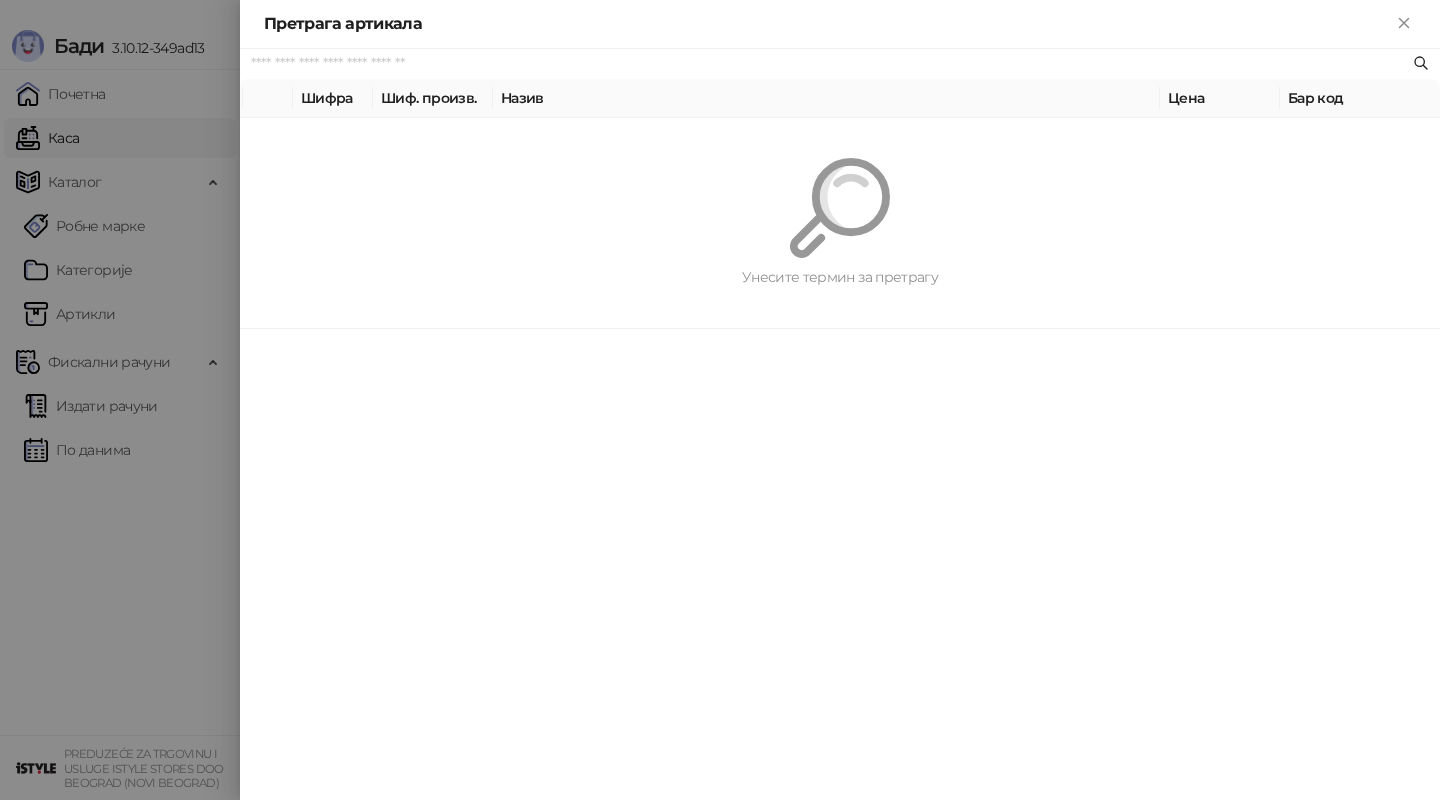 paste on "*********" 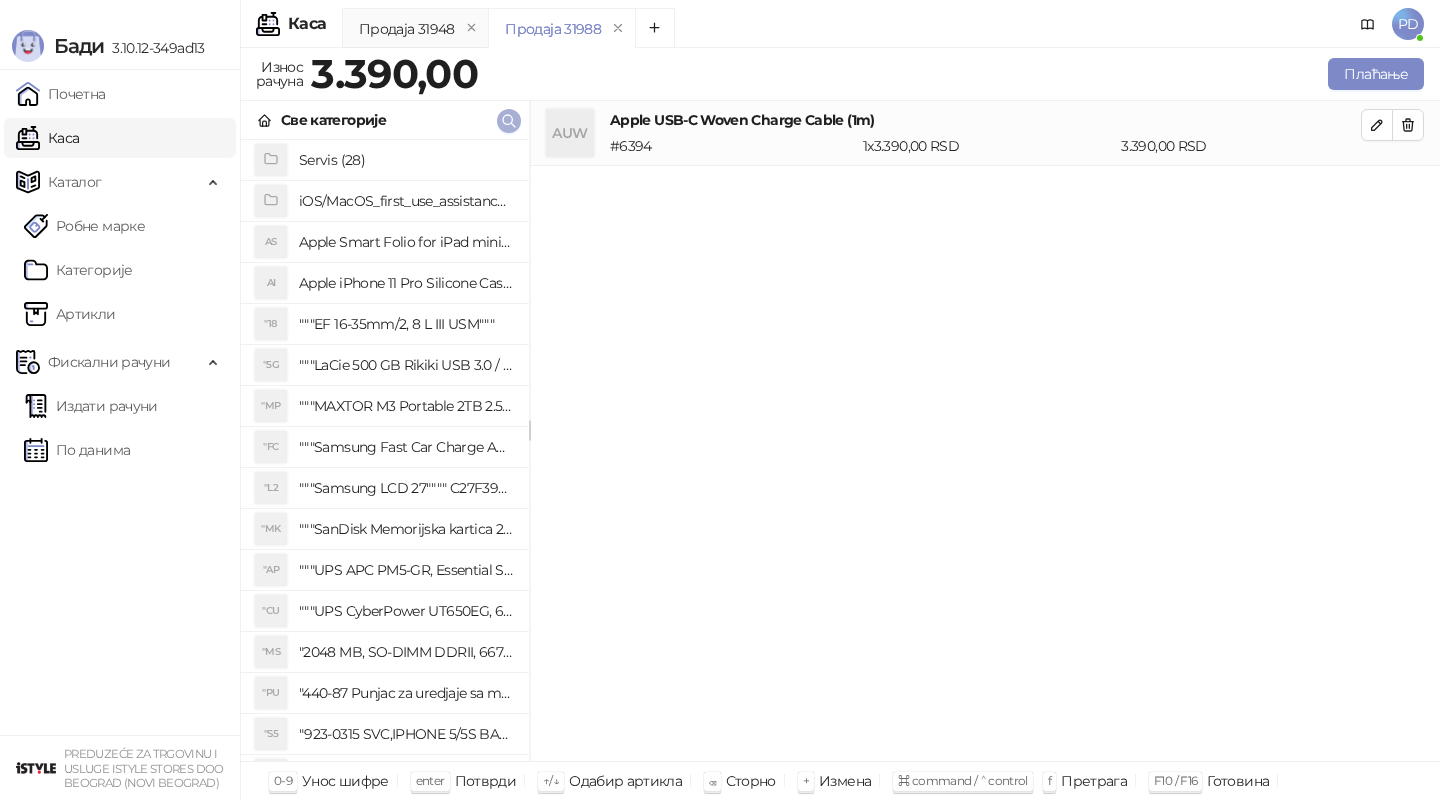 click 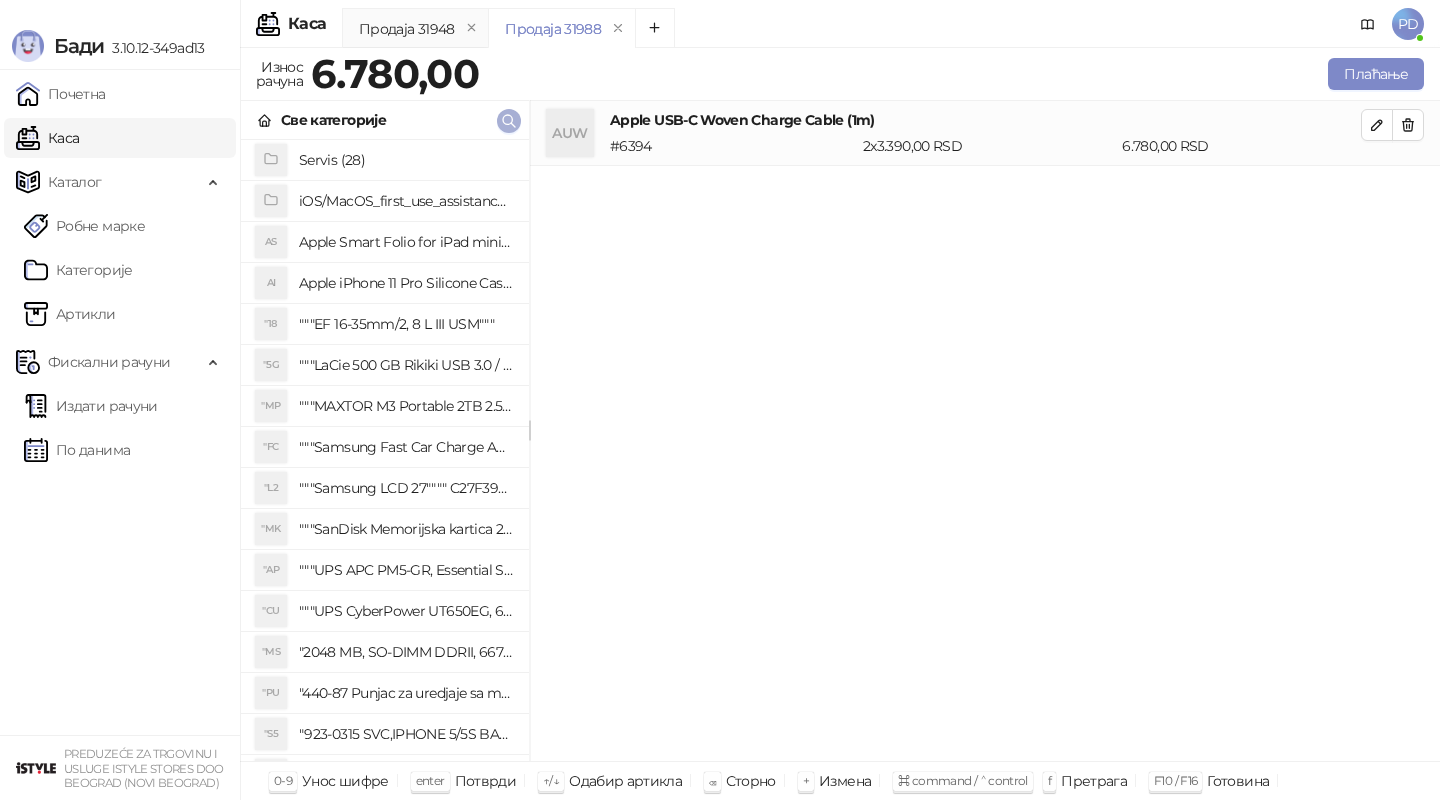 click 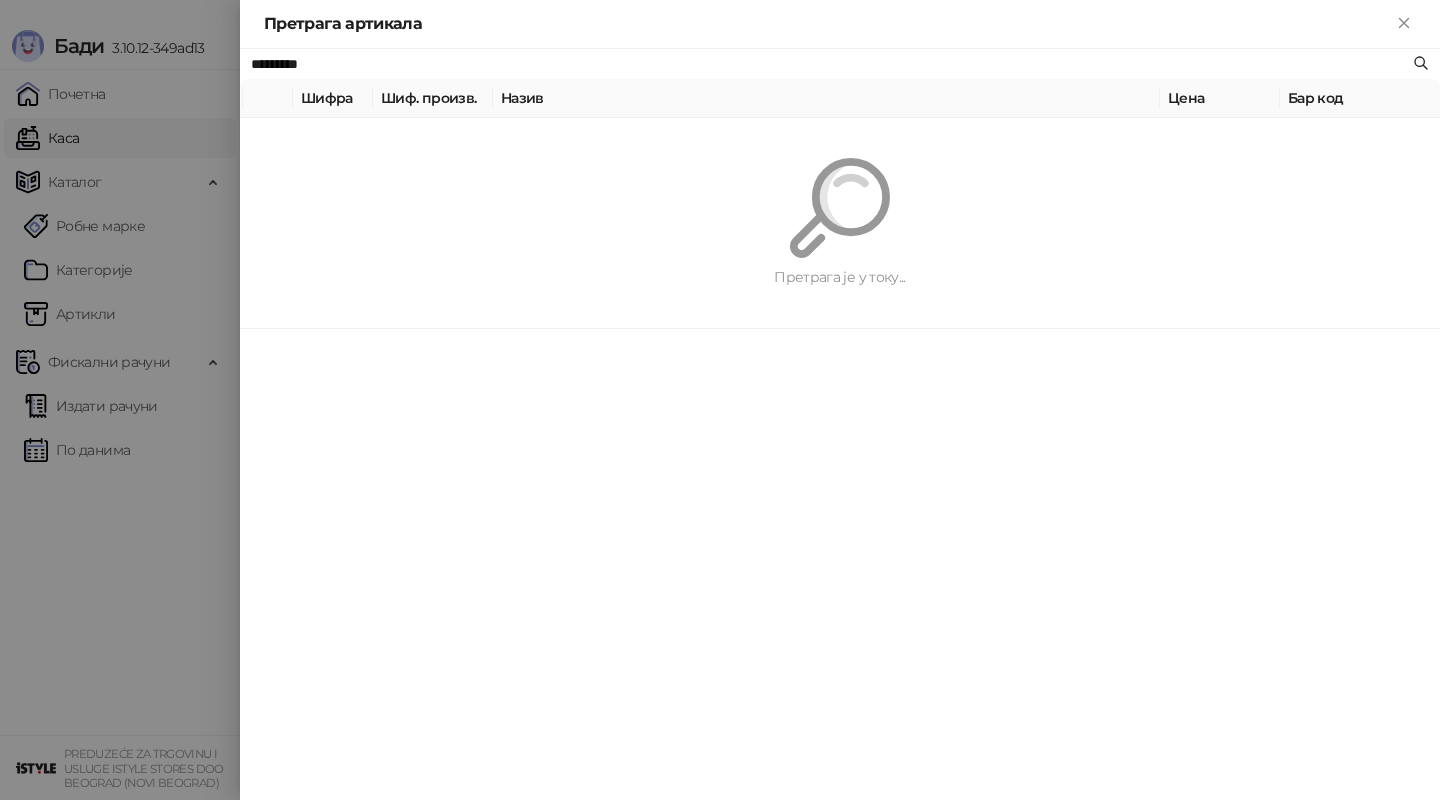 paste on "**" 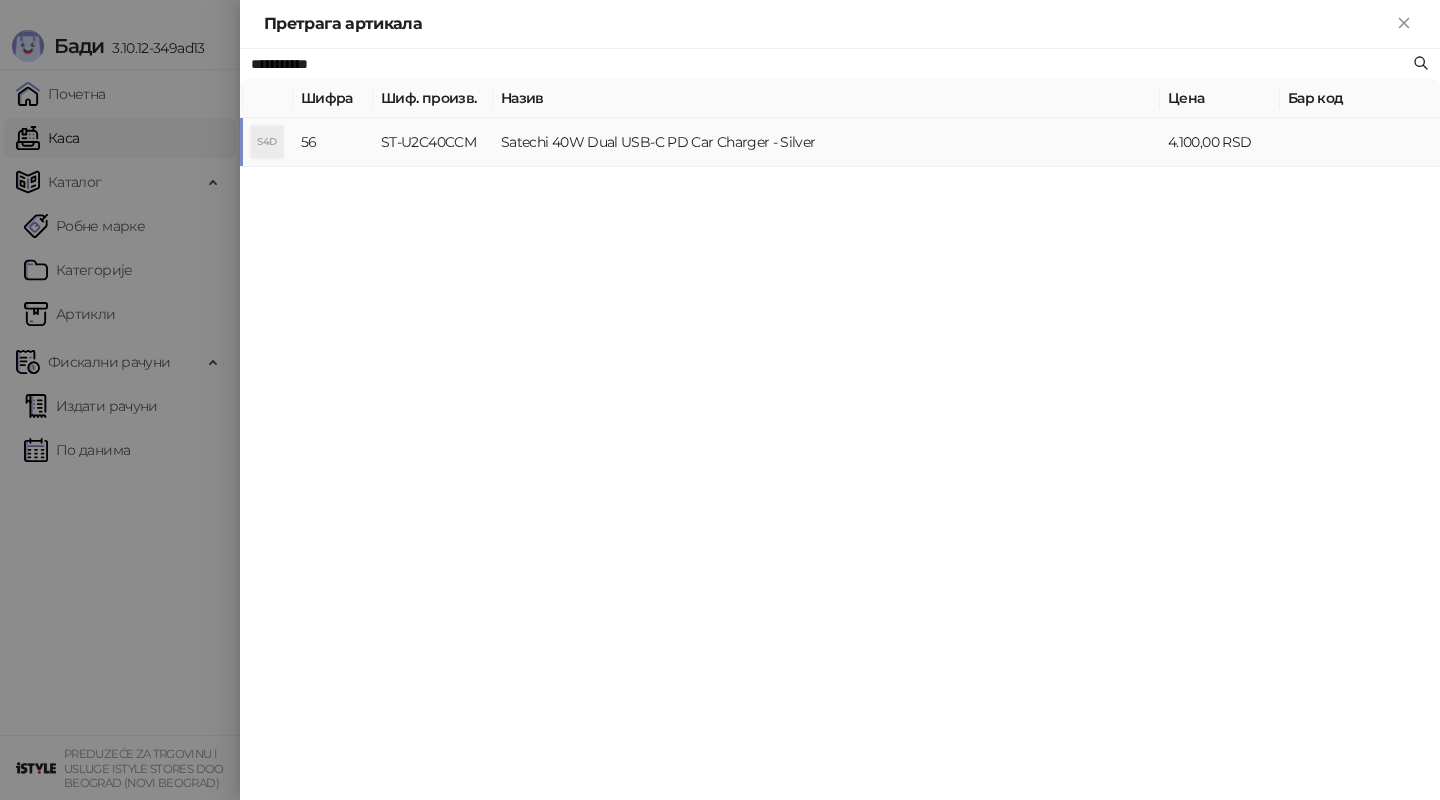 type on "**********" 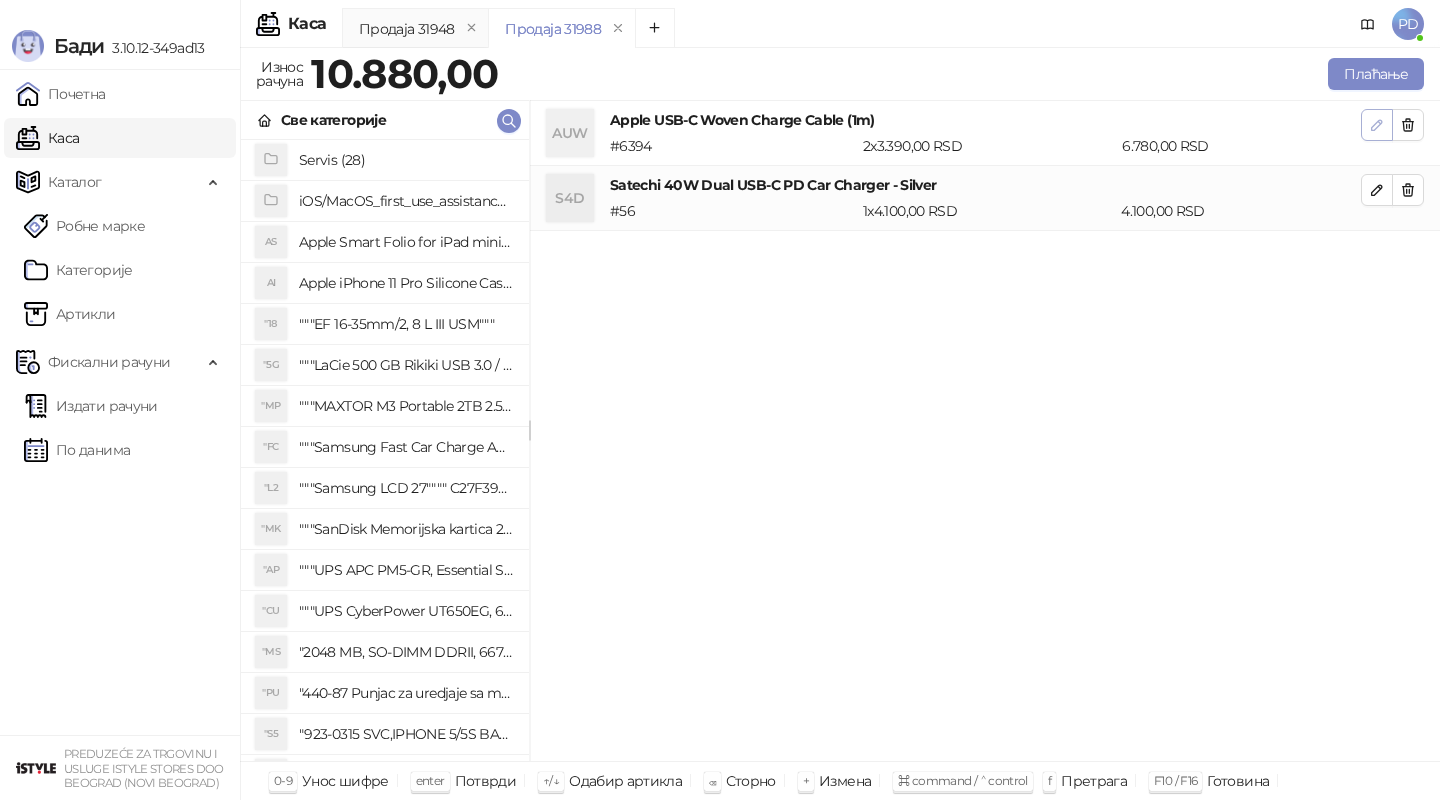 click 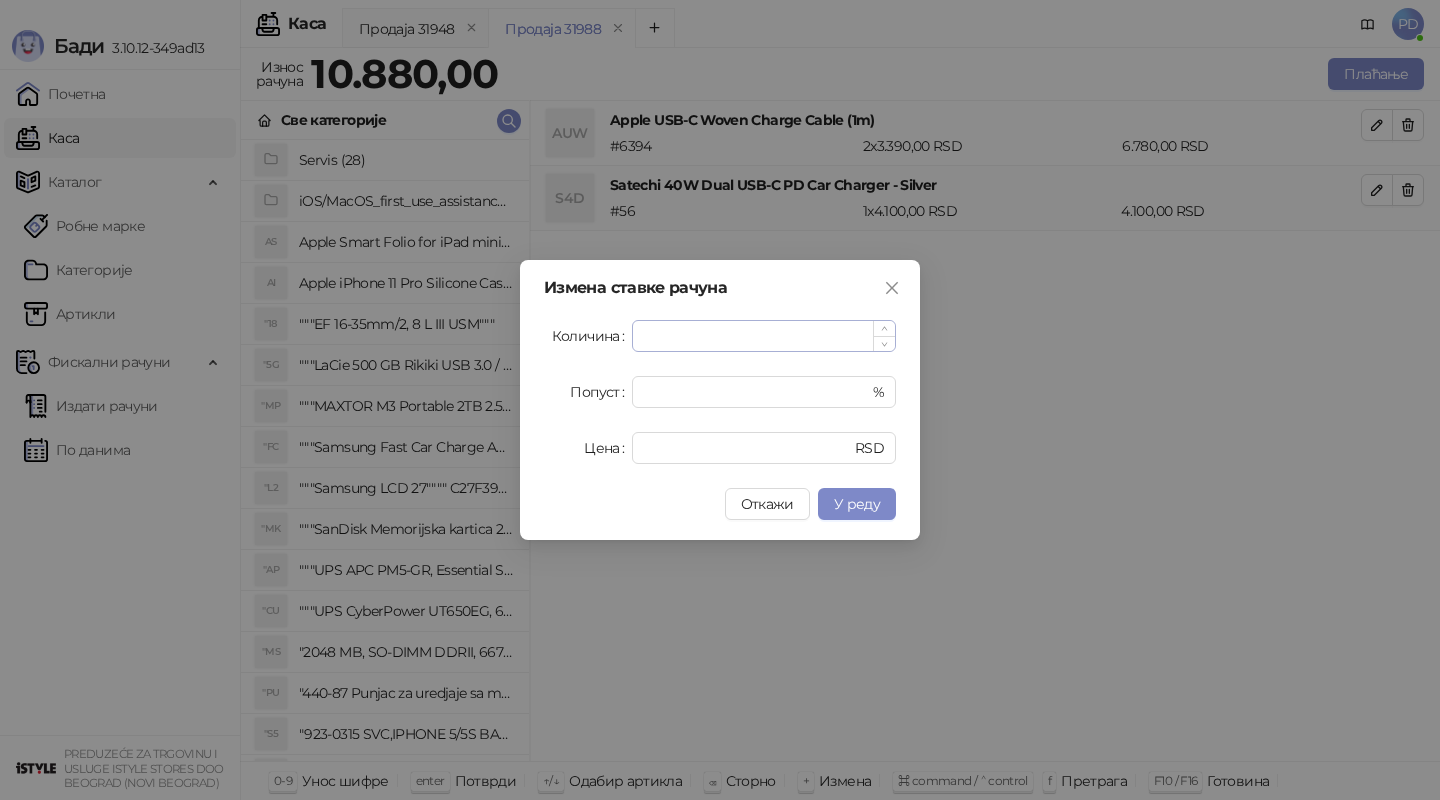 type on "*" 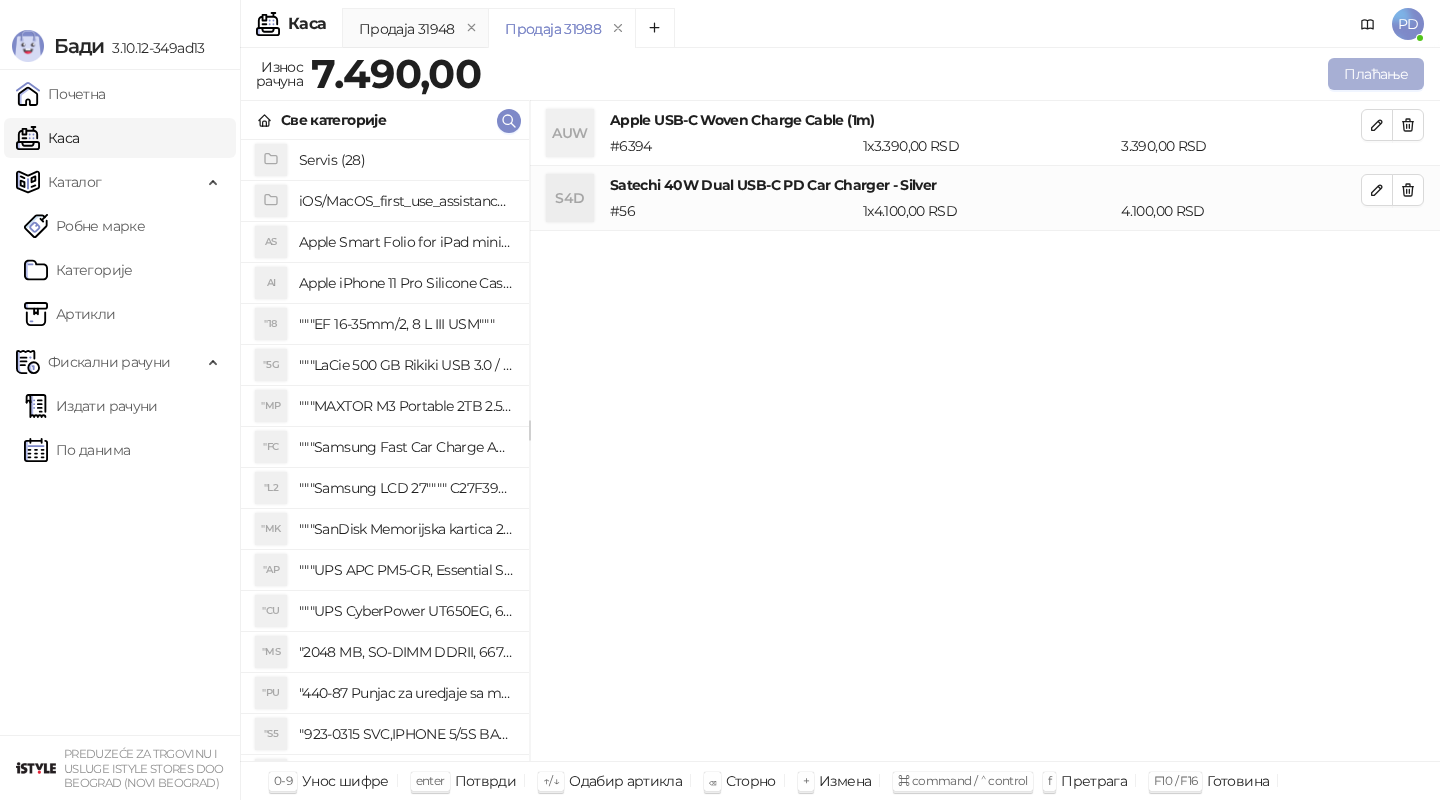 click on "Плаћање" at bounding box center [1376, 74] 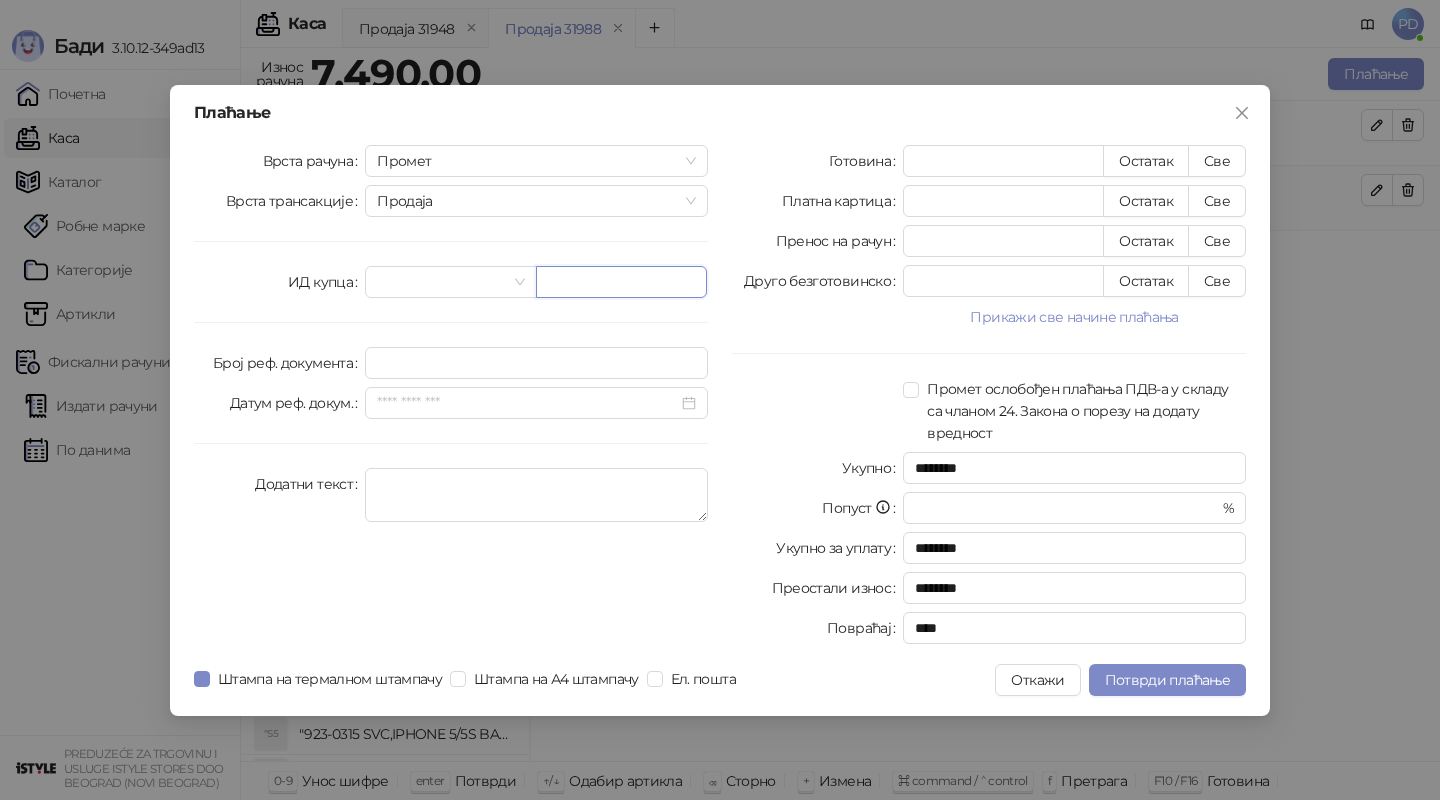 click at bounding box center (621, 282) 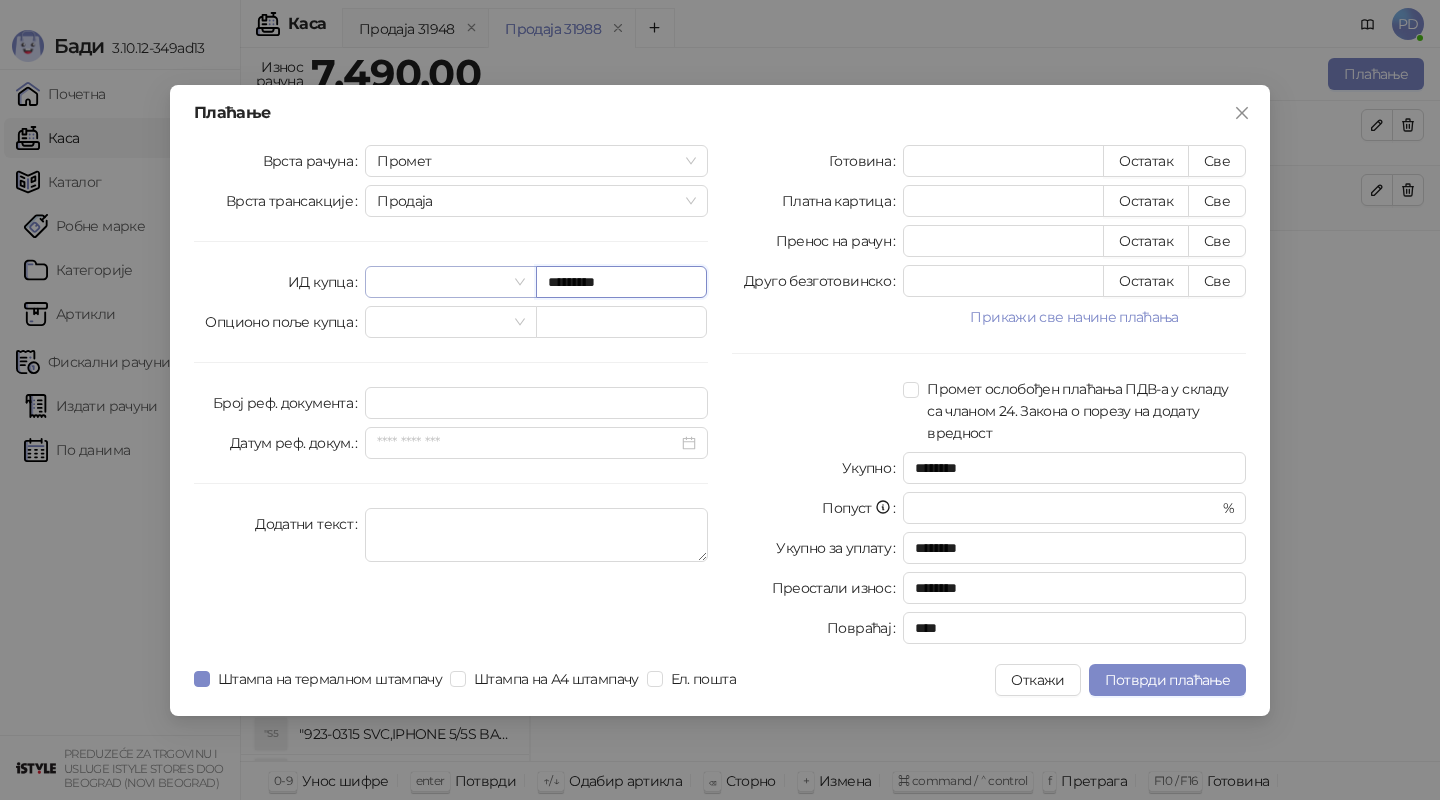 type on "*********" 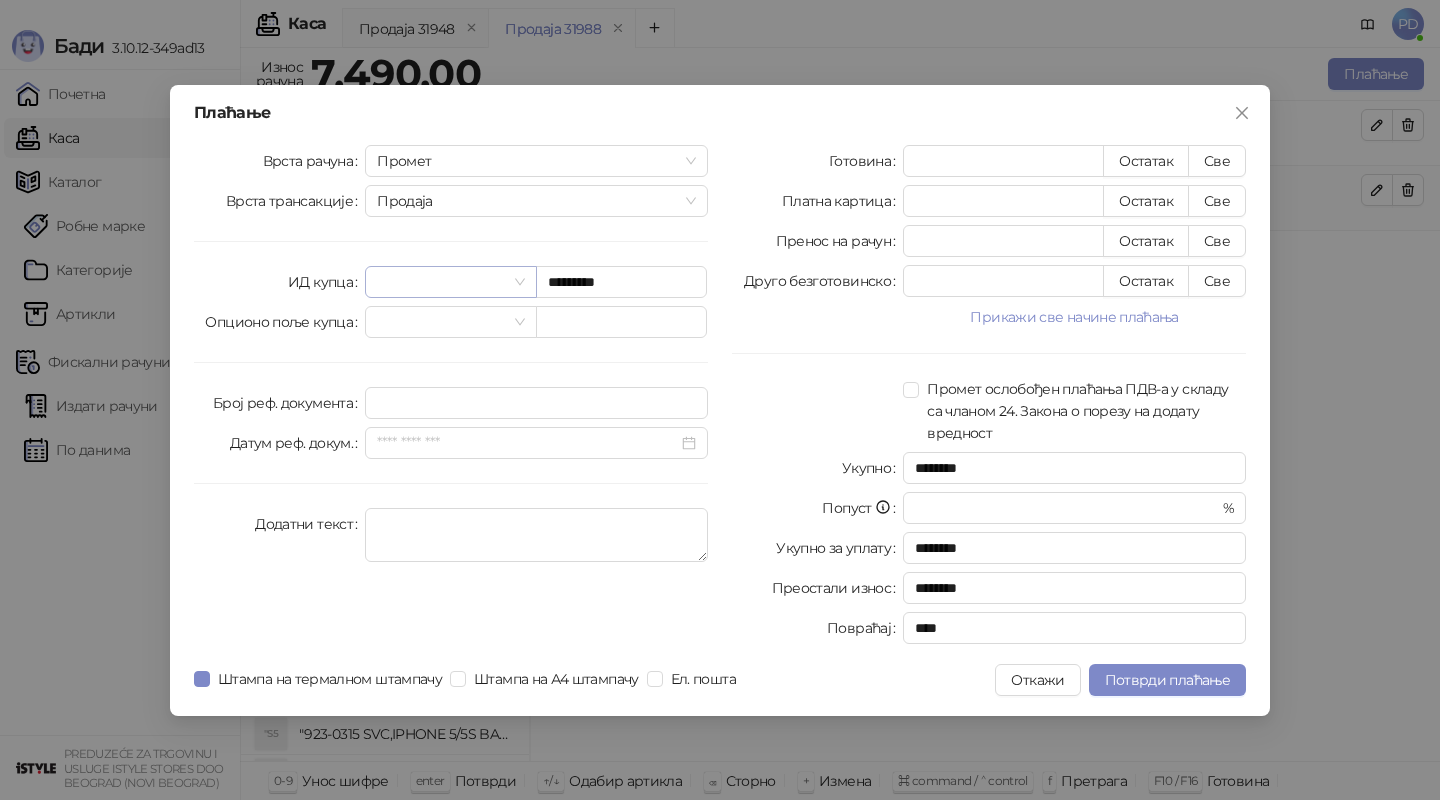 click at bounding box center [441, 282] 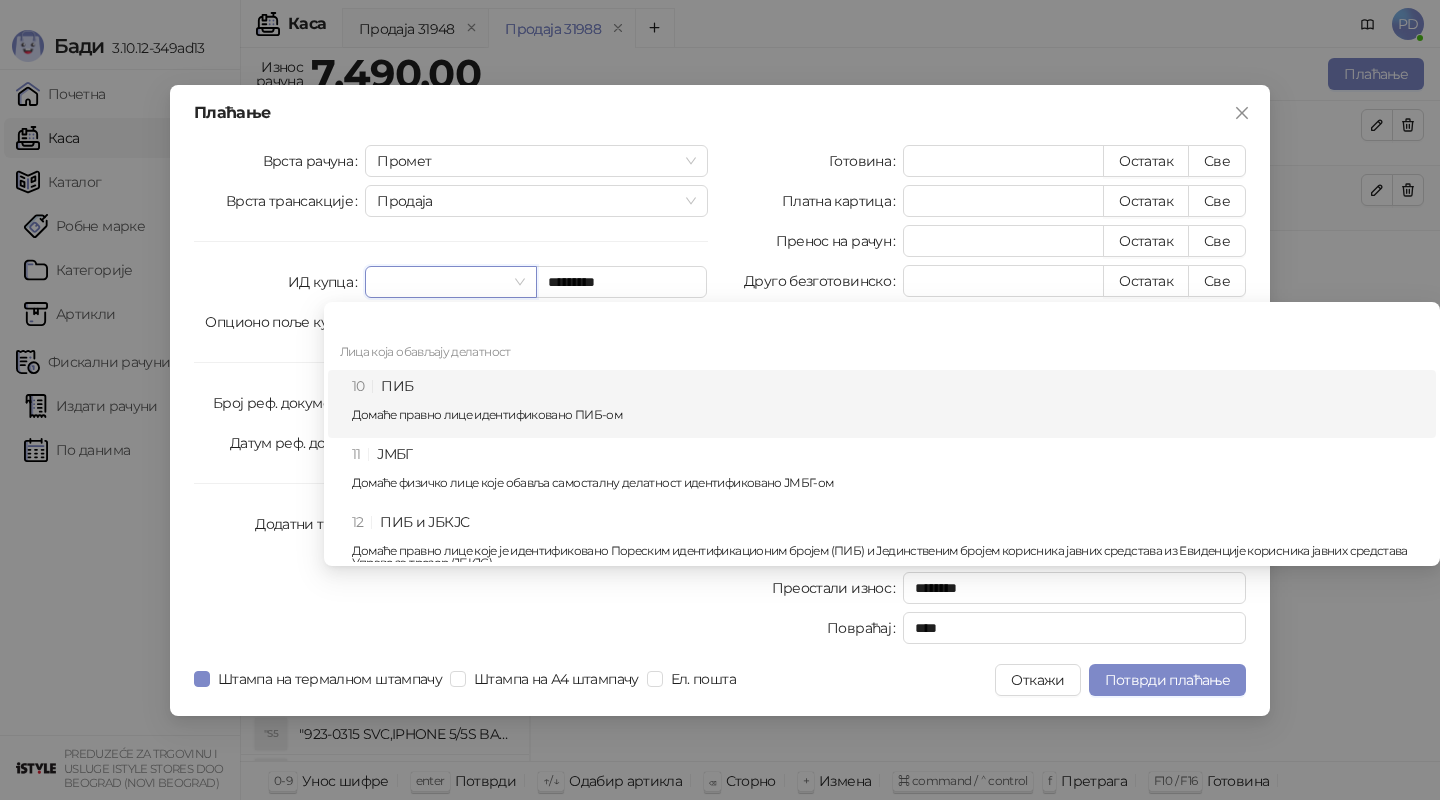 click on "10 ПИБ Домаће правно лице идентификовано ПИБ-ом" at bounding box center [888, 404] 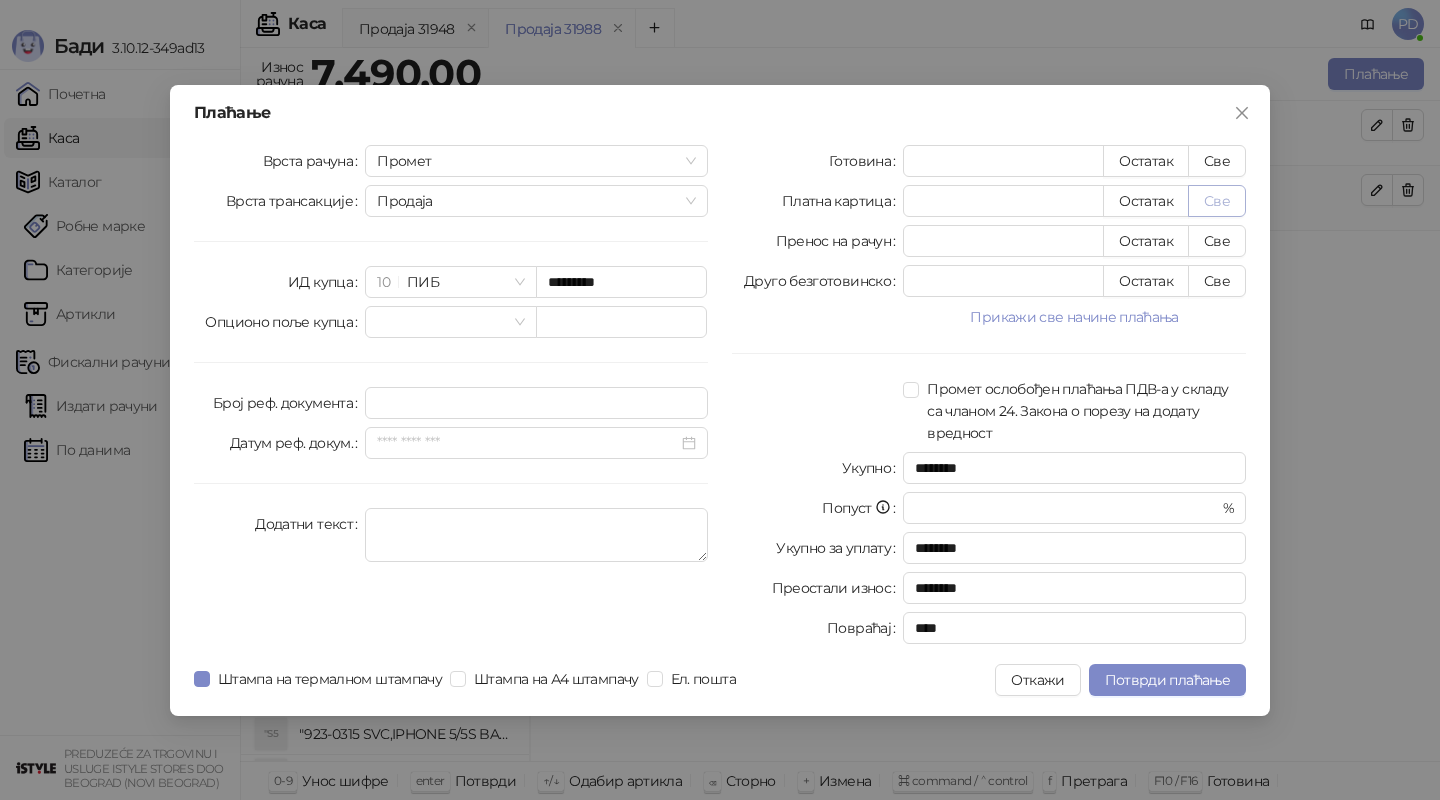 click on "Све" at bounding box center (1217, 201) 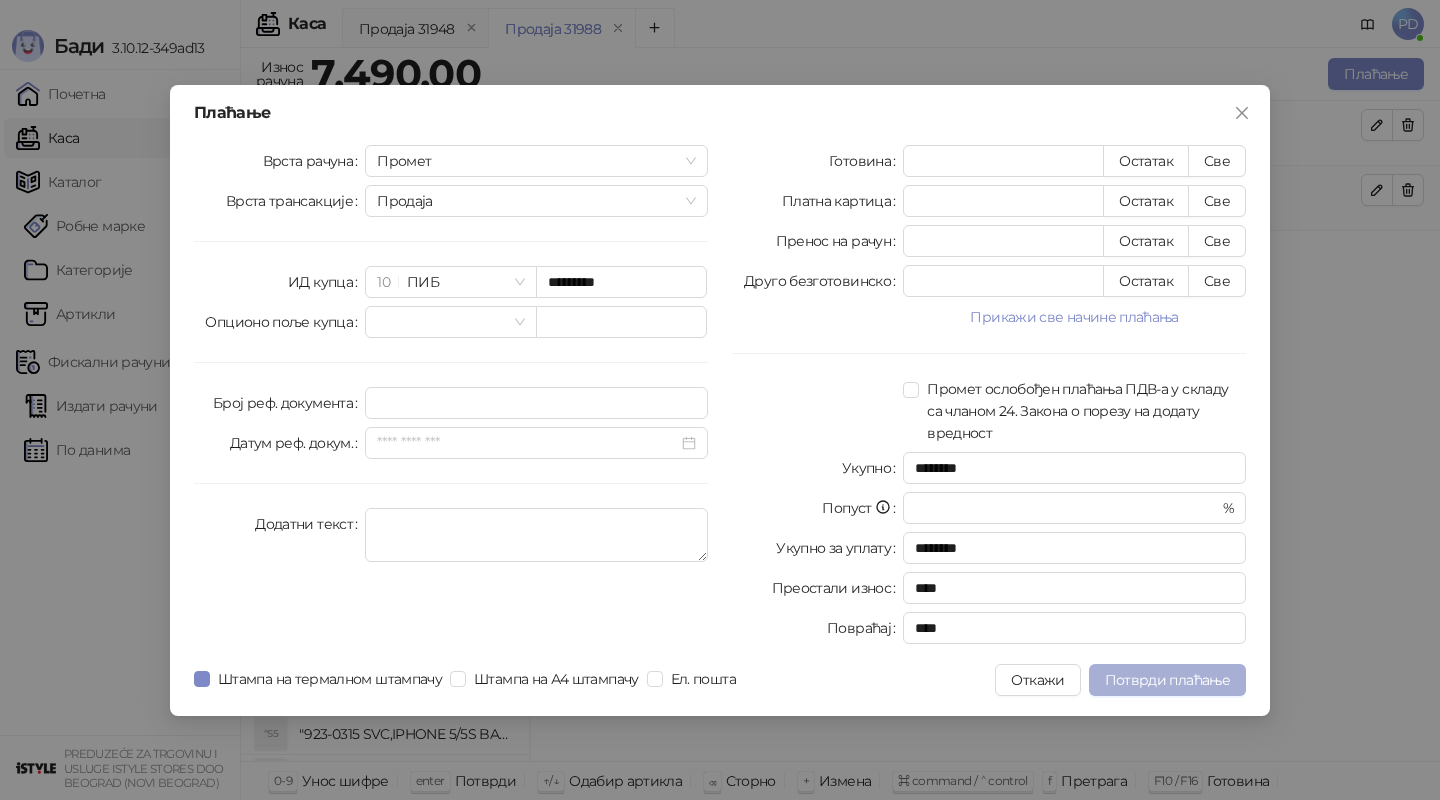 click on "Потврди плаћање" at bounding box center (1167, 680) 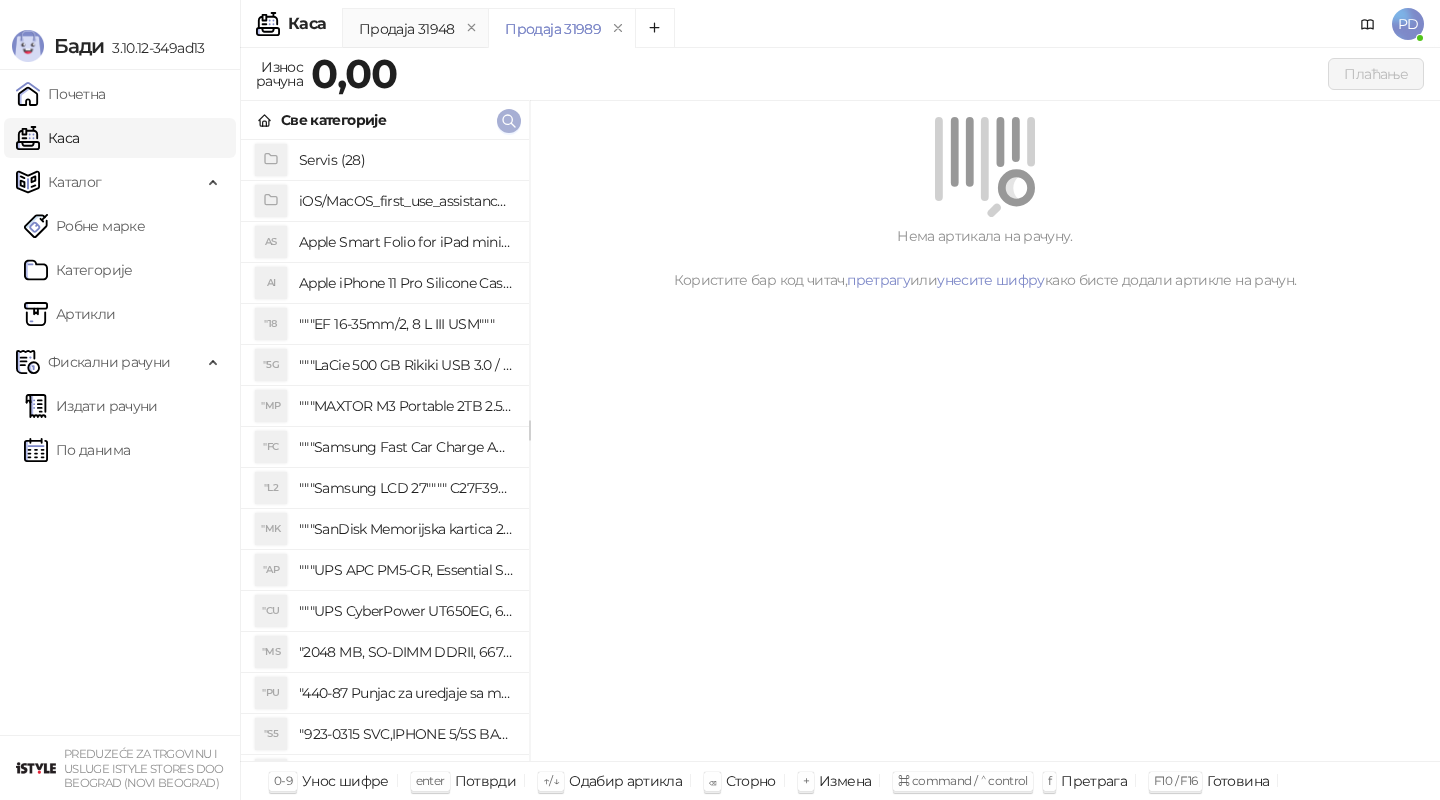 click 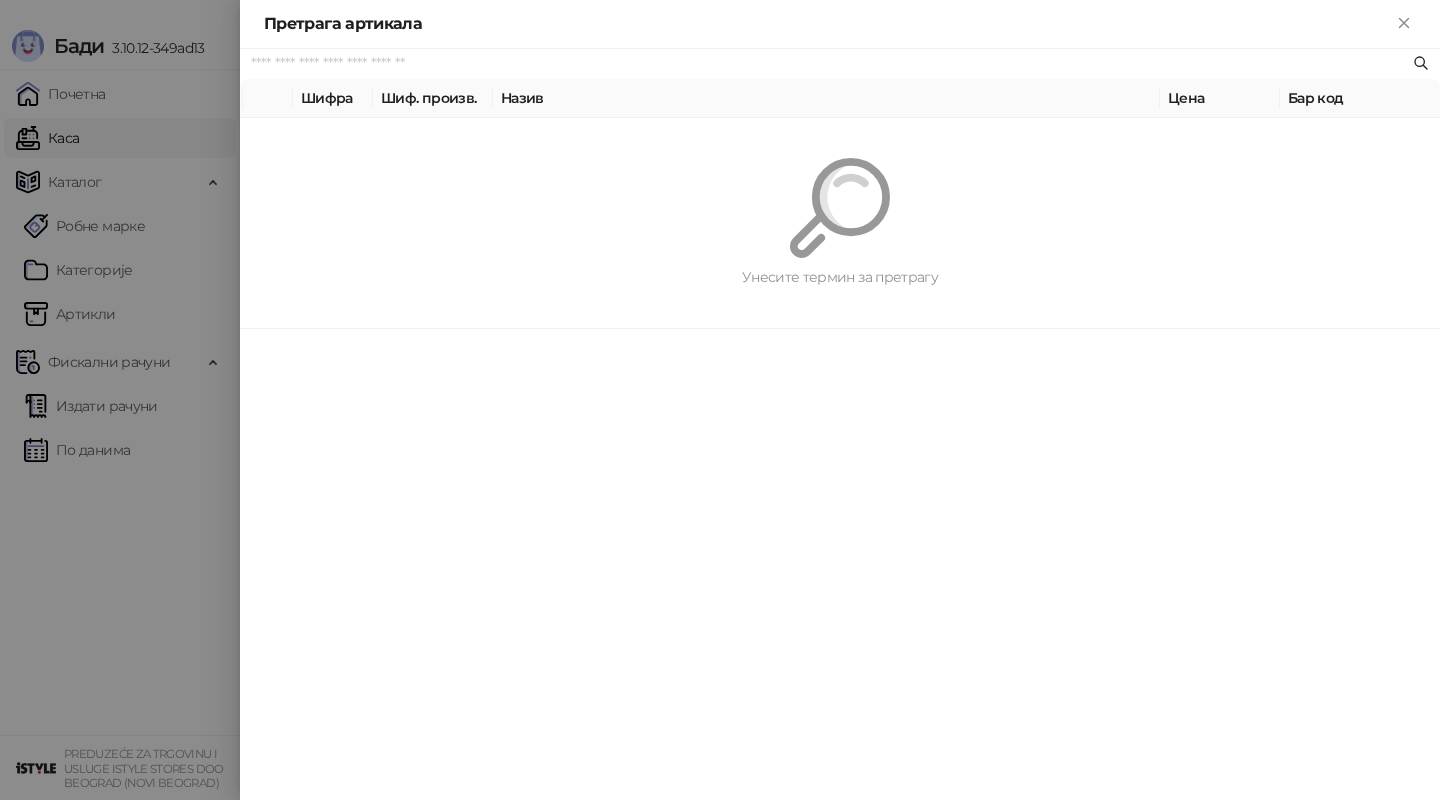 paste on "*********" 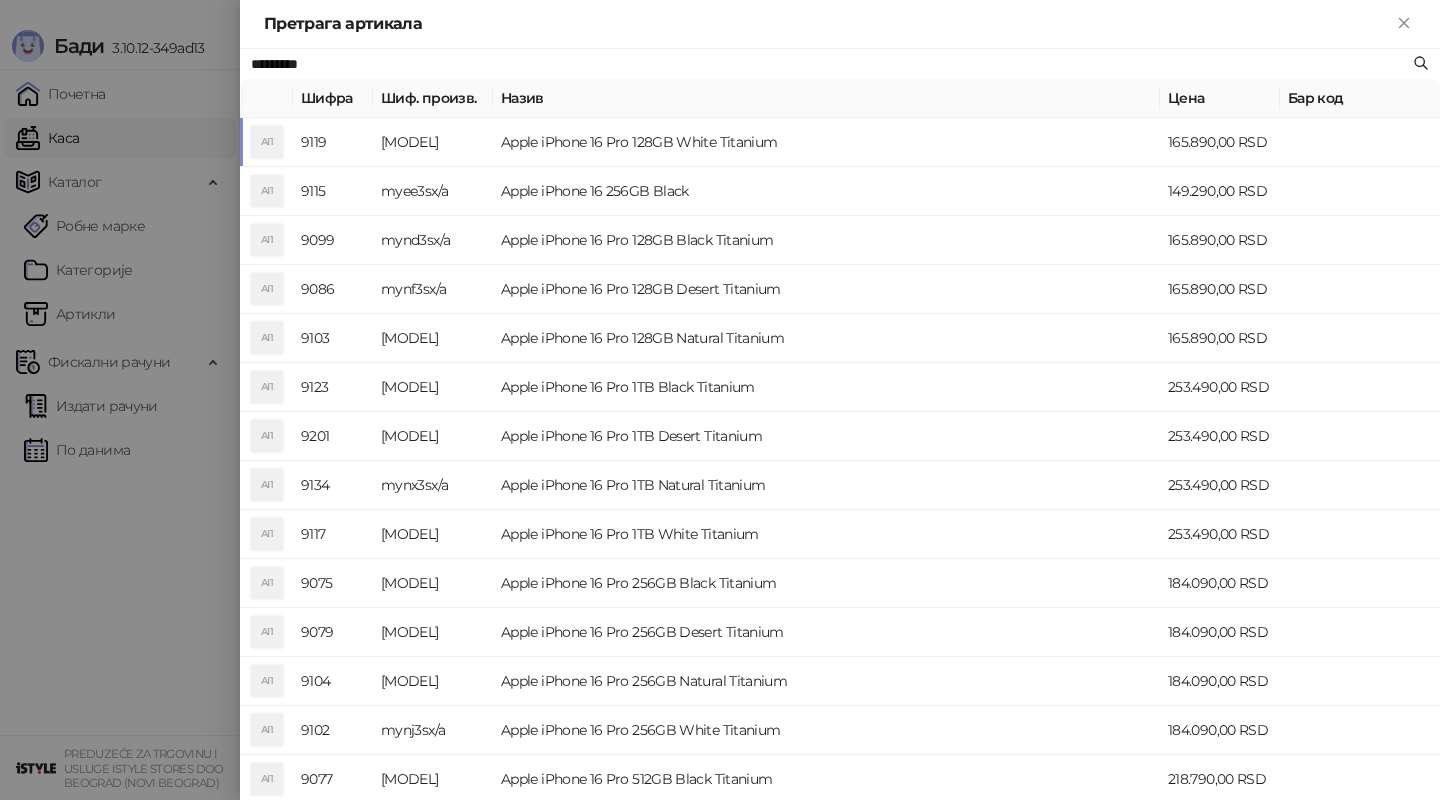 type on "*********" 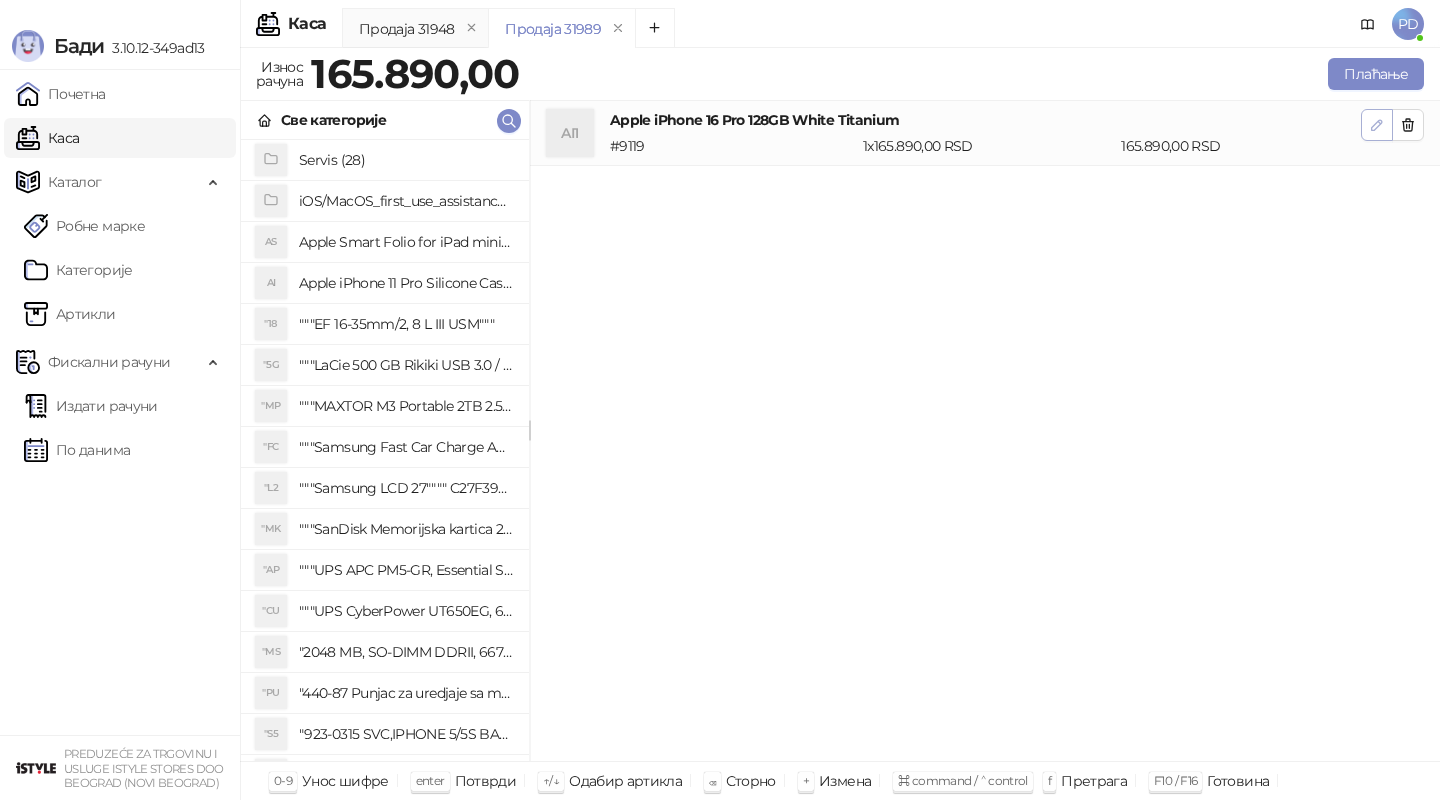 click 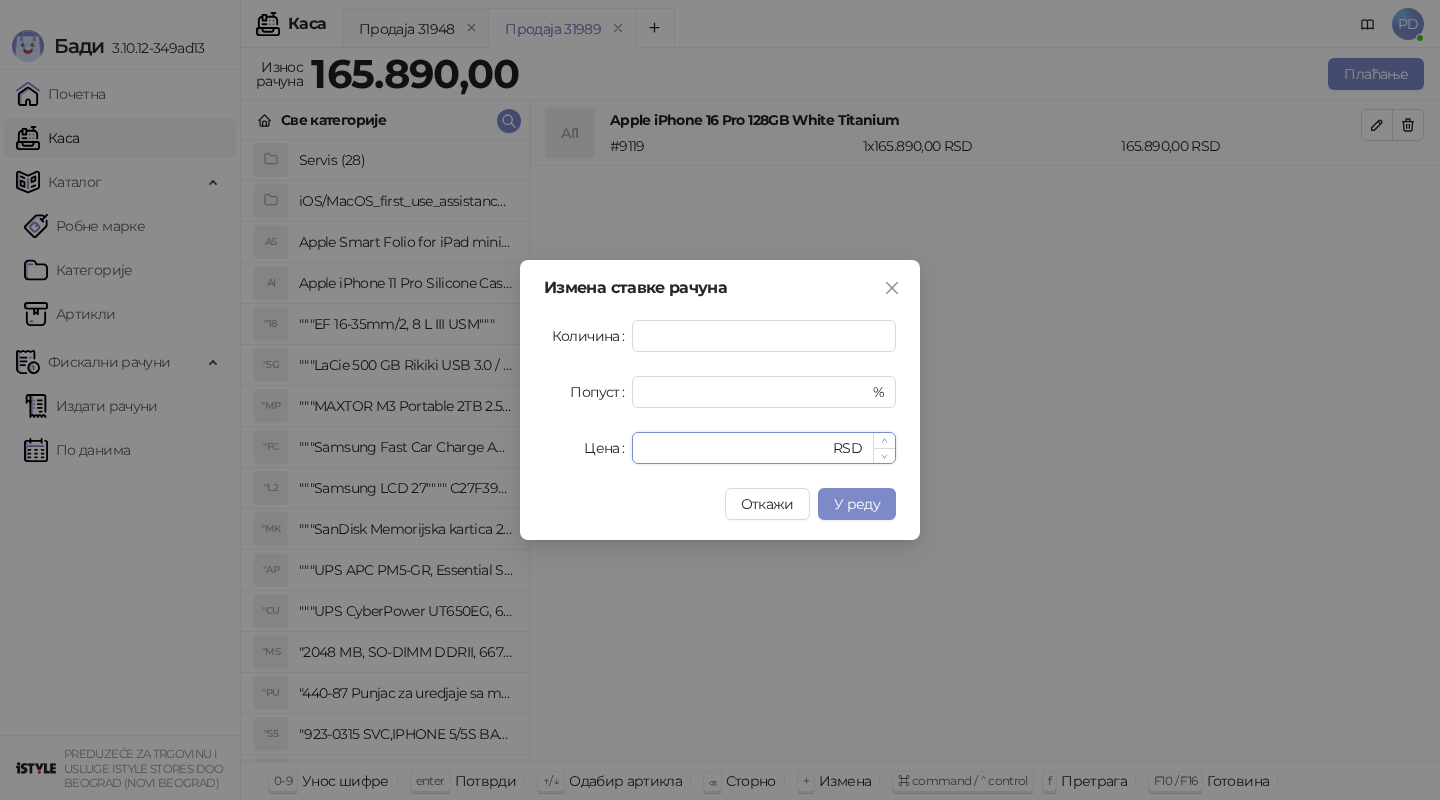 click on "******" at bounding box center [736, 448] 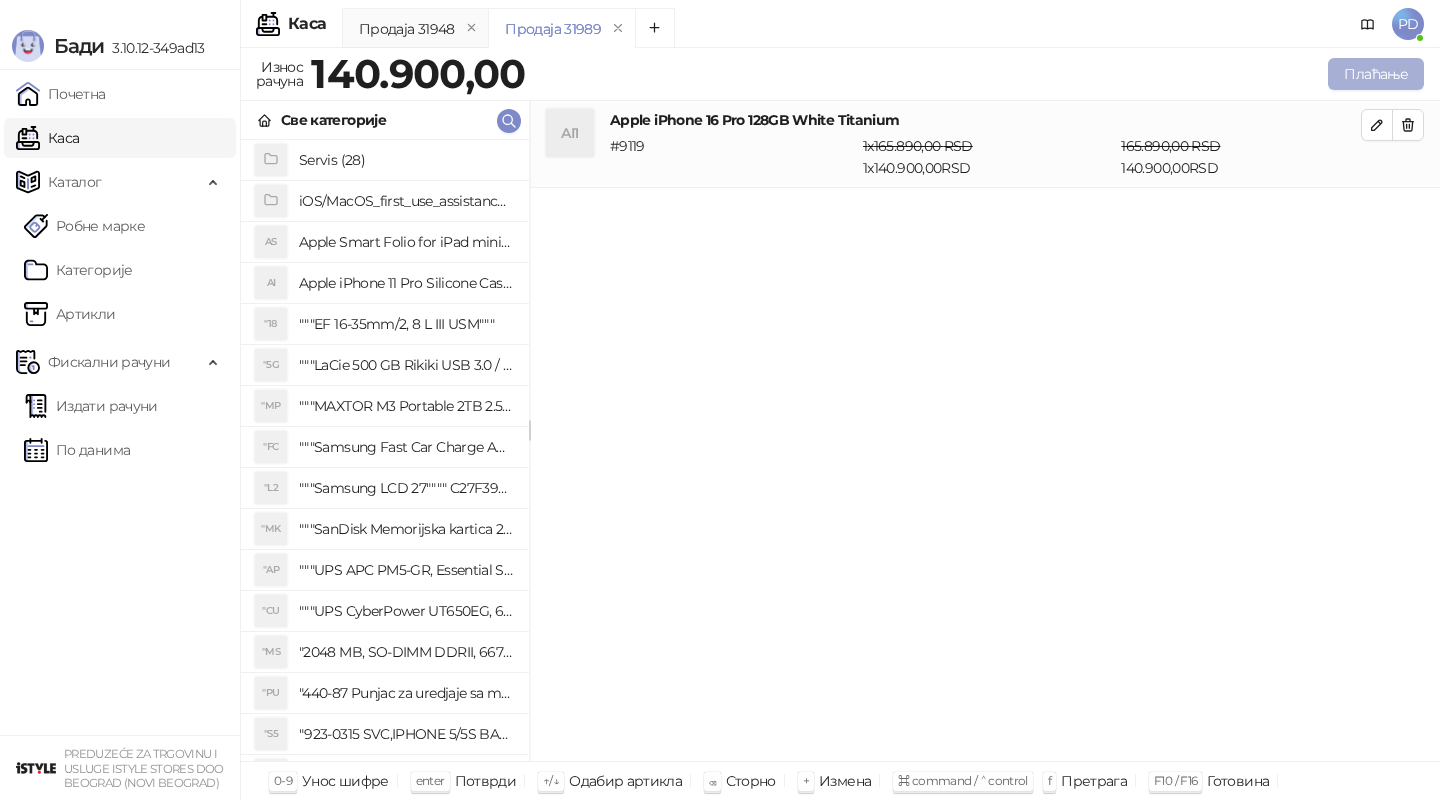 click on "Плаћање" at bounding box center (1376, 74) 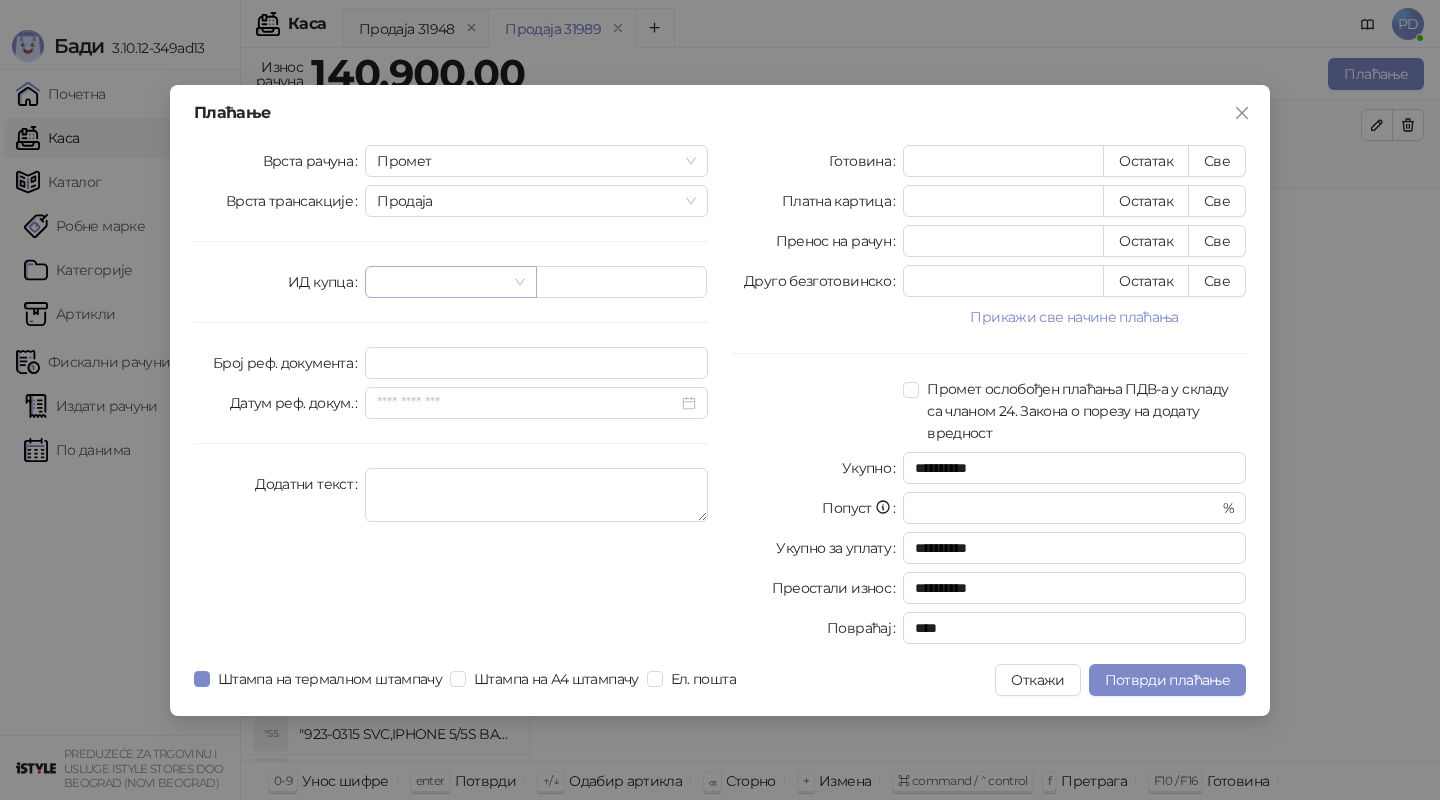 click at bounding box center (441, 282) 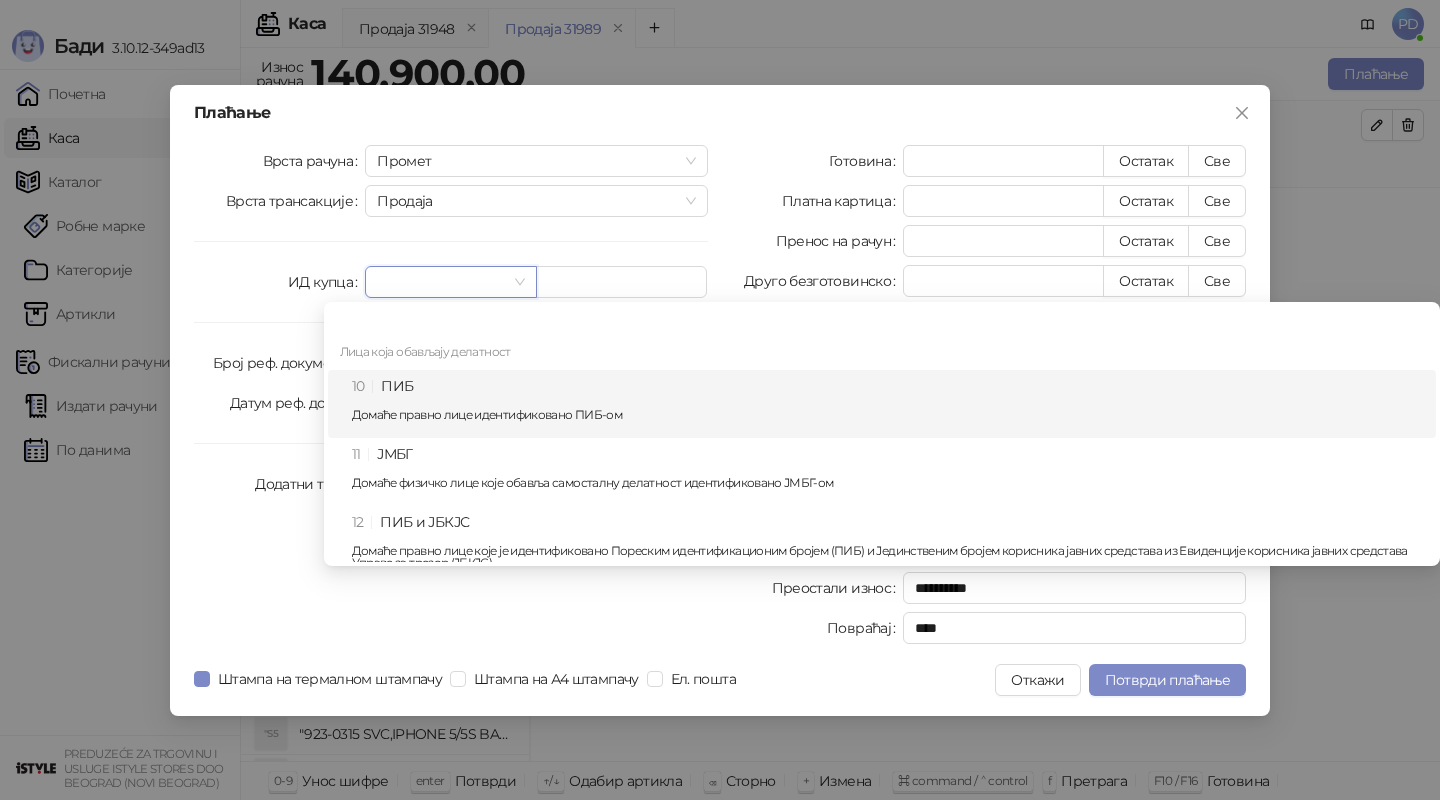 click on "Домаће правно лице идентификовано ПИБ-ом" at bounding box center [888, 415] 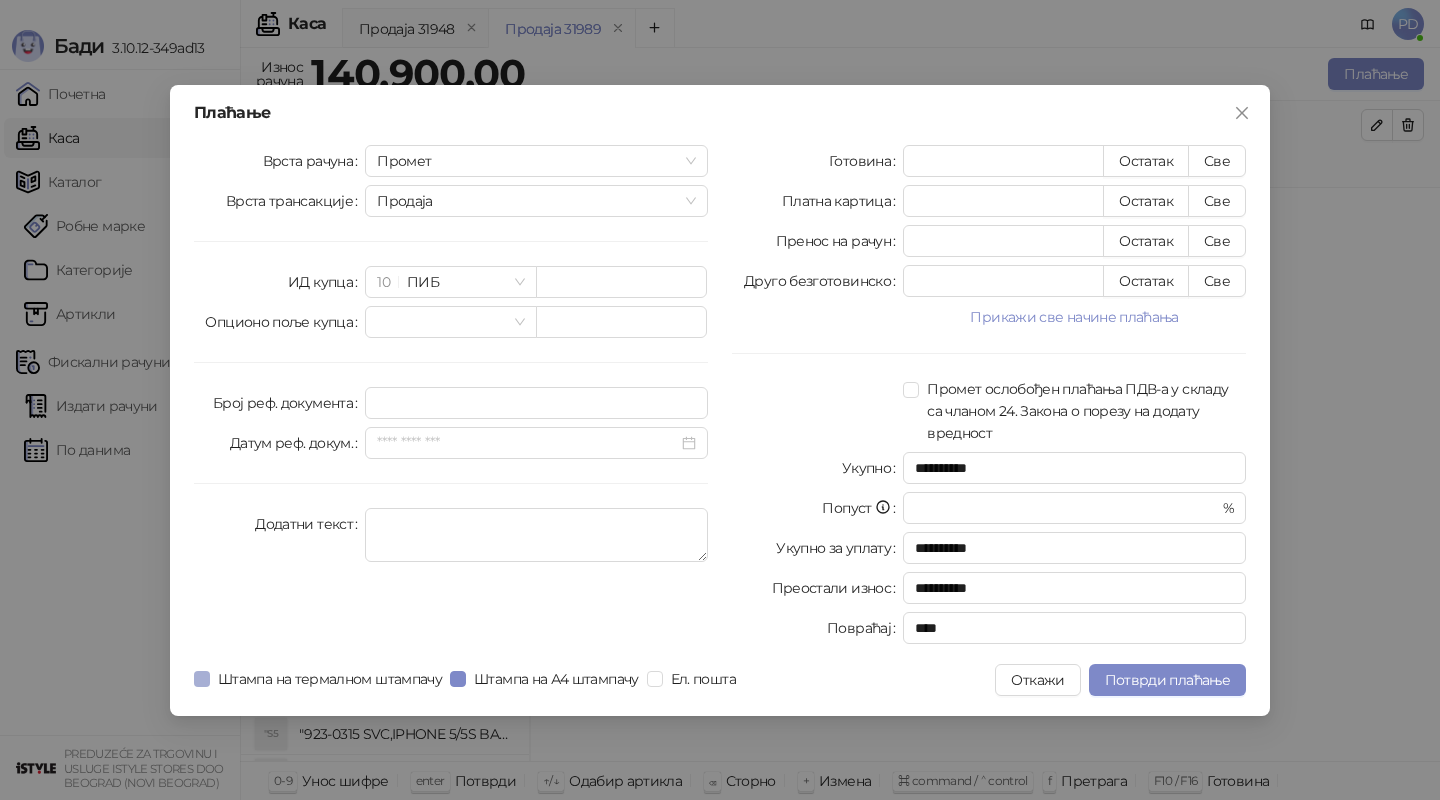 click on "Штампа на термалном штампачу" at bounding box center (330, 679) 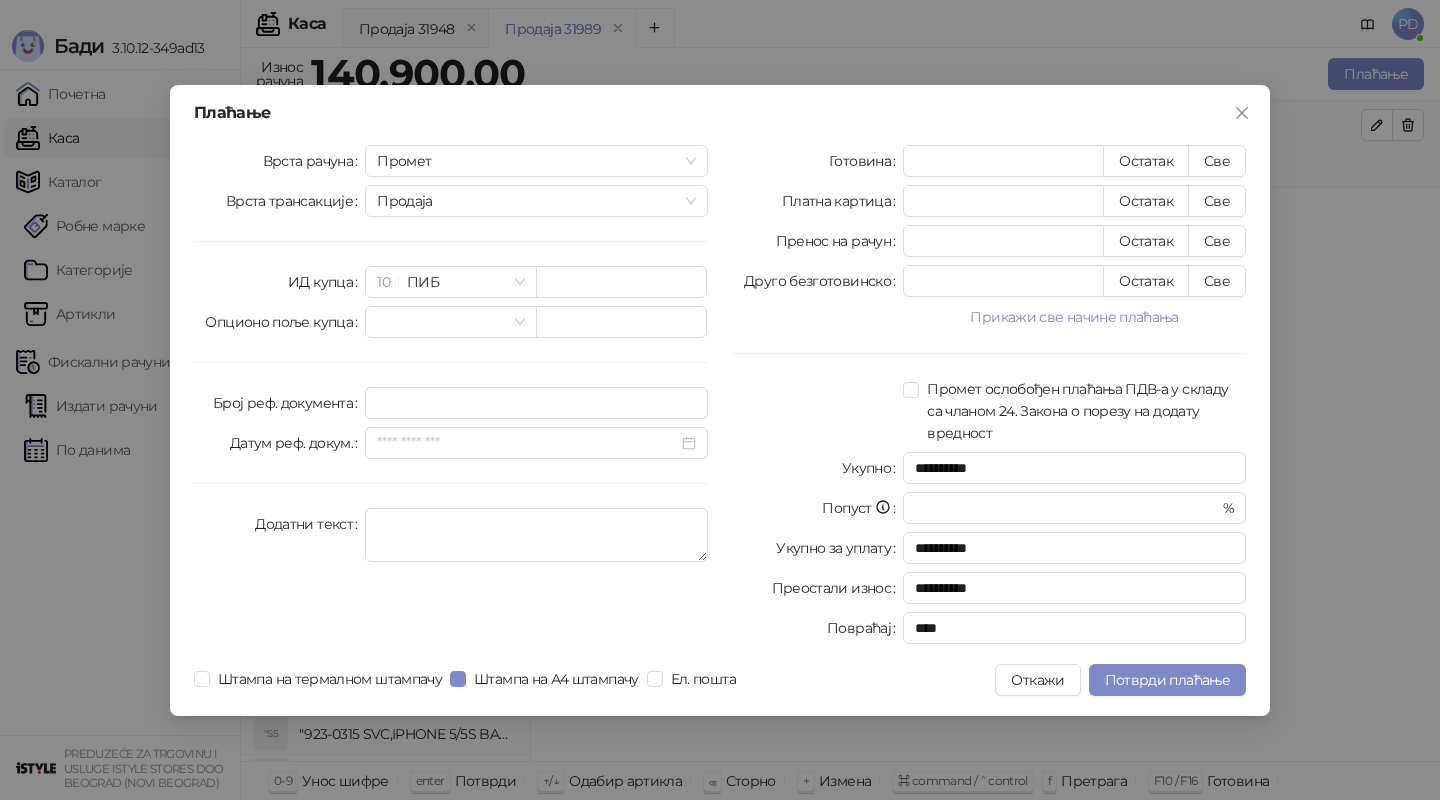 click on "Врста рачуна Промет Врста трансакције Продаја ИД купца 10 ПИБ Опционо поље купца Број реф. документа Датум реф. докум. Додатни текст" at bounding box center [451, 398] 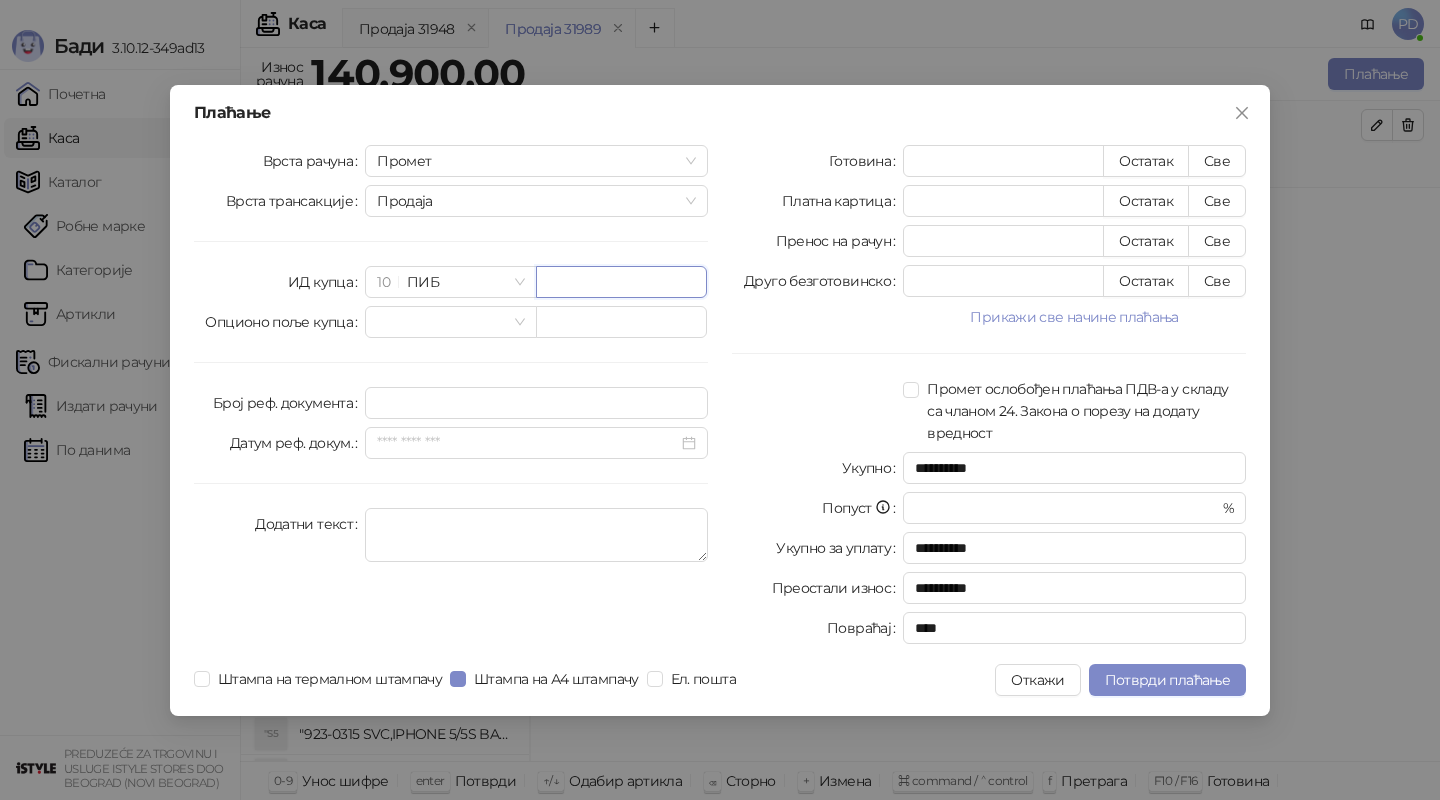 click at bounding box center (621, 282) 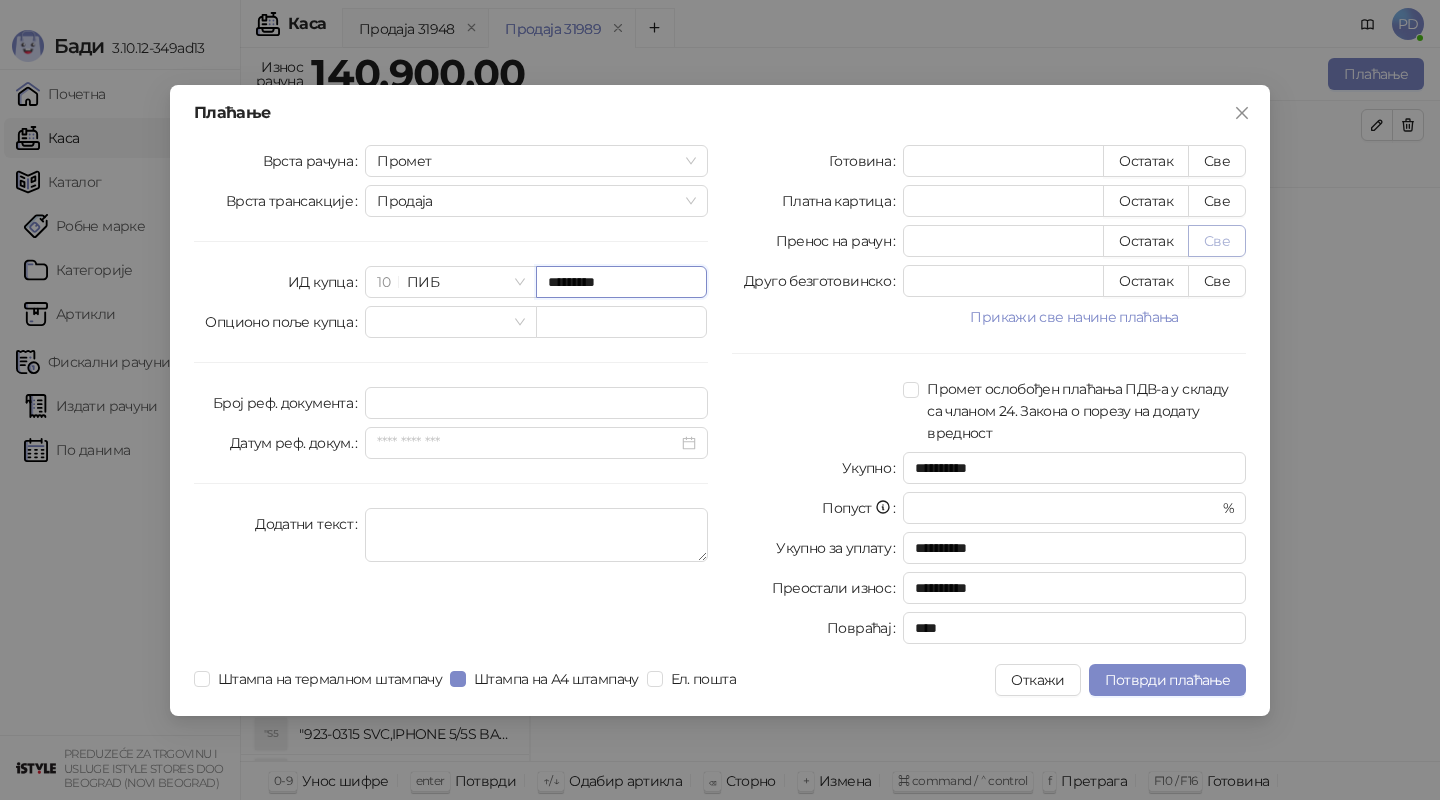 type on "*********" 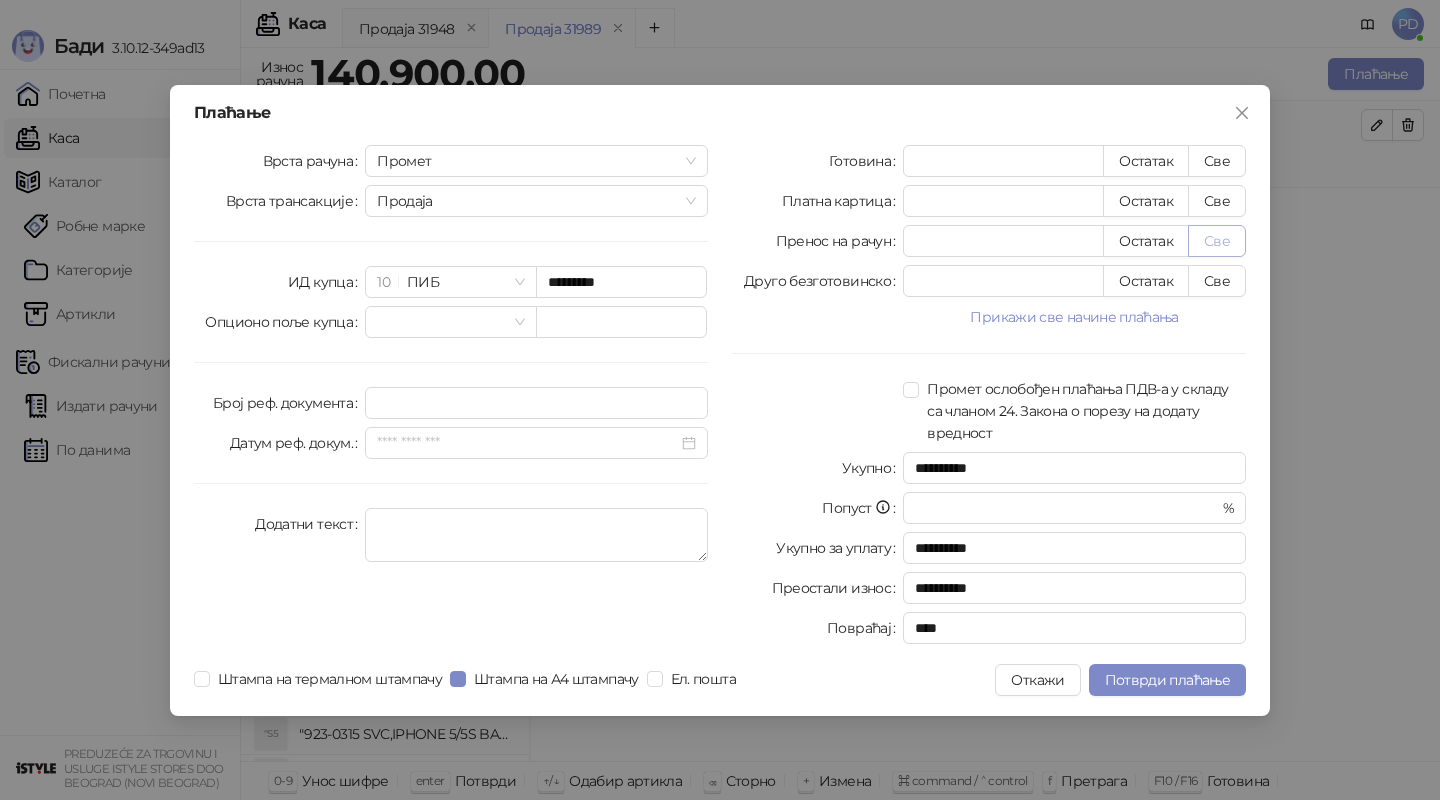 click on "Све" at bounding box center (1217, 241) 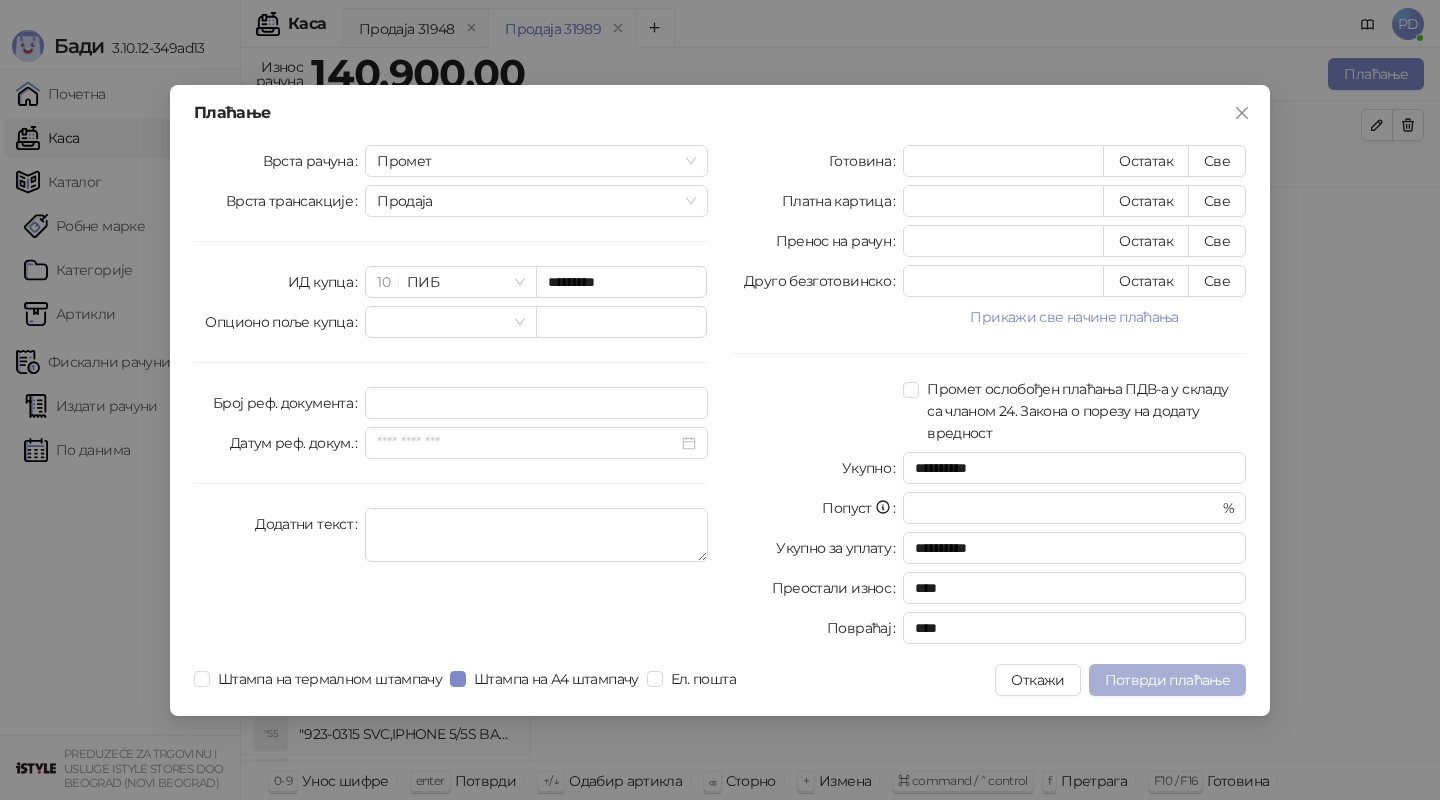 click on "Потврди плаћање" at bounding box center [1167, 680] 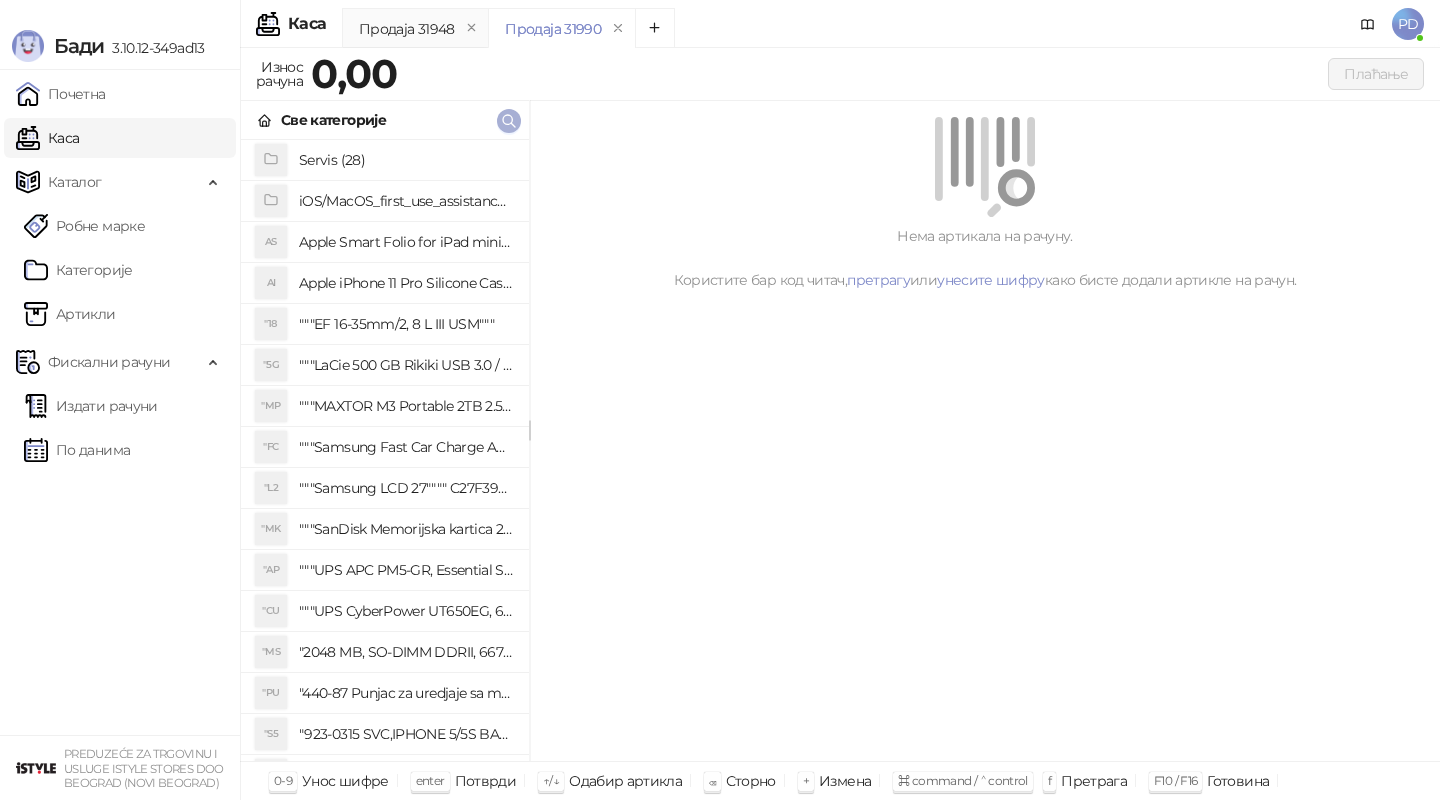 click 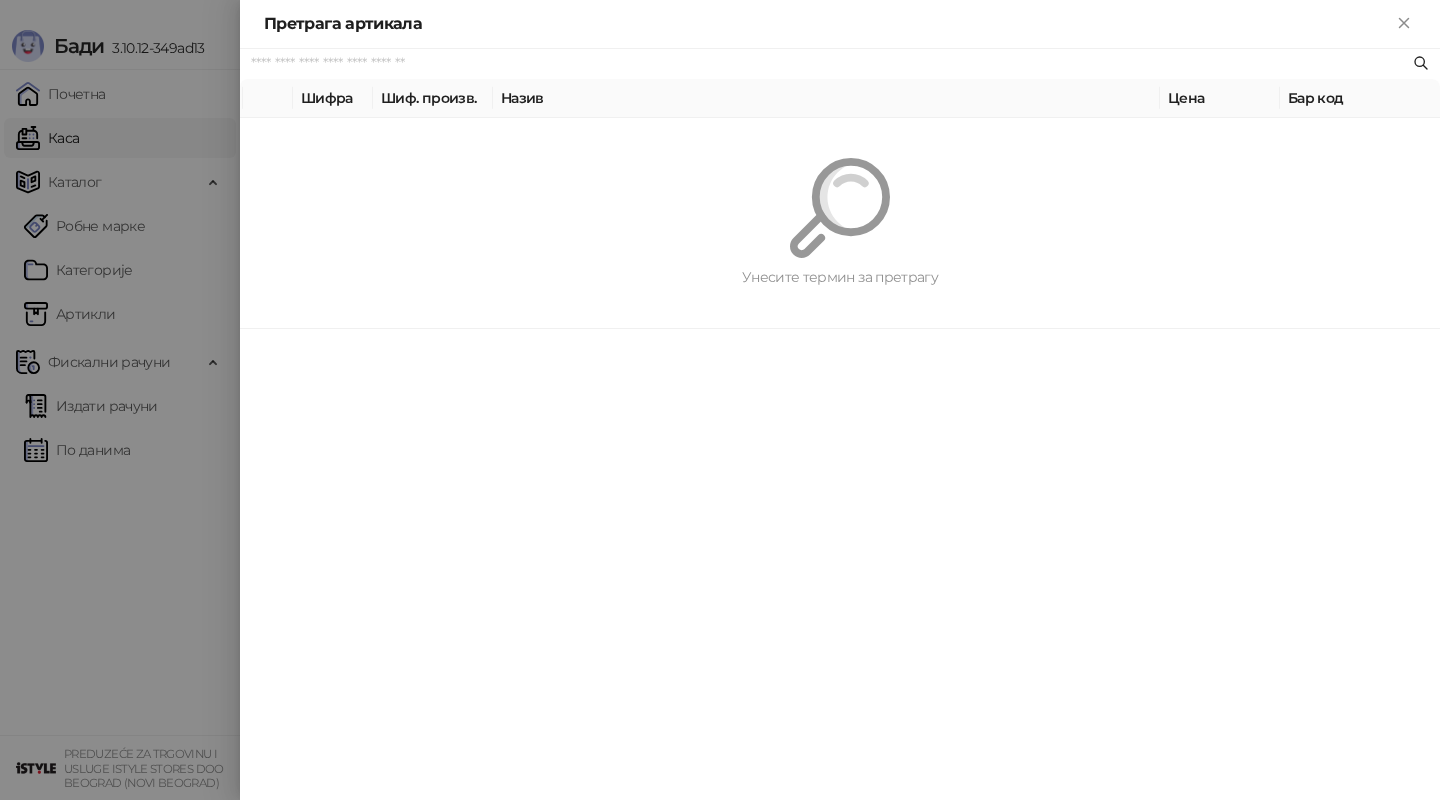 paste on "*********" 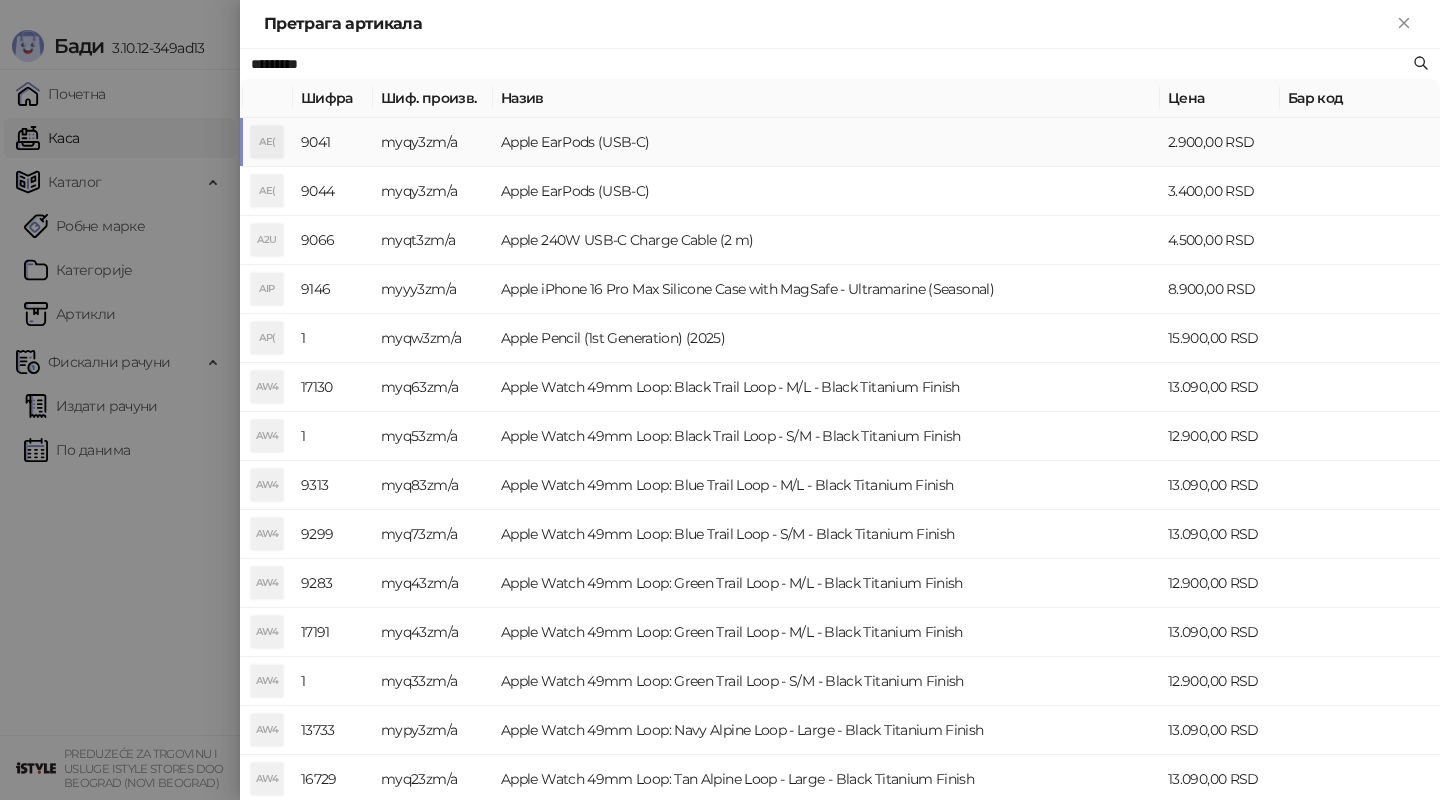 type on "*********" 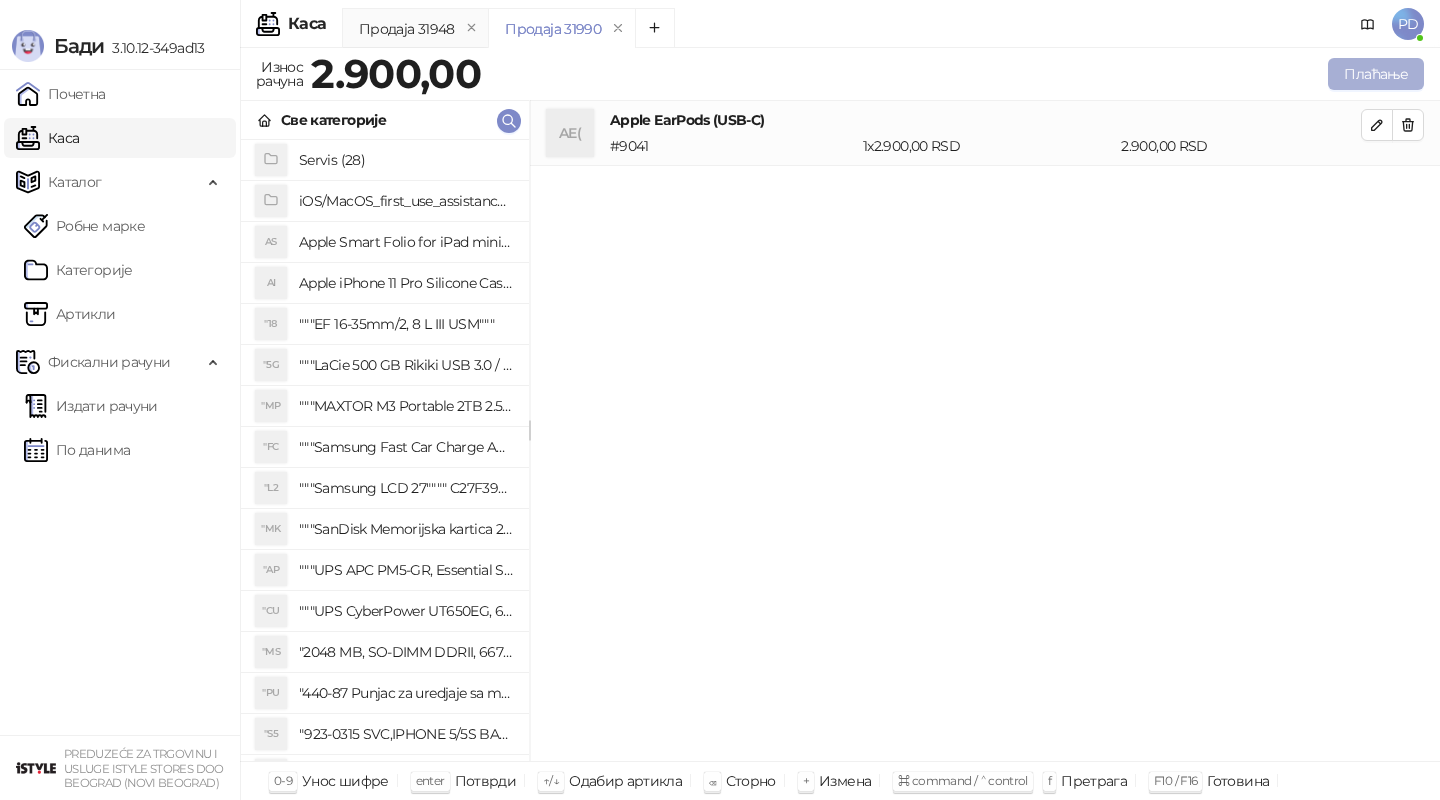 click on "Плаћање" at bounding box center (1376, 74) 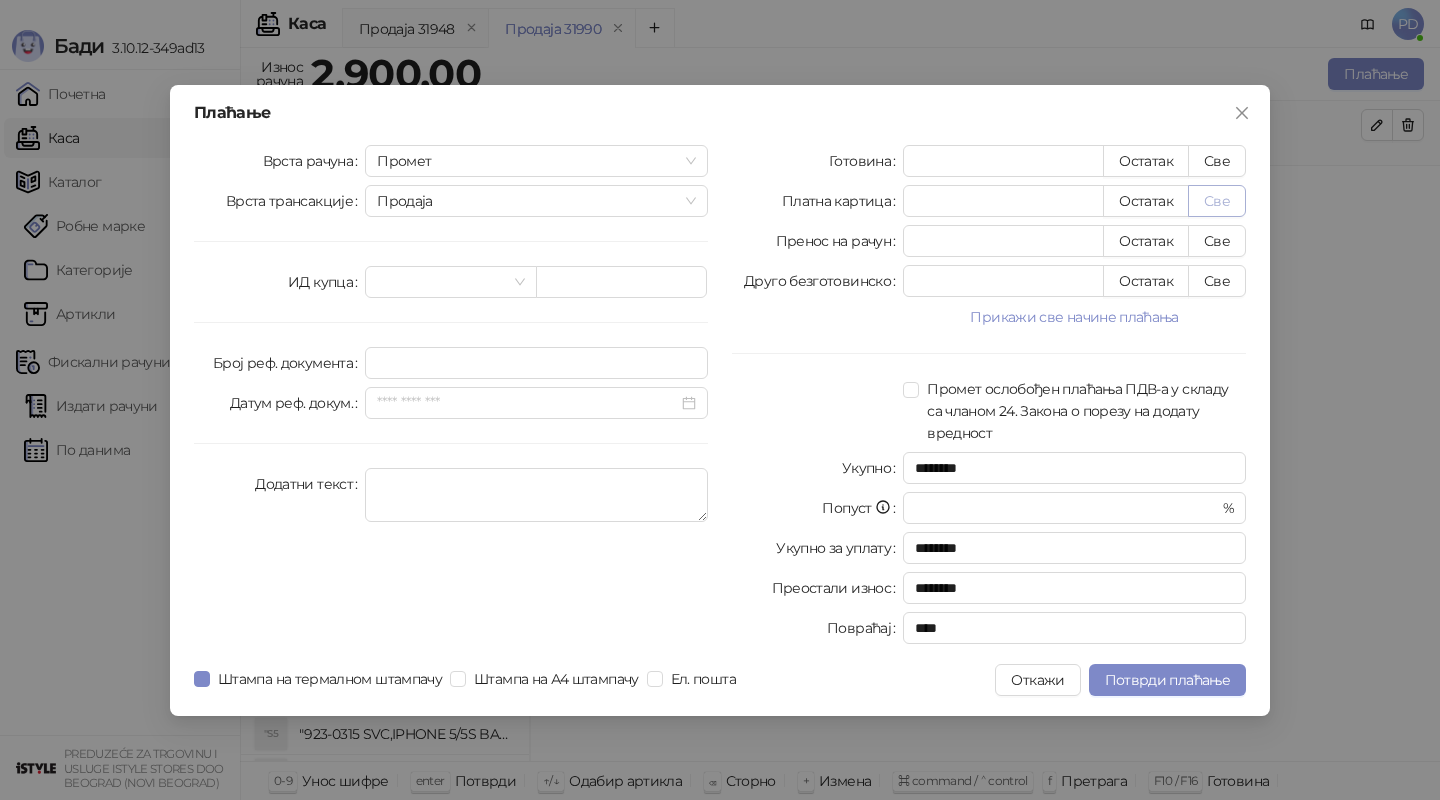click on "Све" at bounding box center [1217, 201] 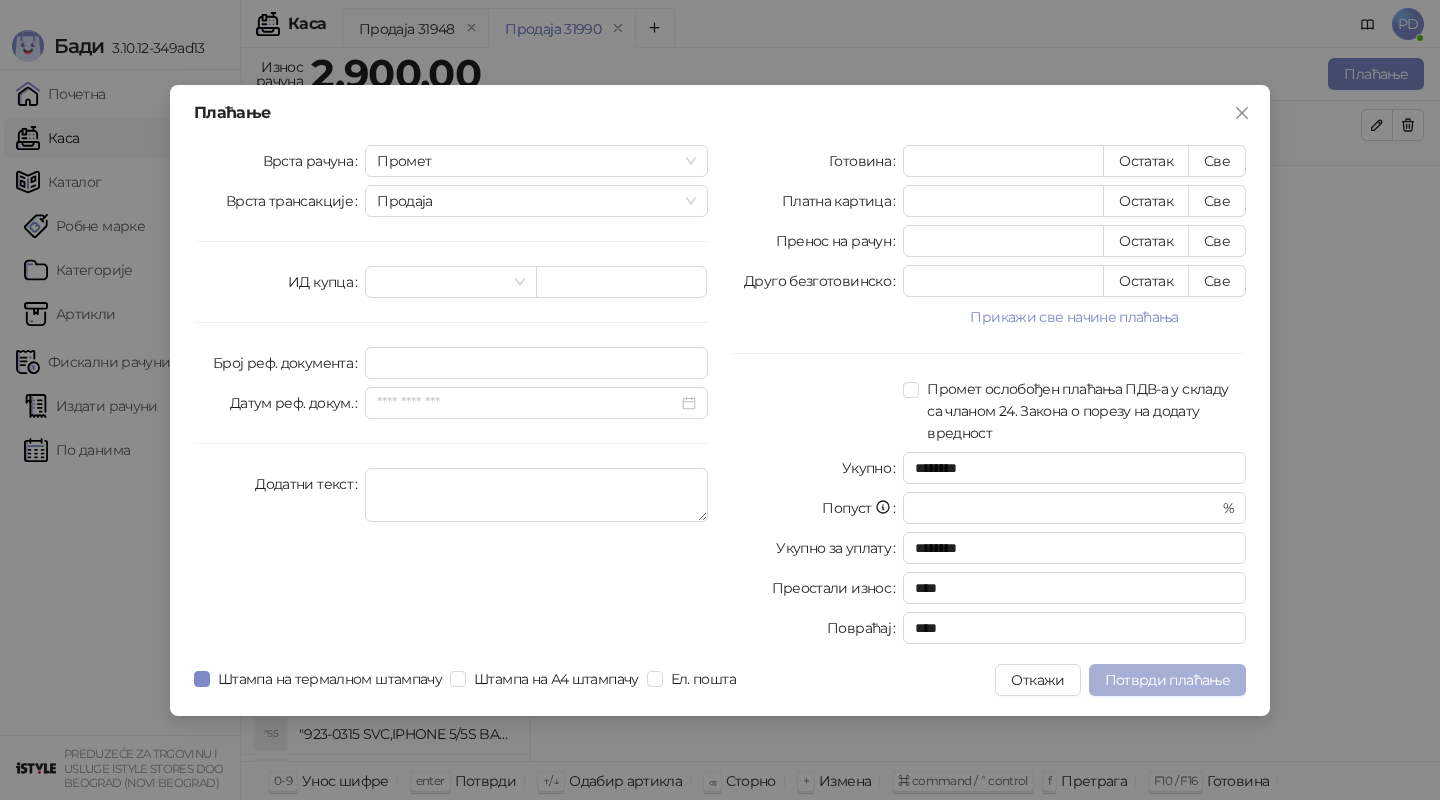click on "Потврди плаћање" at bounding box center (1167, 680) 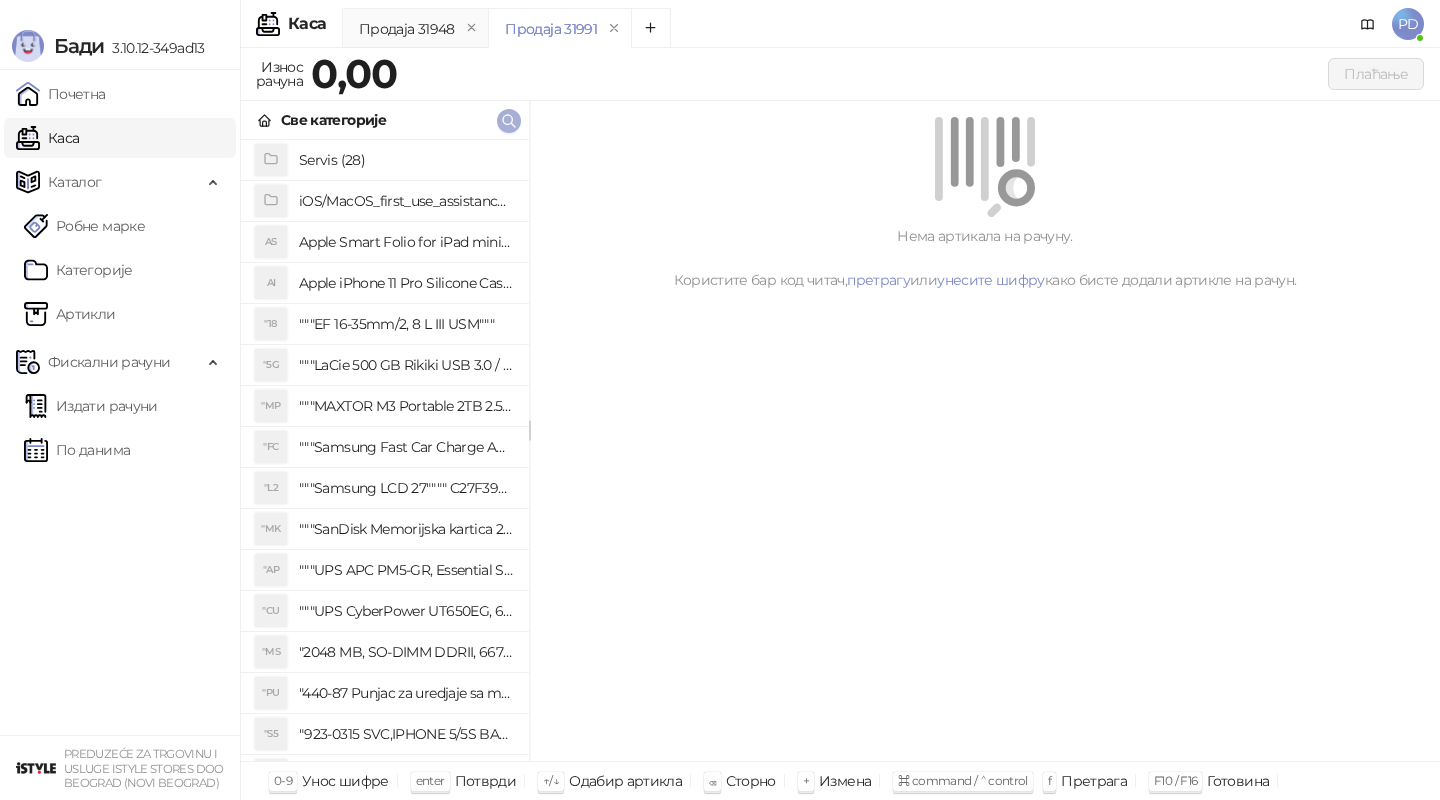 click 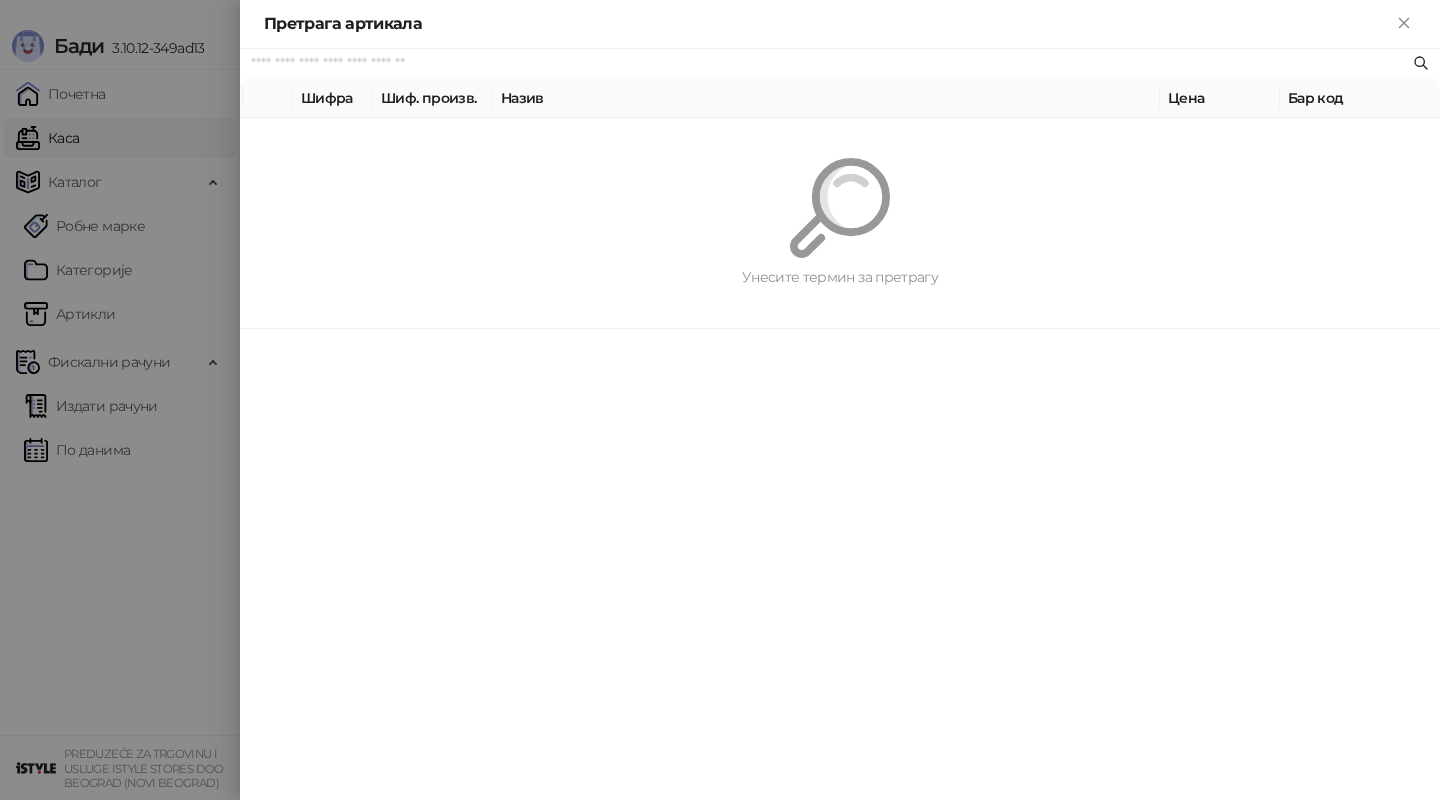 paste on "**********" 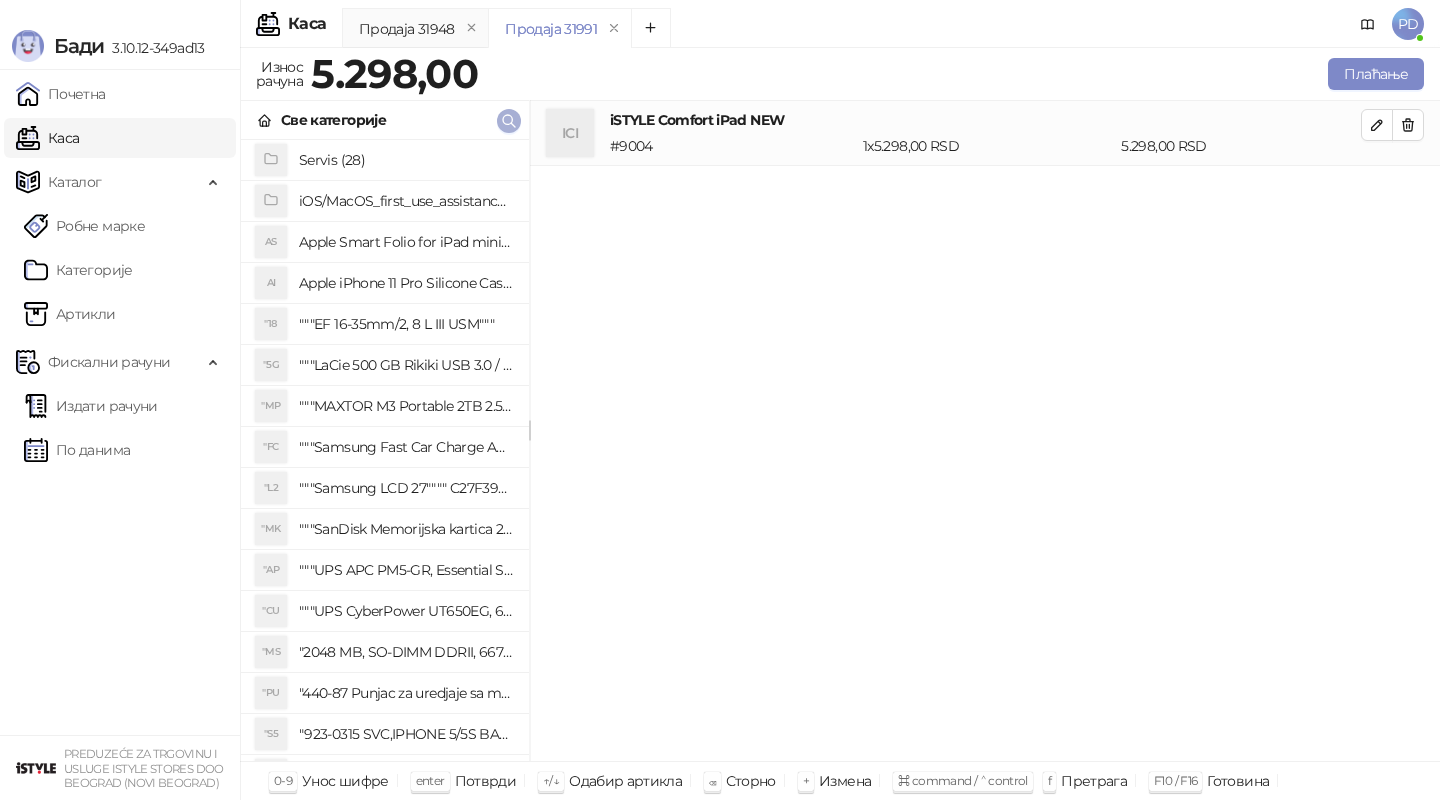 click 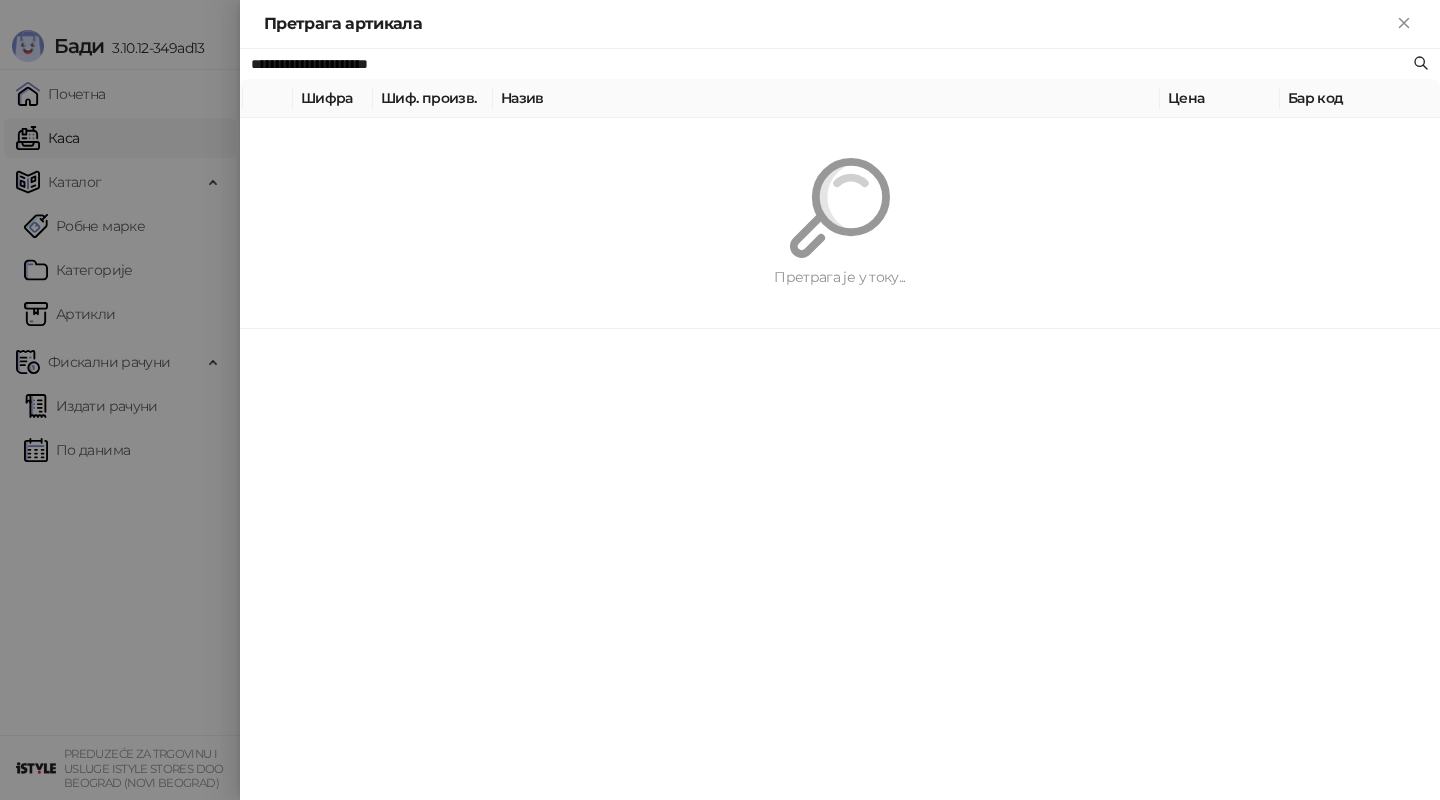 paste 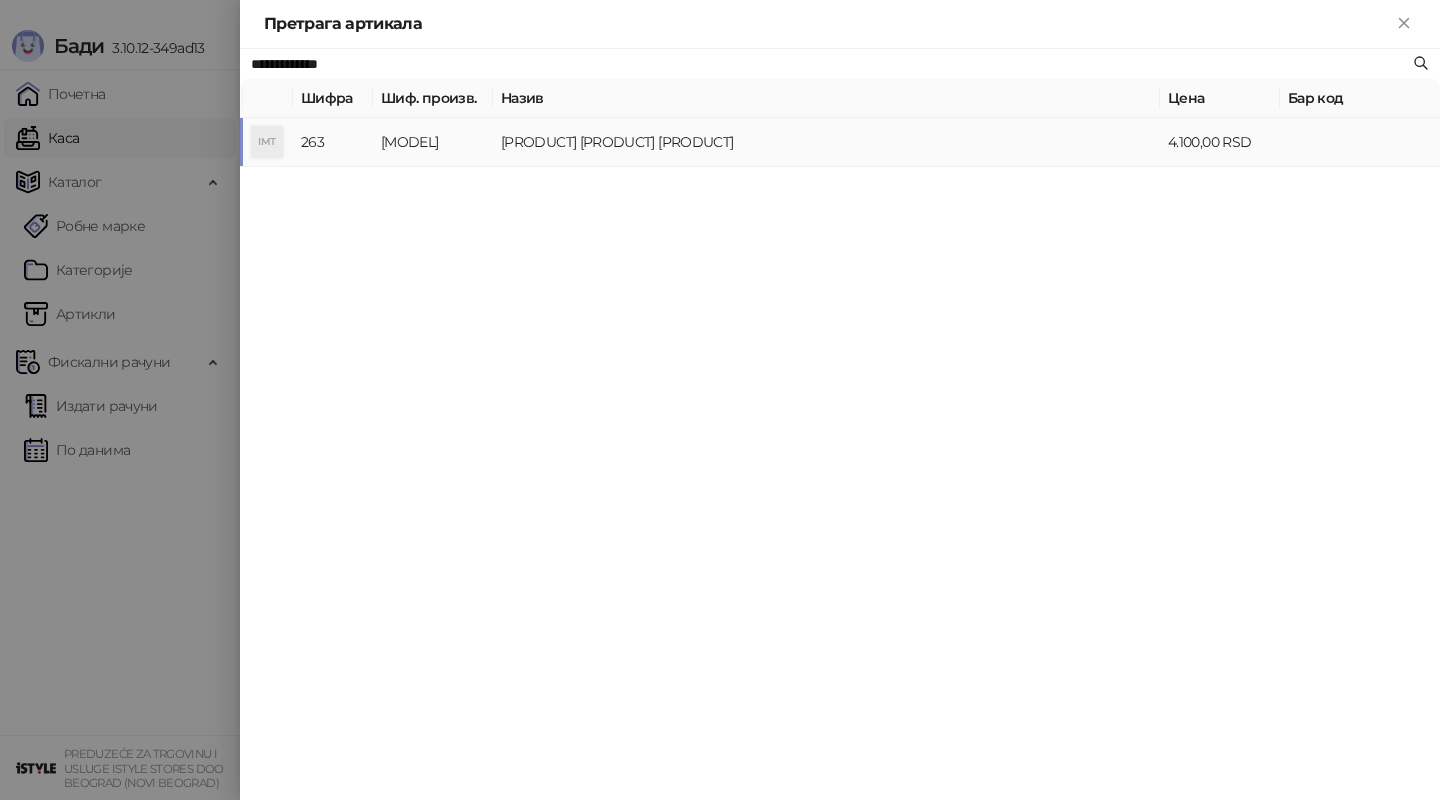 type on "**********" 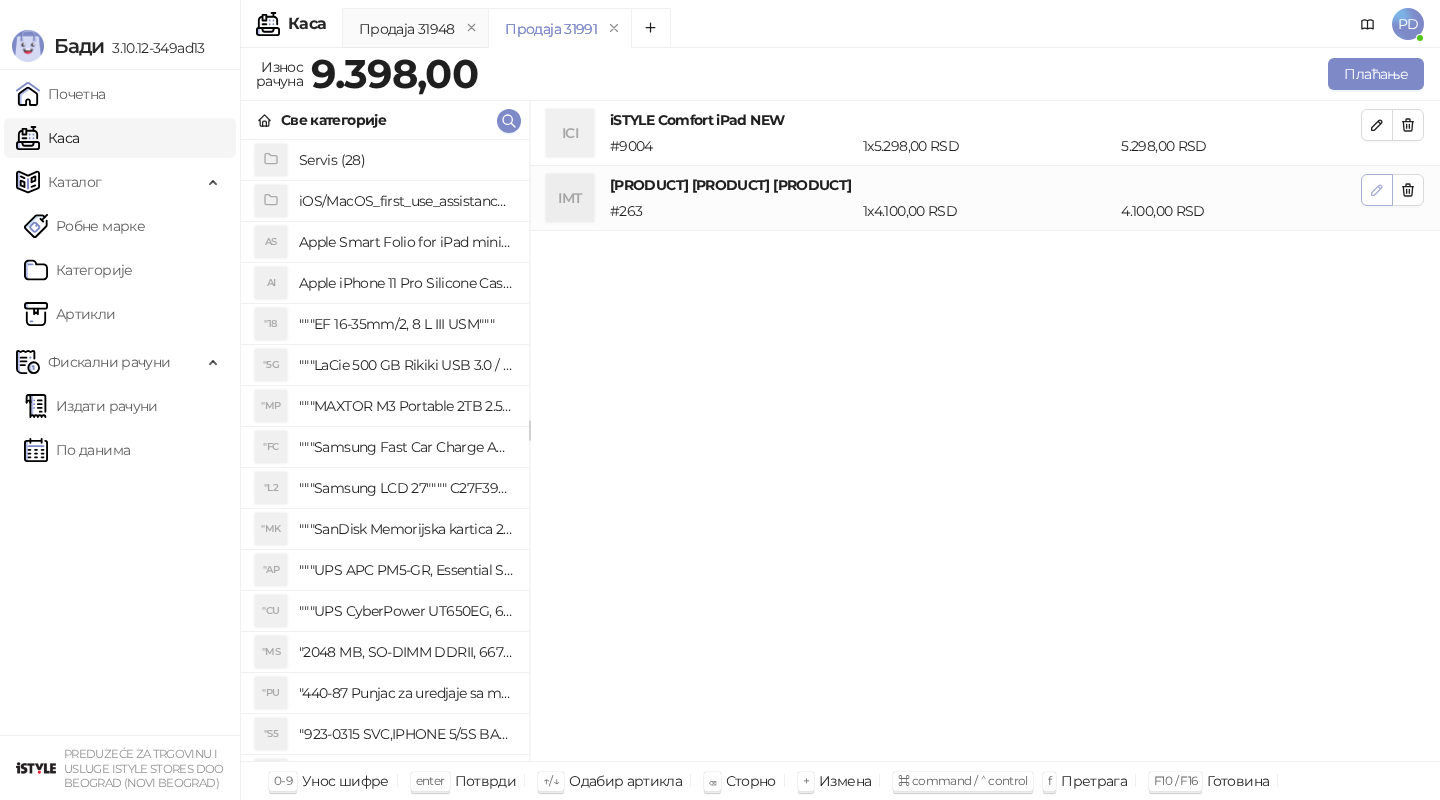 click 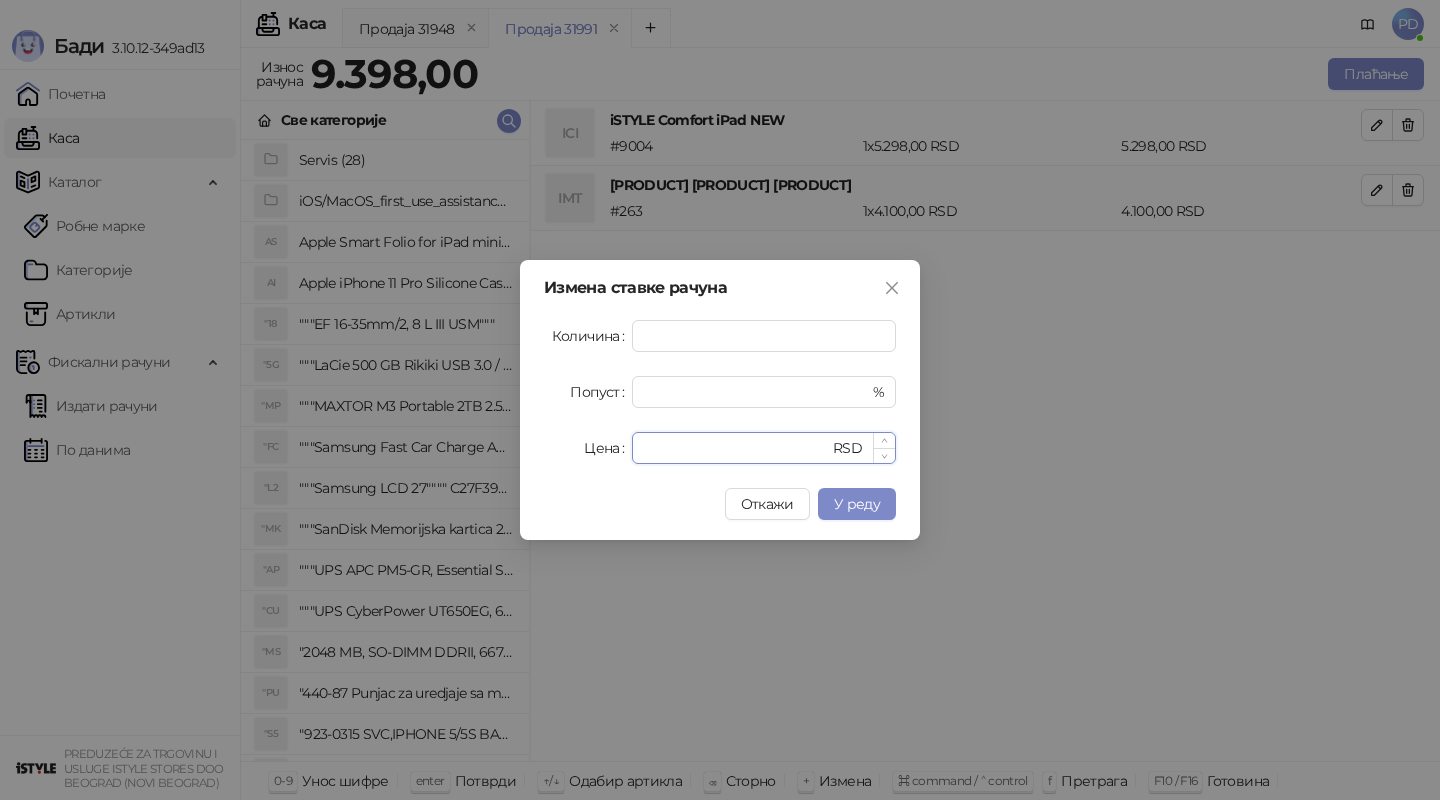 click on "****" at bounding box center [736, 448] 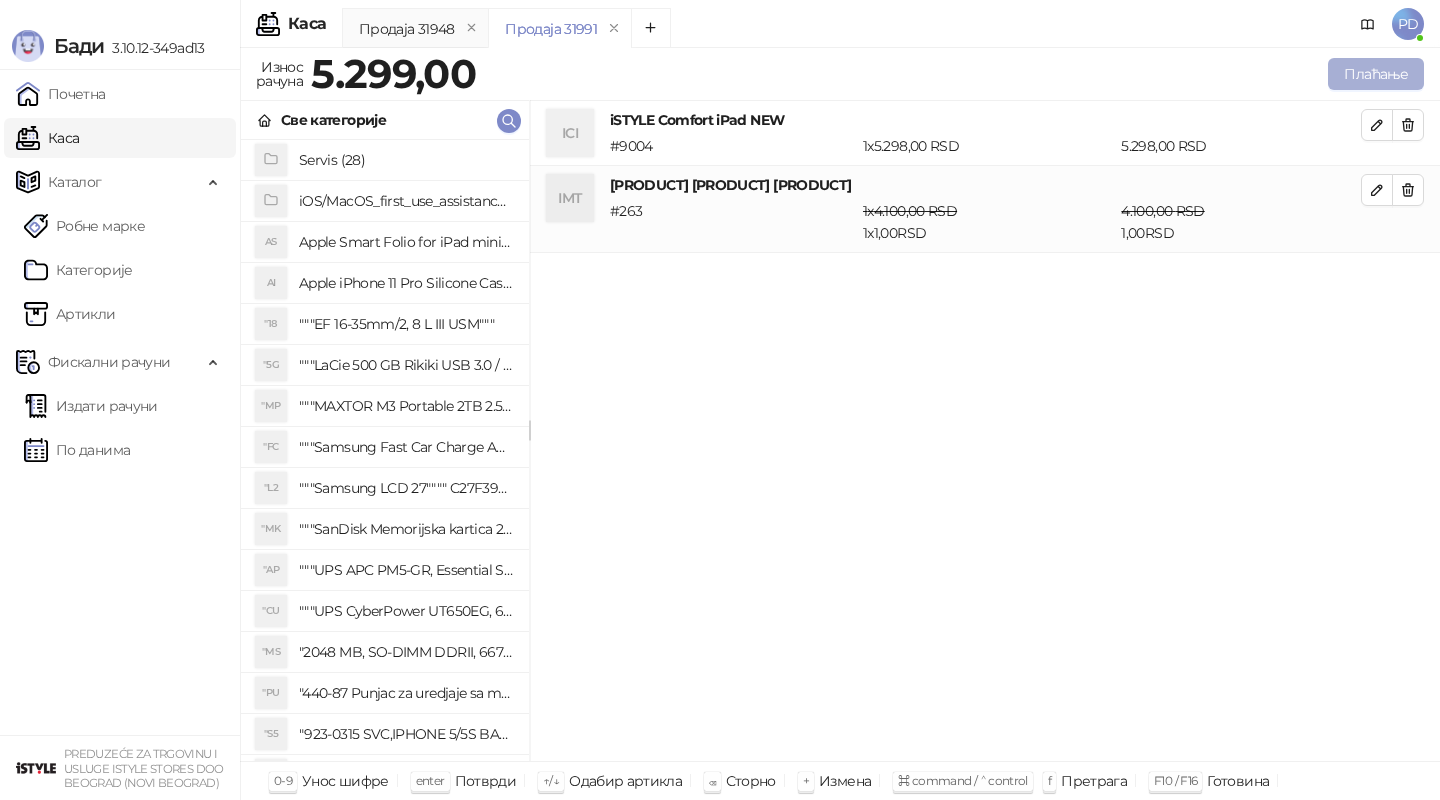click on "Плаћање" at bounding box center [1376, 74] 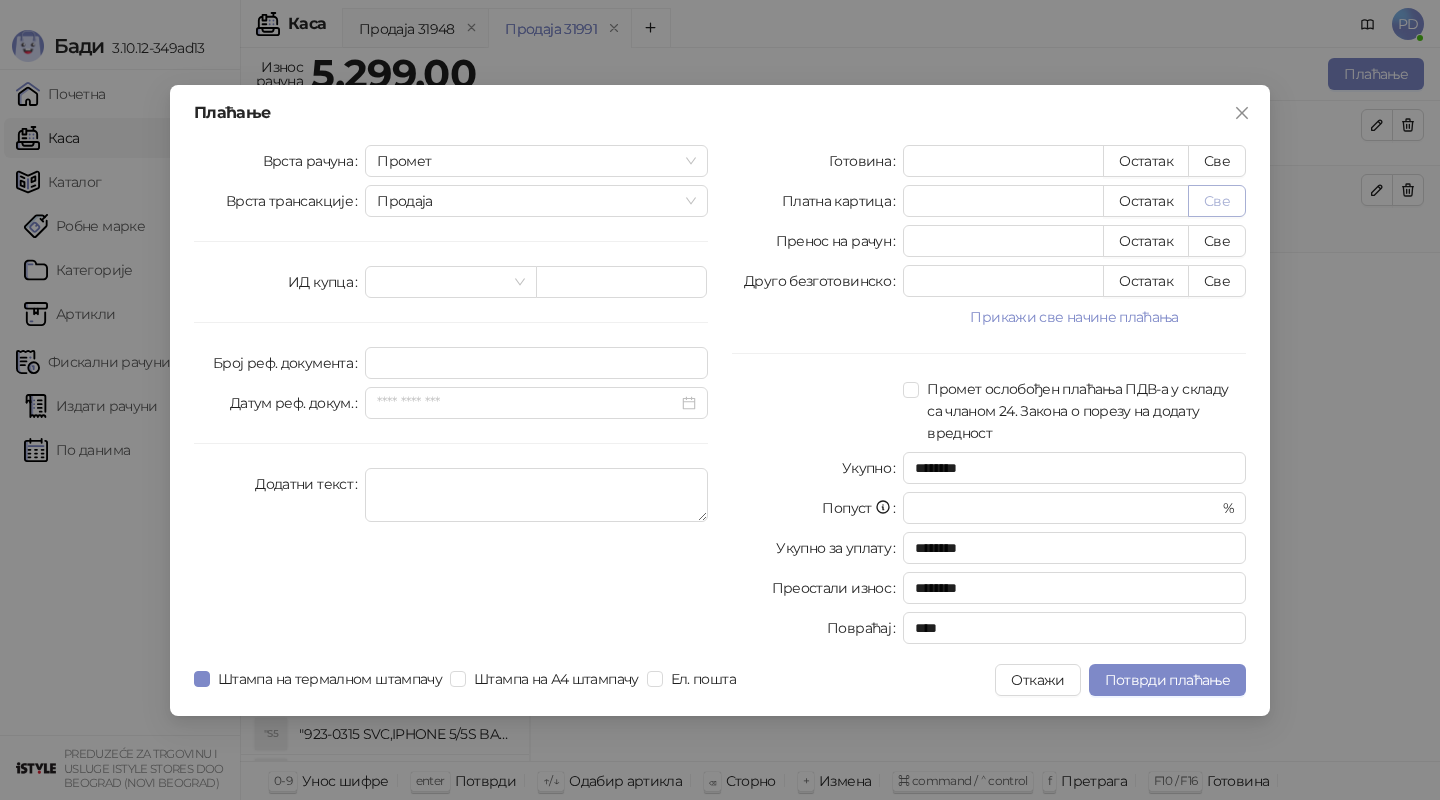 click on "Све" at bounding box center [1217, 201] 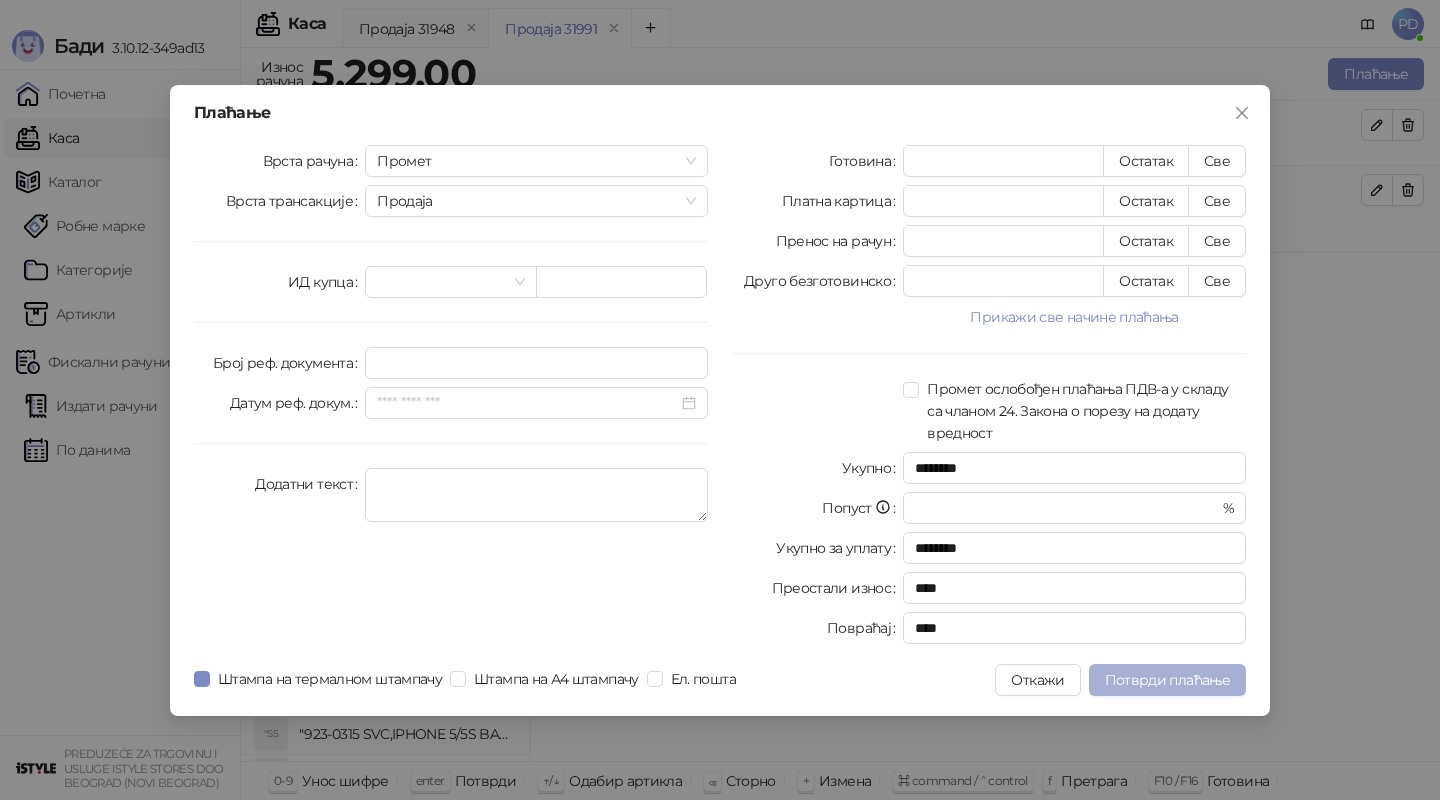 click on "Потврди плаћање" at bounding box center (1167, 680) 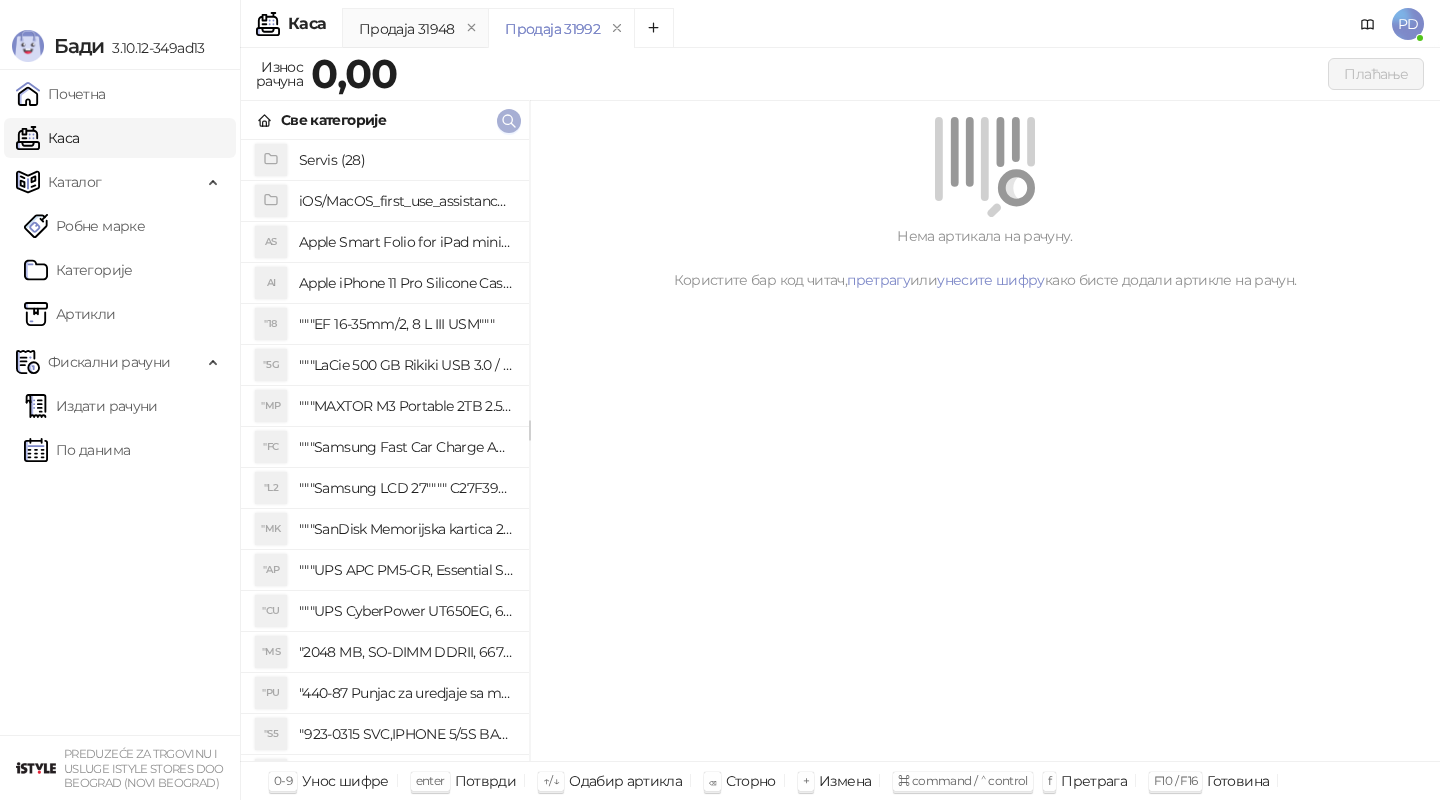 click 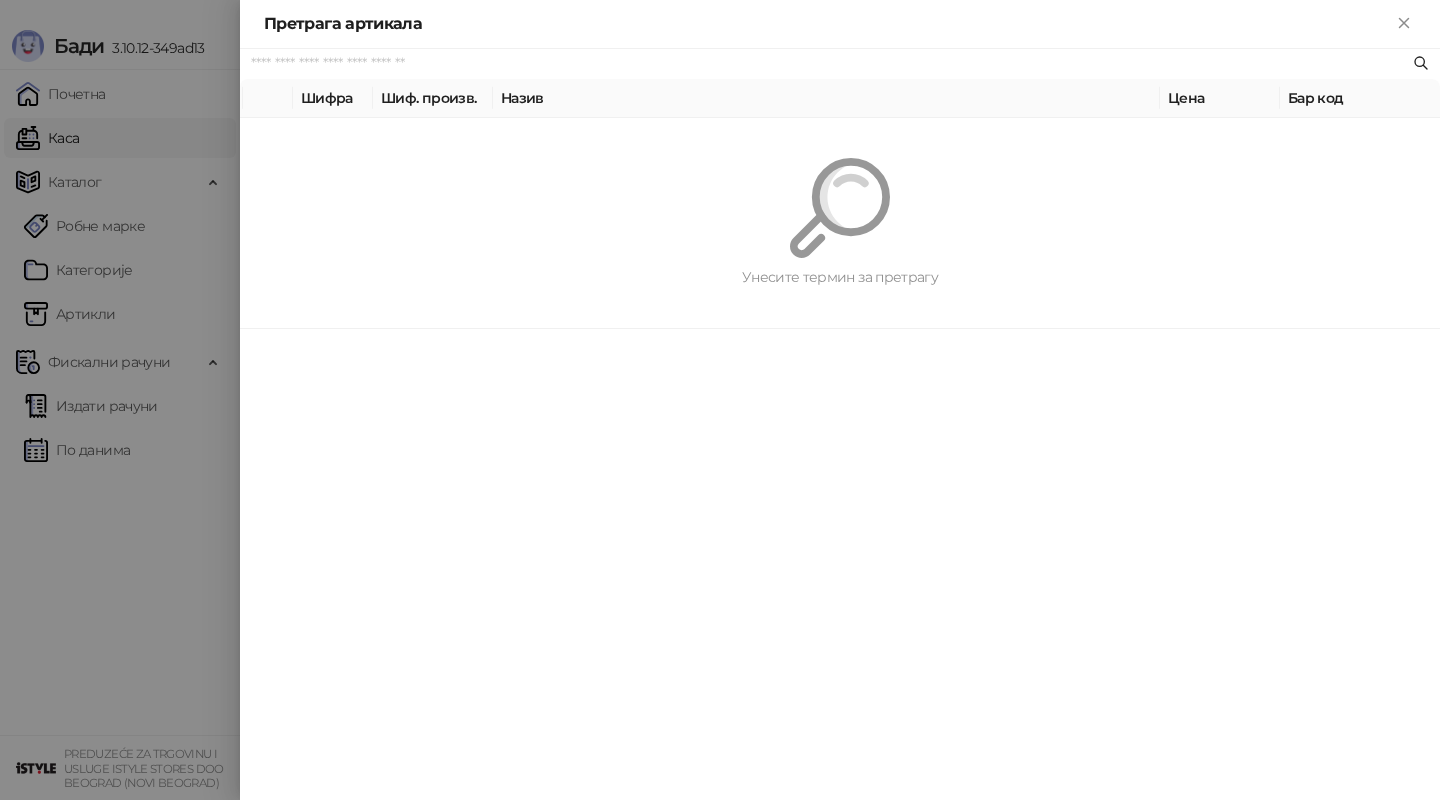 paste on "*********" 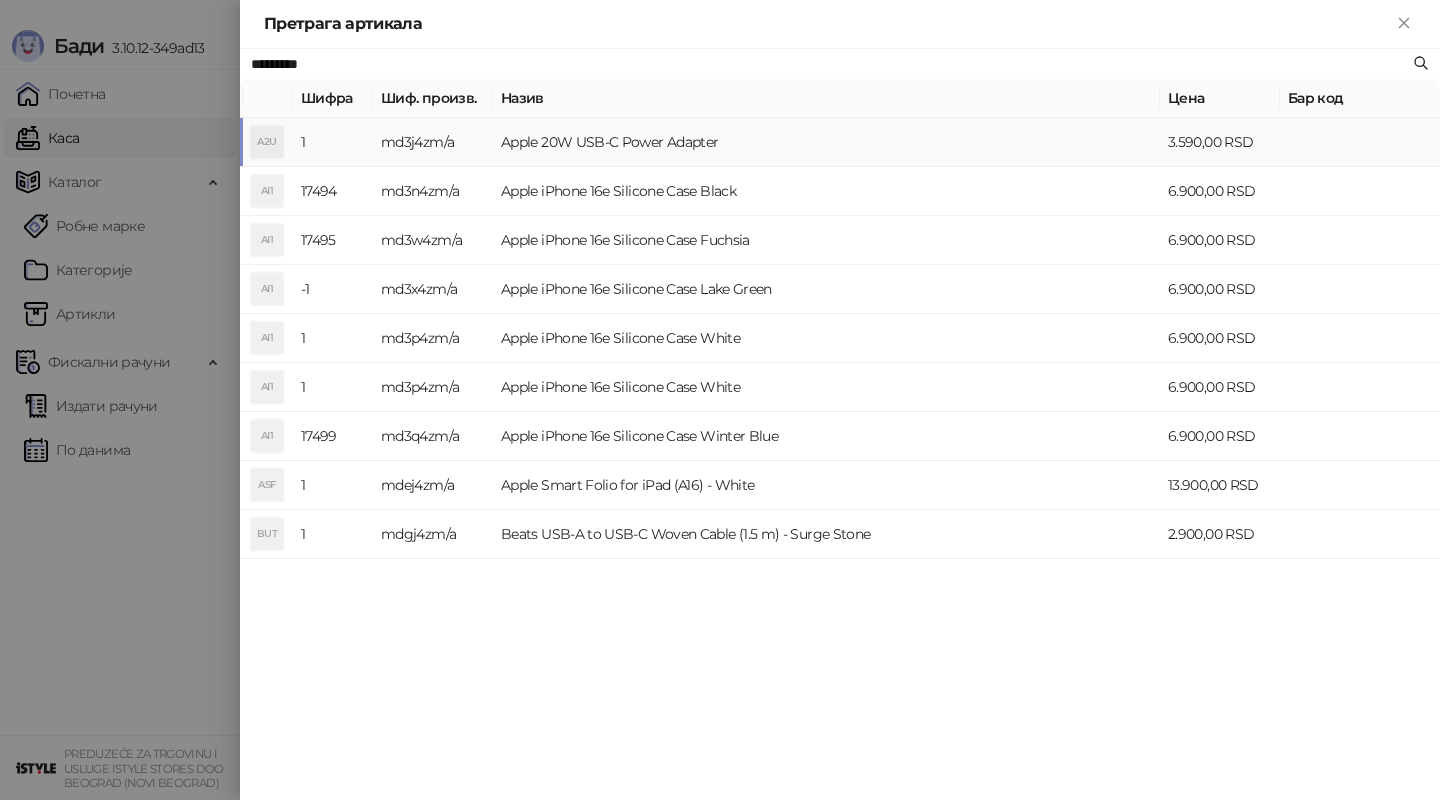 type on "*********" 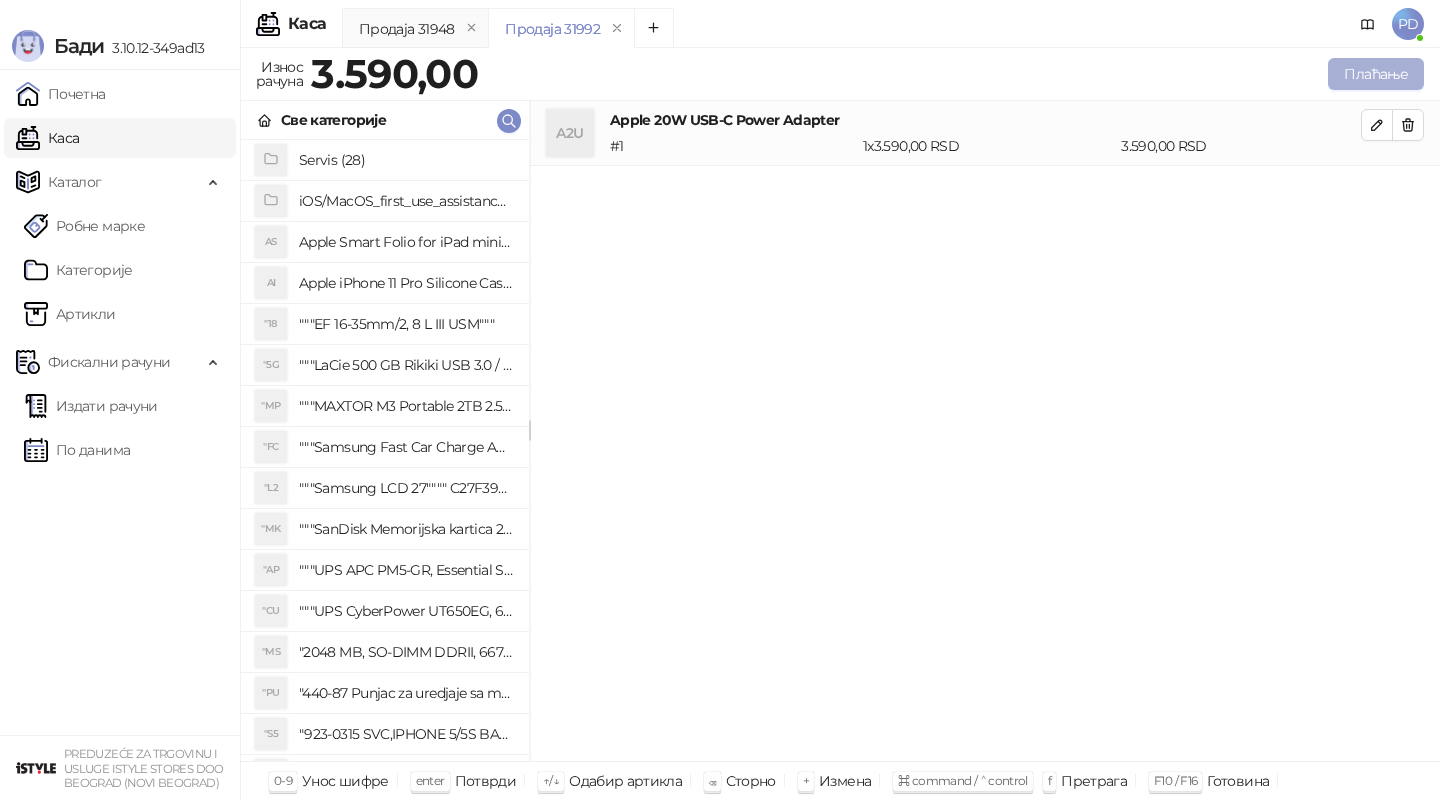 click on "Плаћање" at bounding box center (1376, 74) 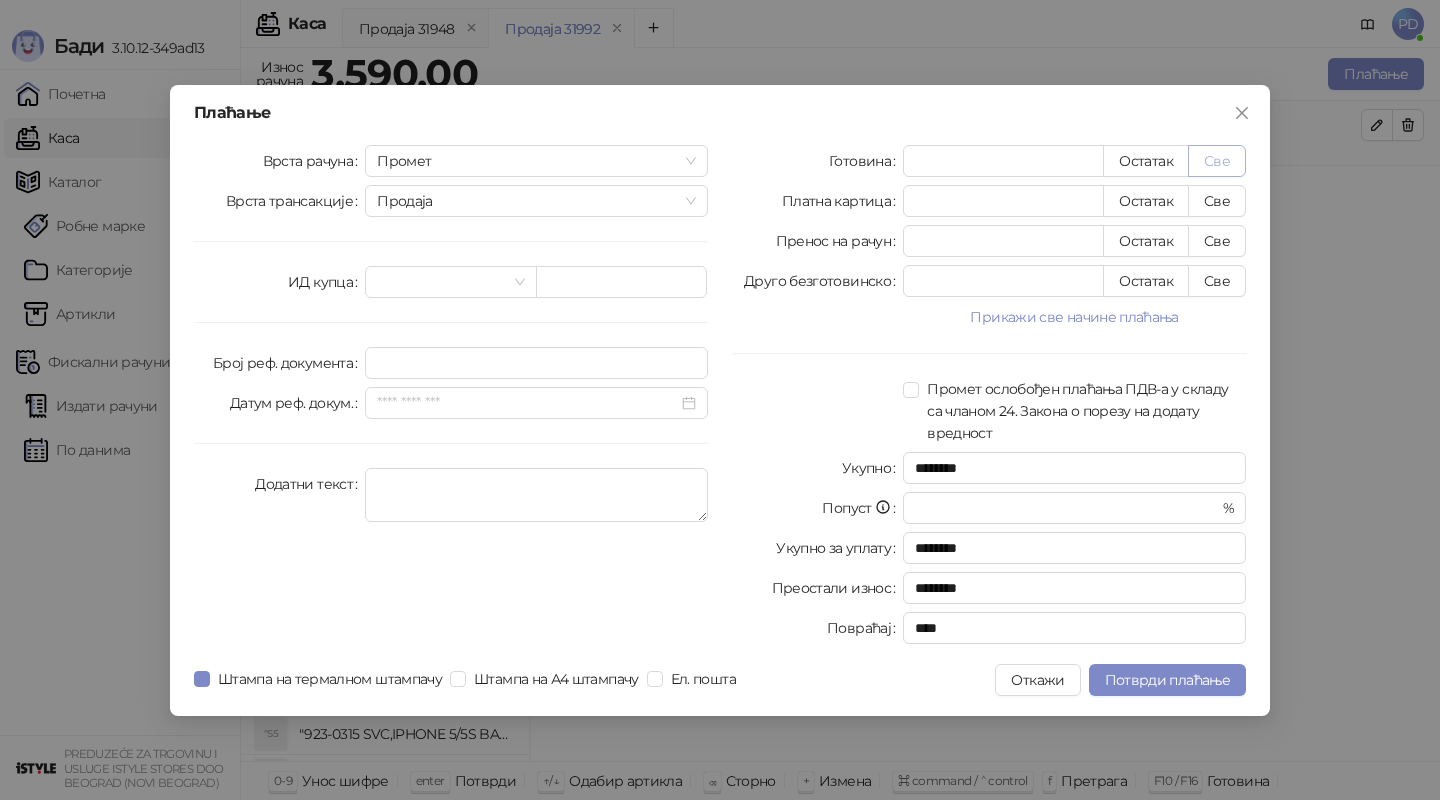 click on "Све" at bounding box center [1217, 161] 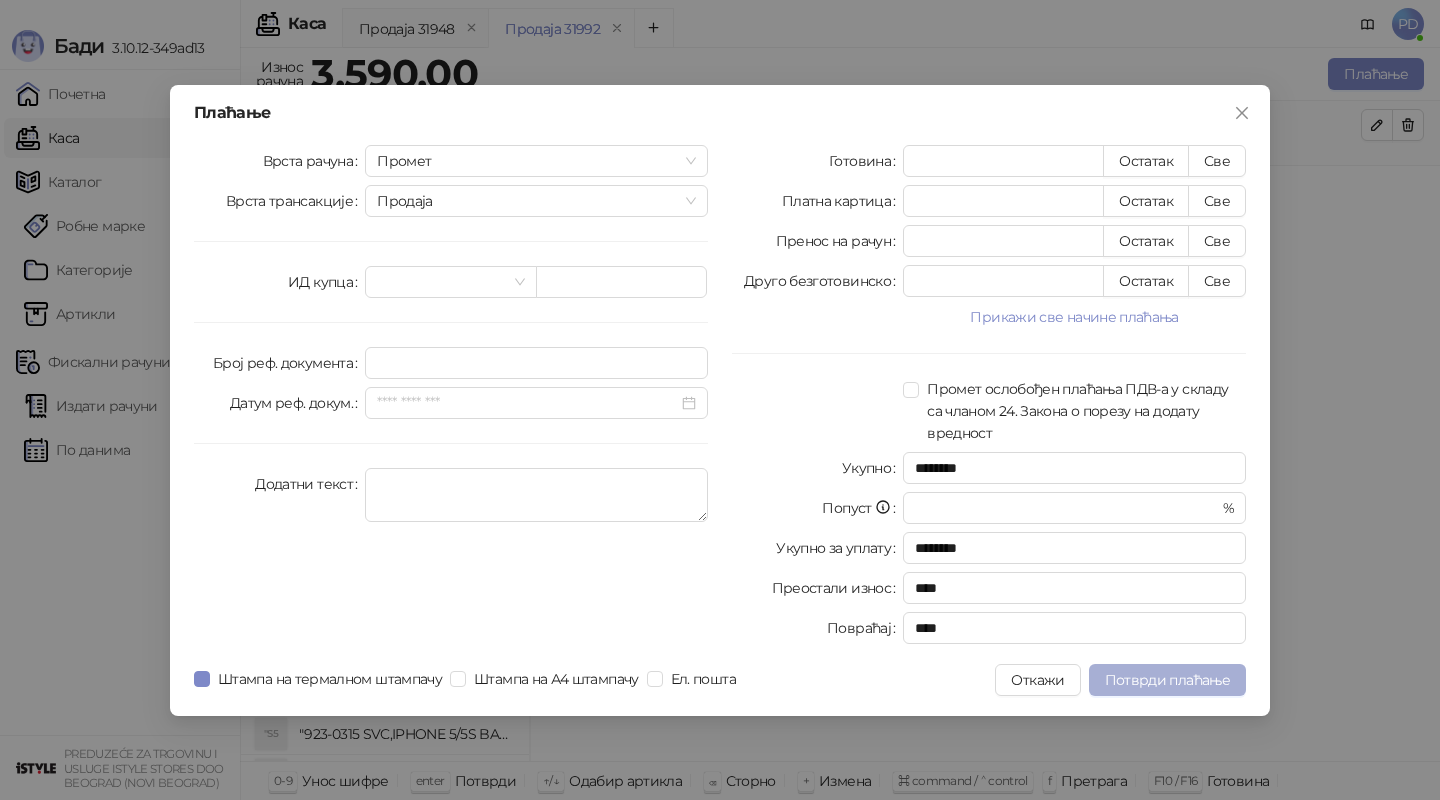 click on "Потврди плаћање" at bounding box center (1167, 680) 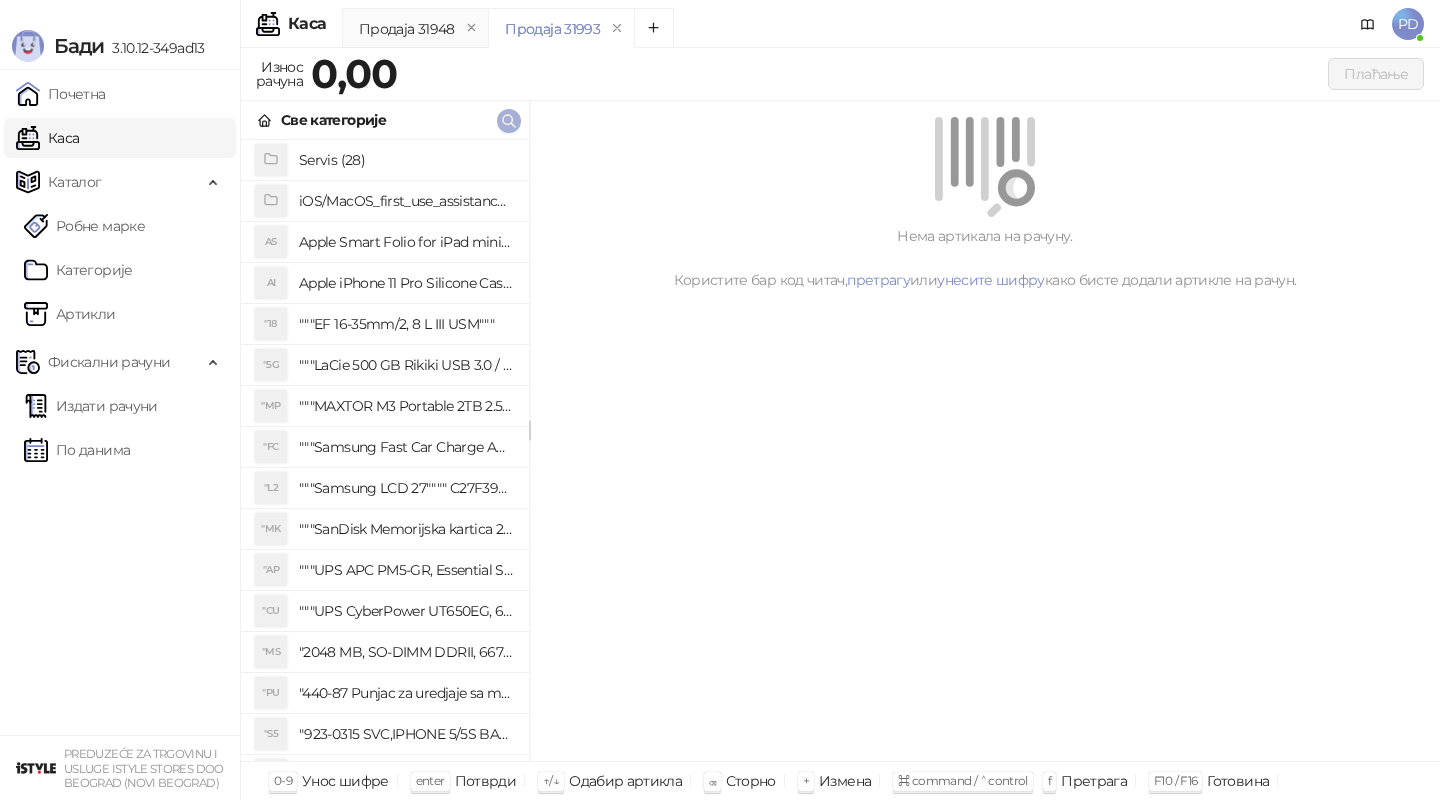 click 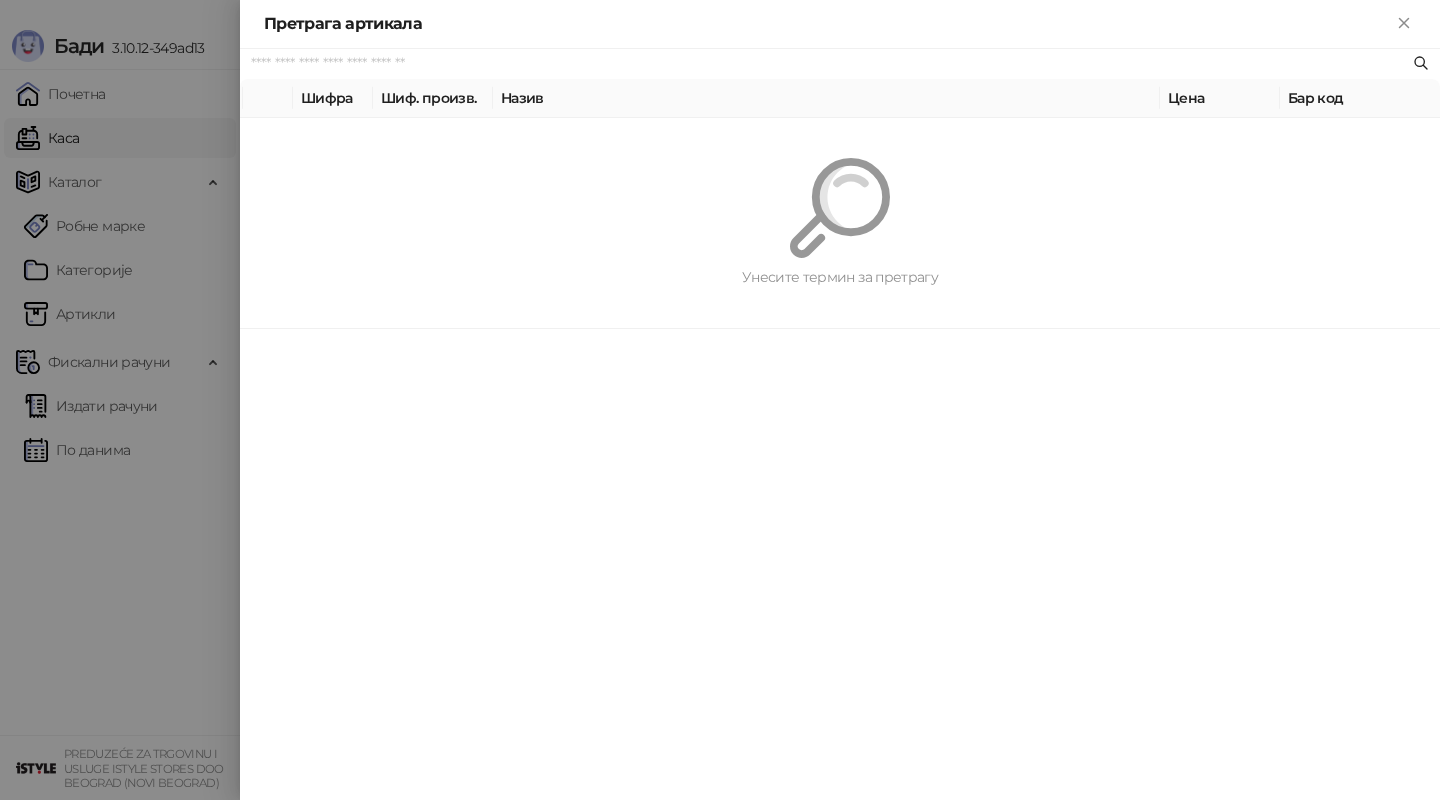 paste on "*********" 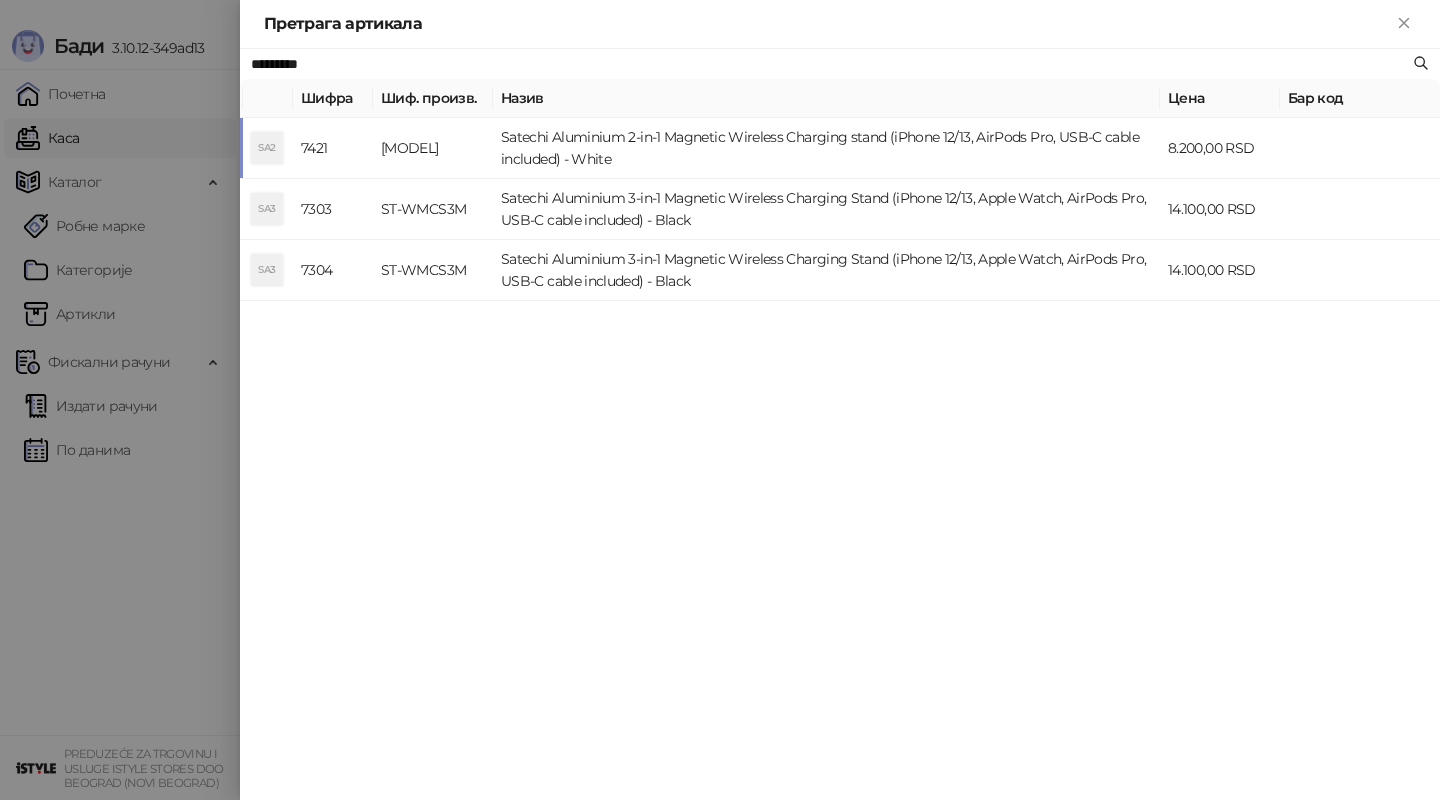 type on "*********" 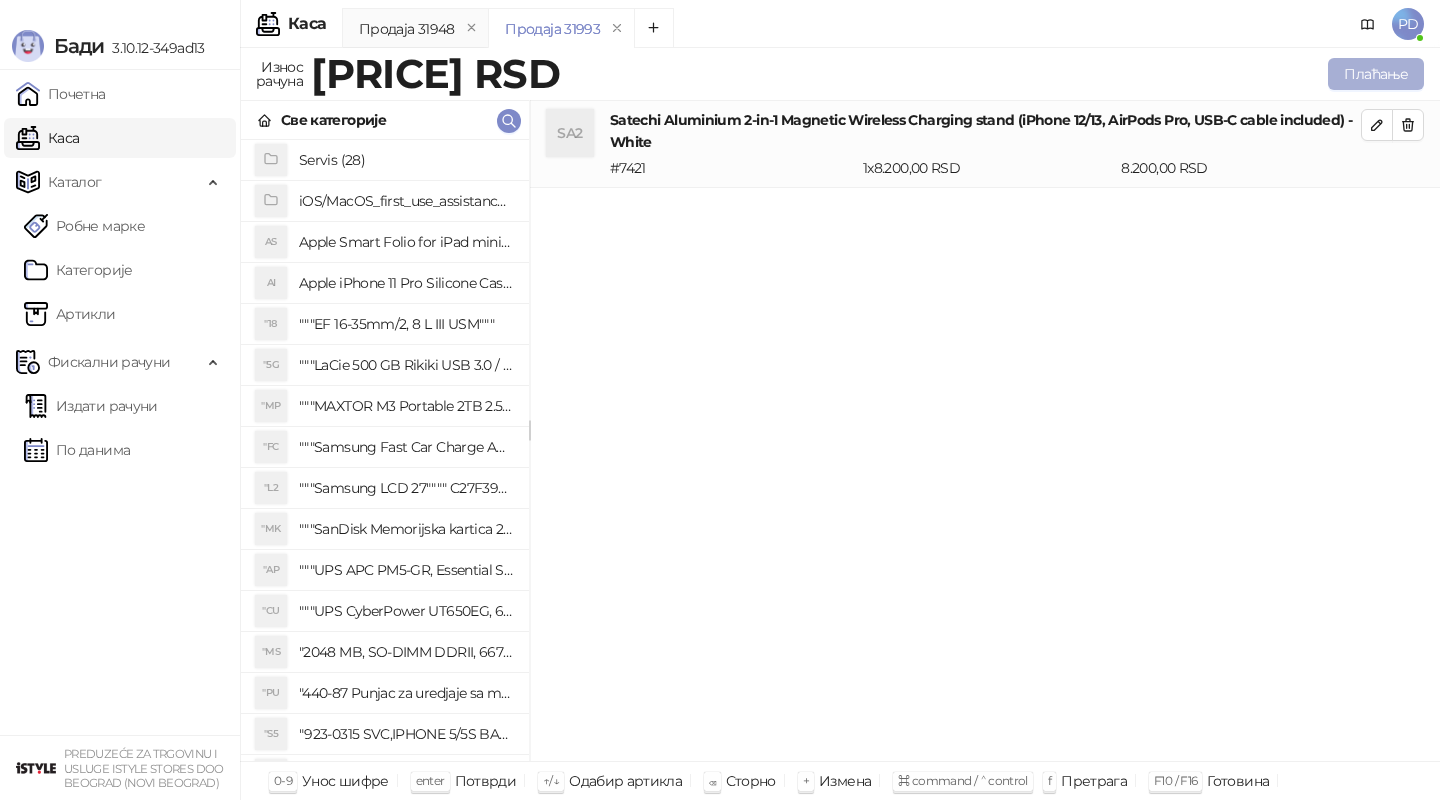 click on "Плаћање" at bounding box center (1376, 74) 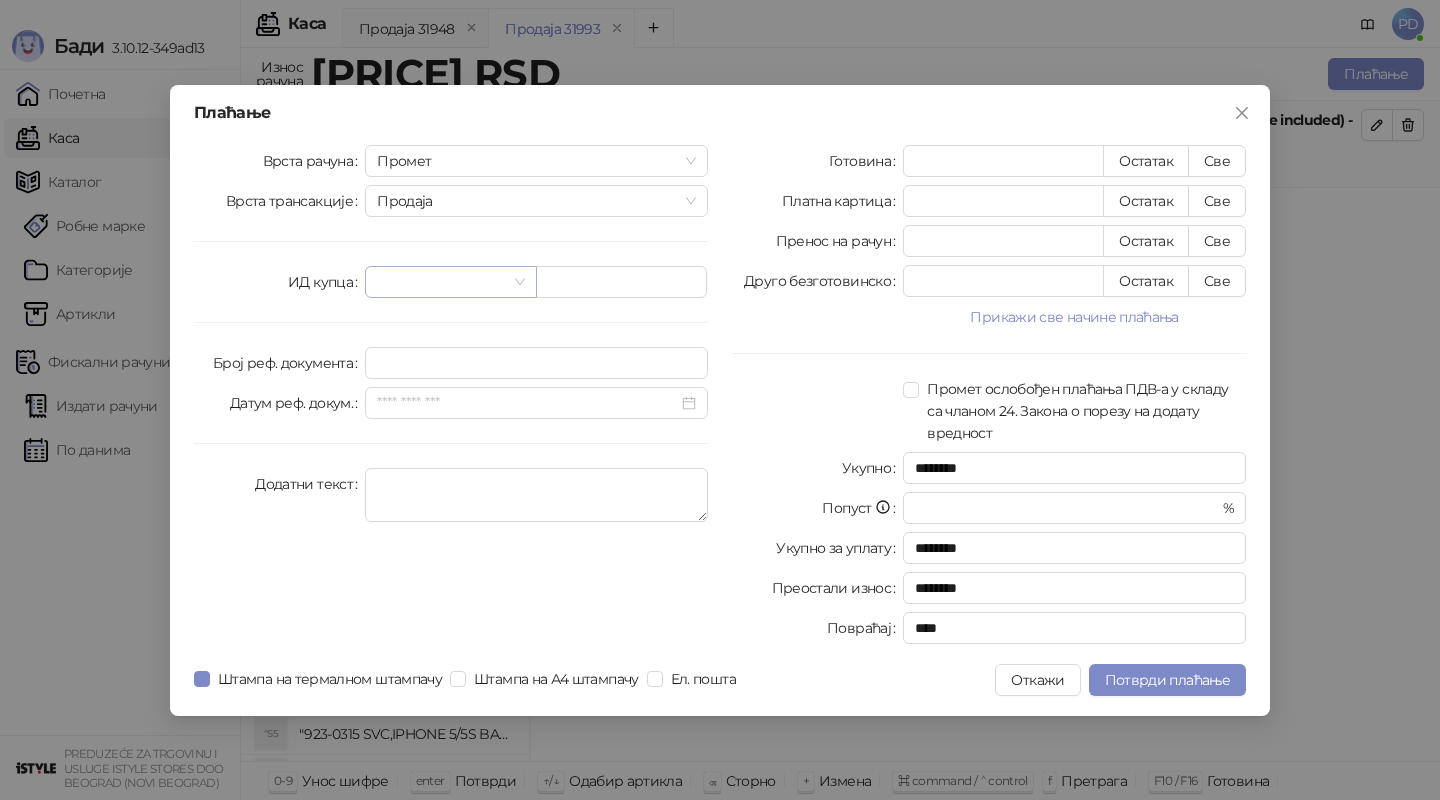click at bounding box center [441, 282] 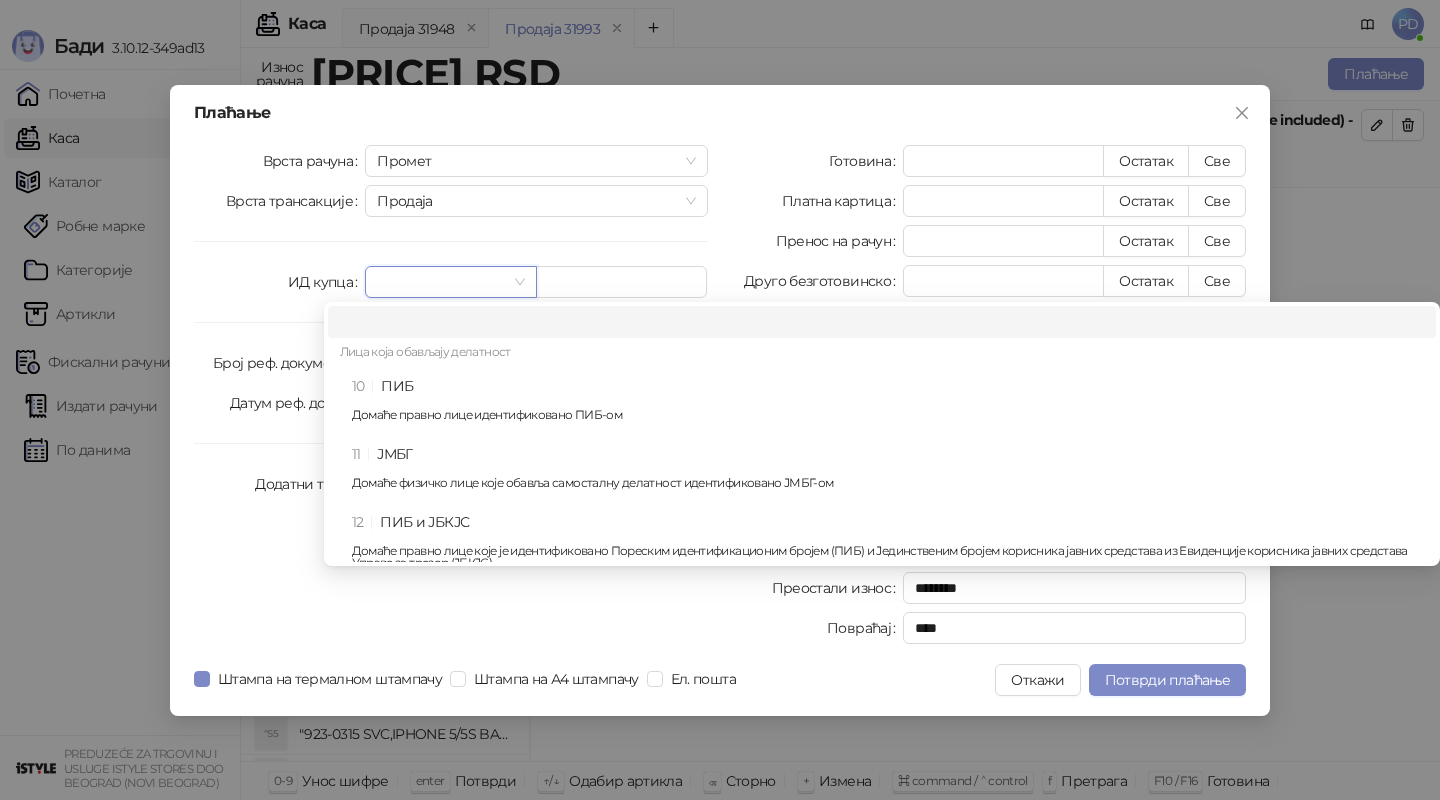 click on "10 ПИБ Домаће правно лице идентификовано ПИБ-ом" at bounding box center [888, 404] 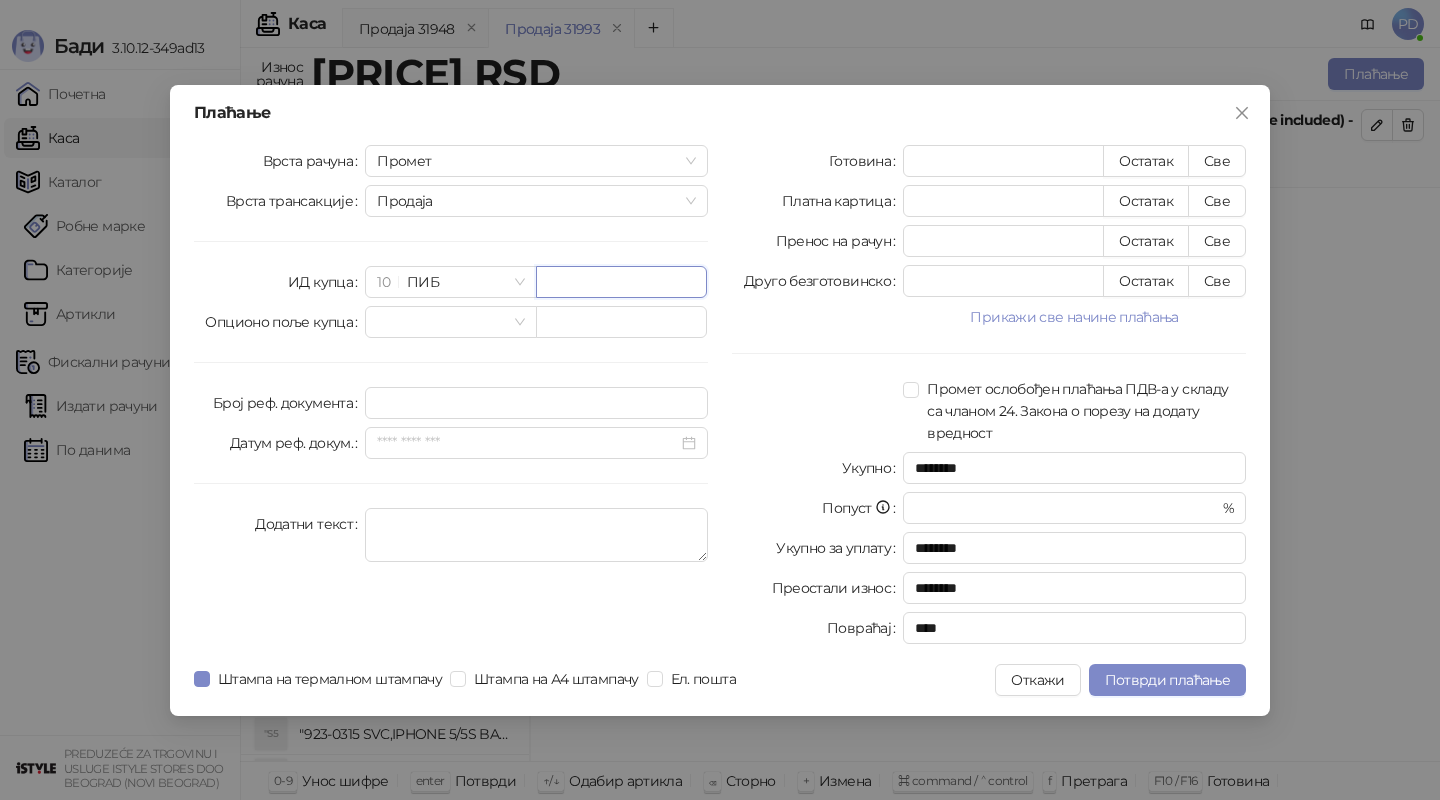 click at bounding box center [621, 282] 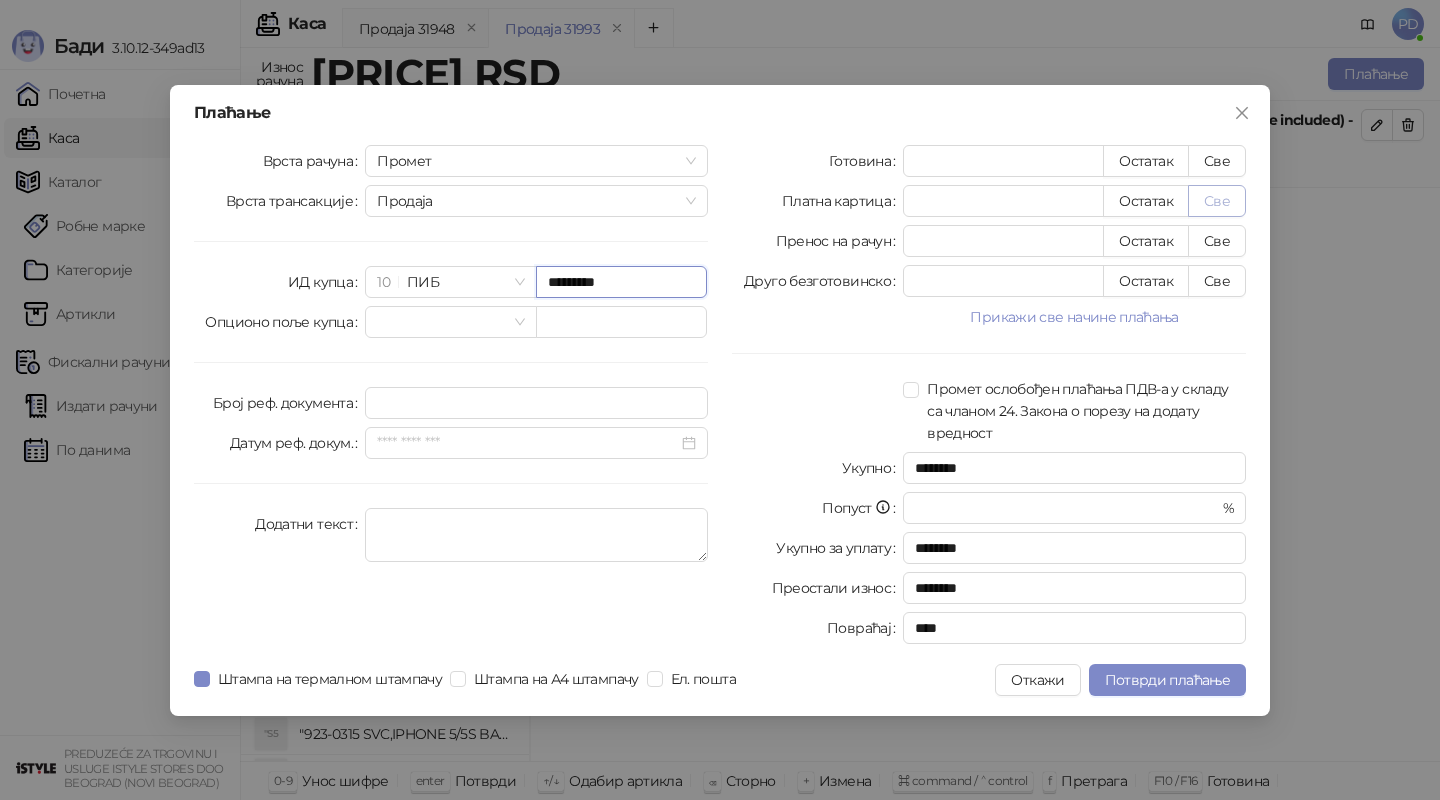 type on "*********" 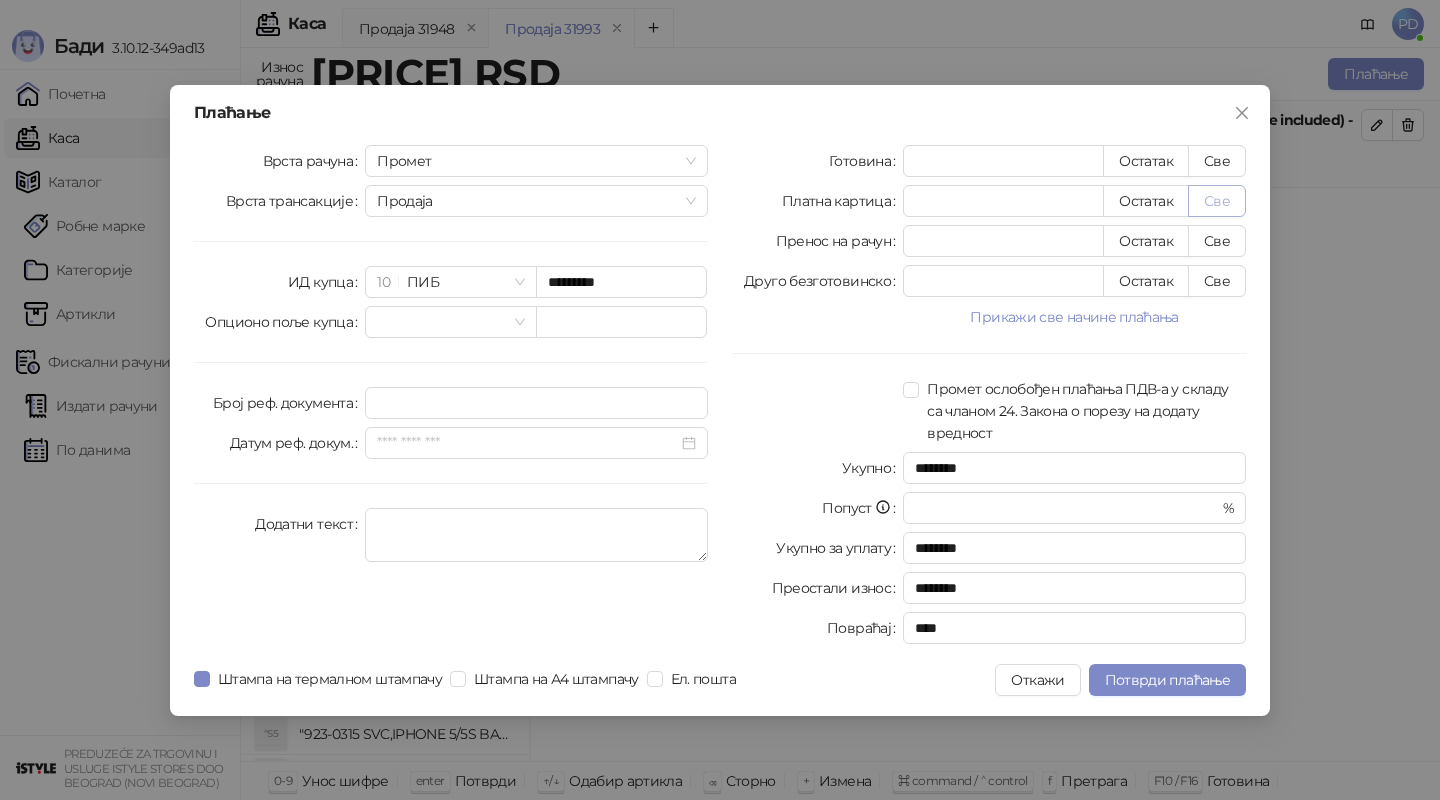 click on "Све" at bounding box center (1217, 201) 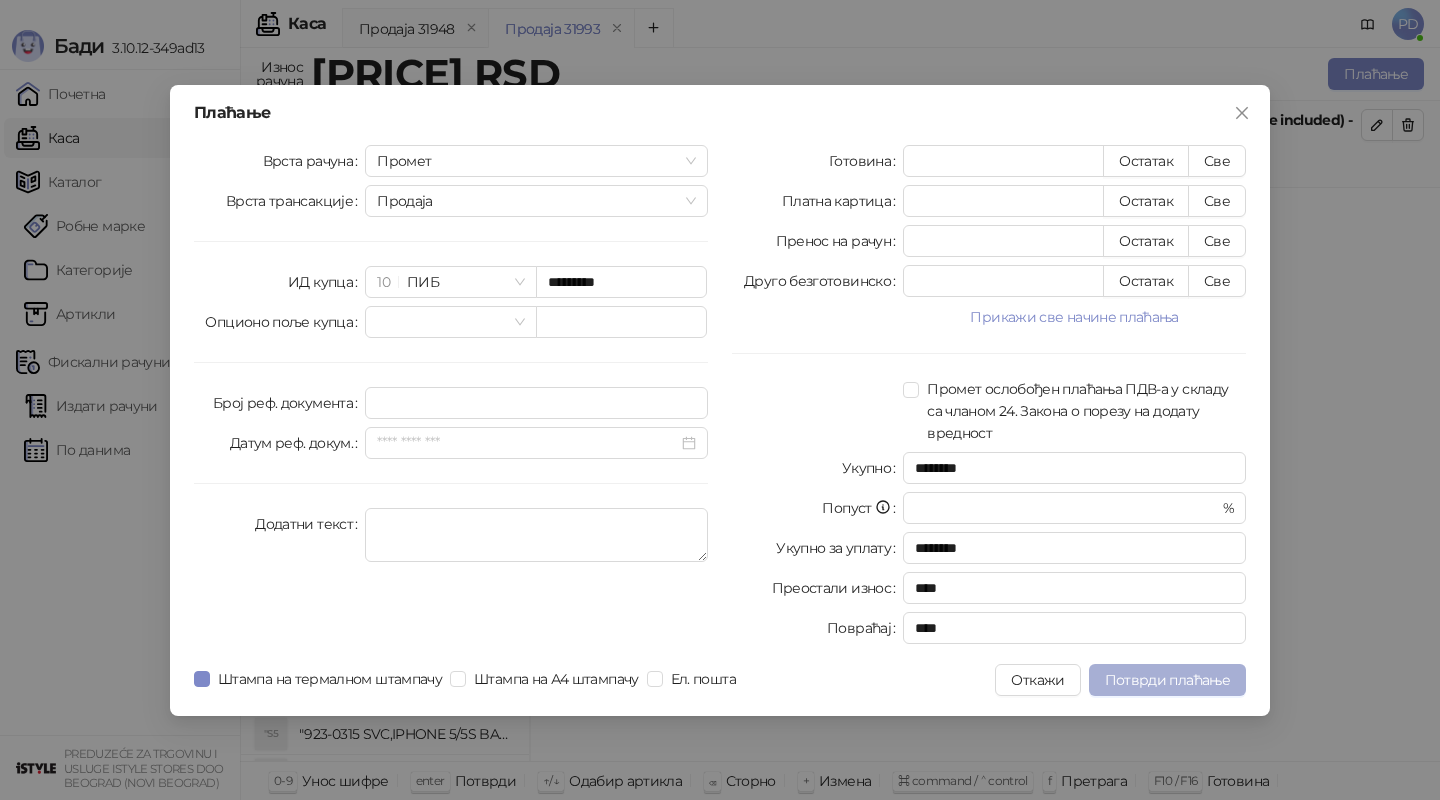 click on "Потврди плаћање" at bounding box center (1167, 680) 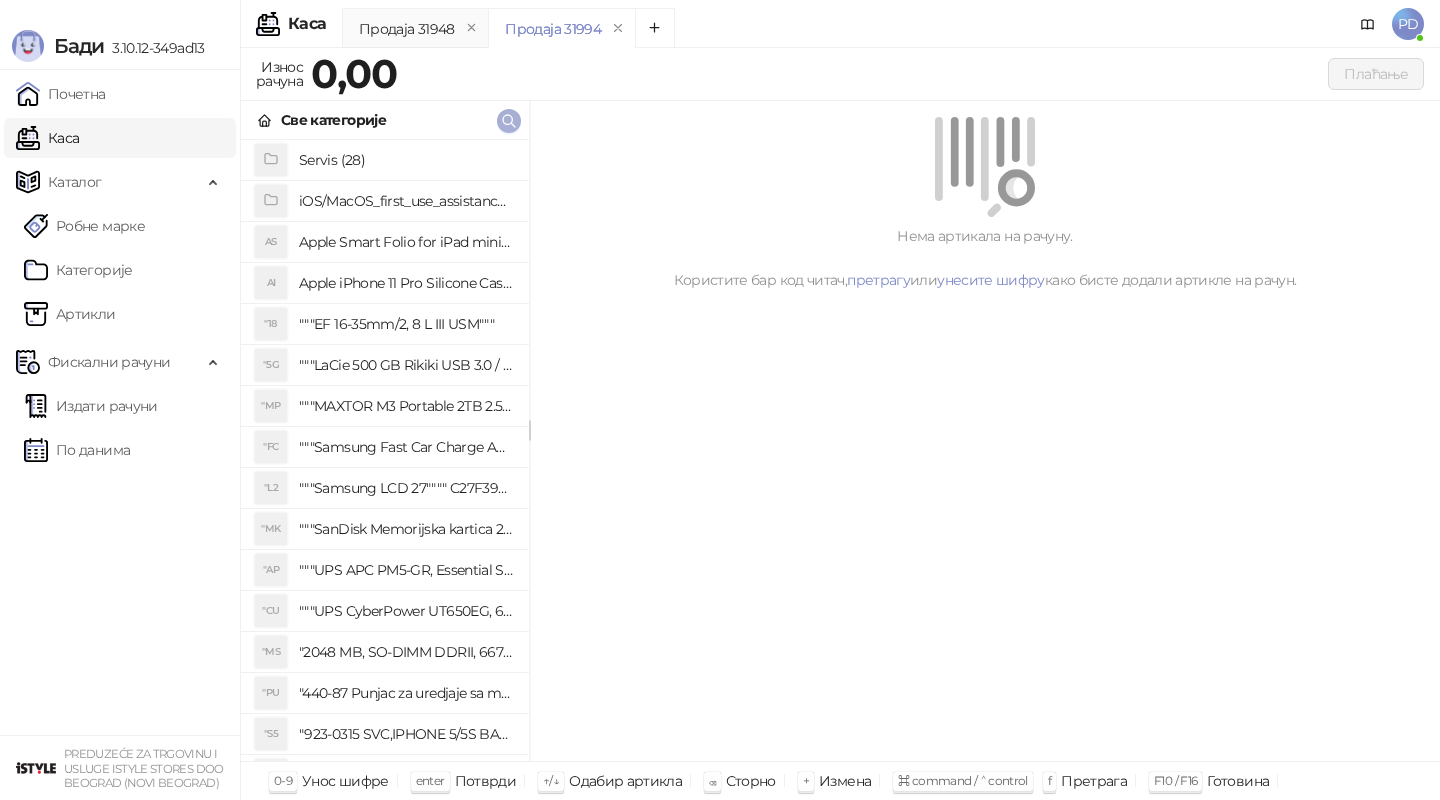 click 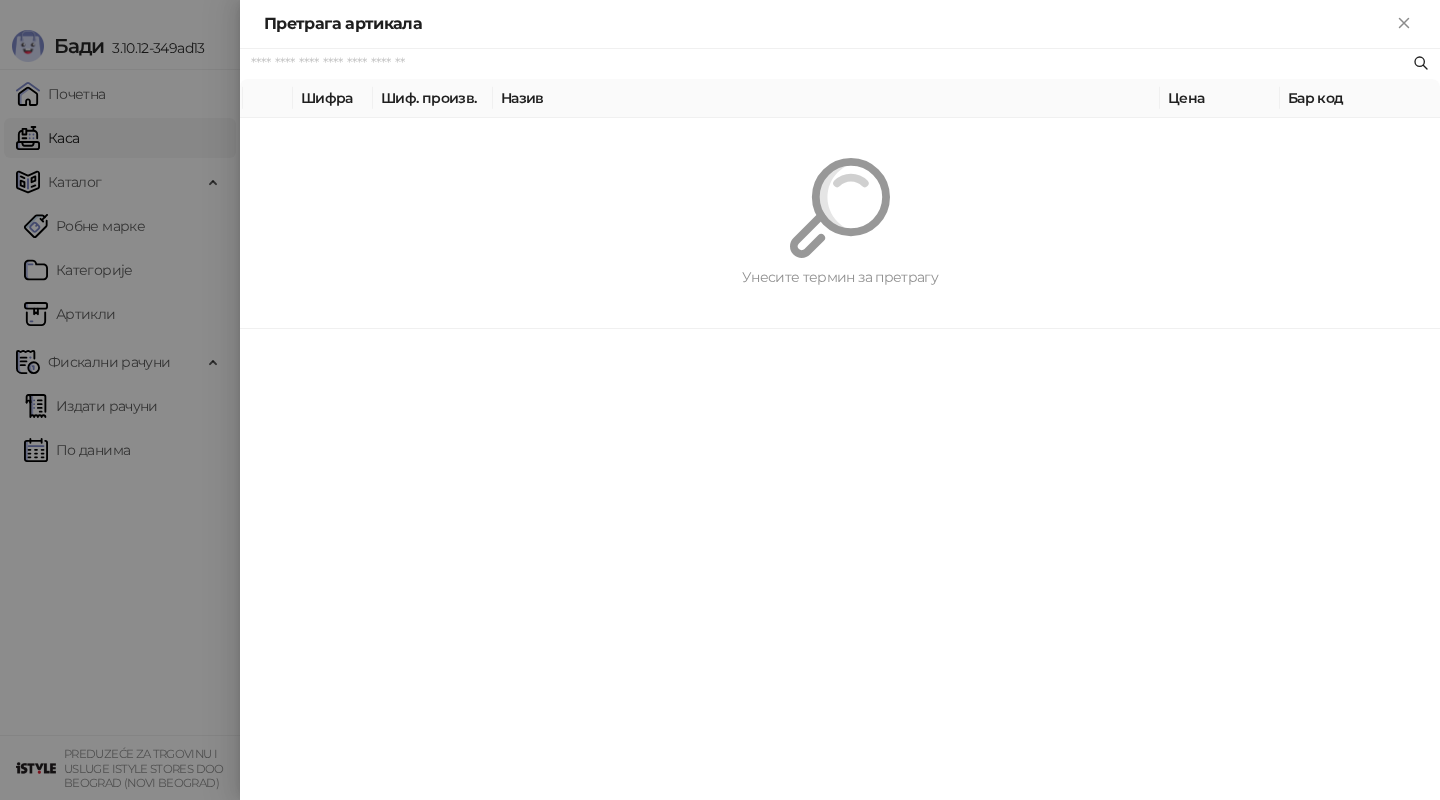 paste on "*********" 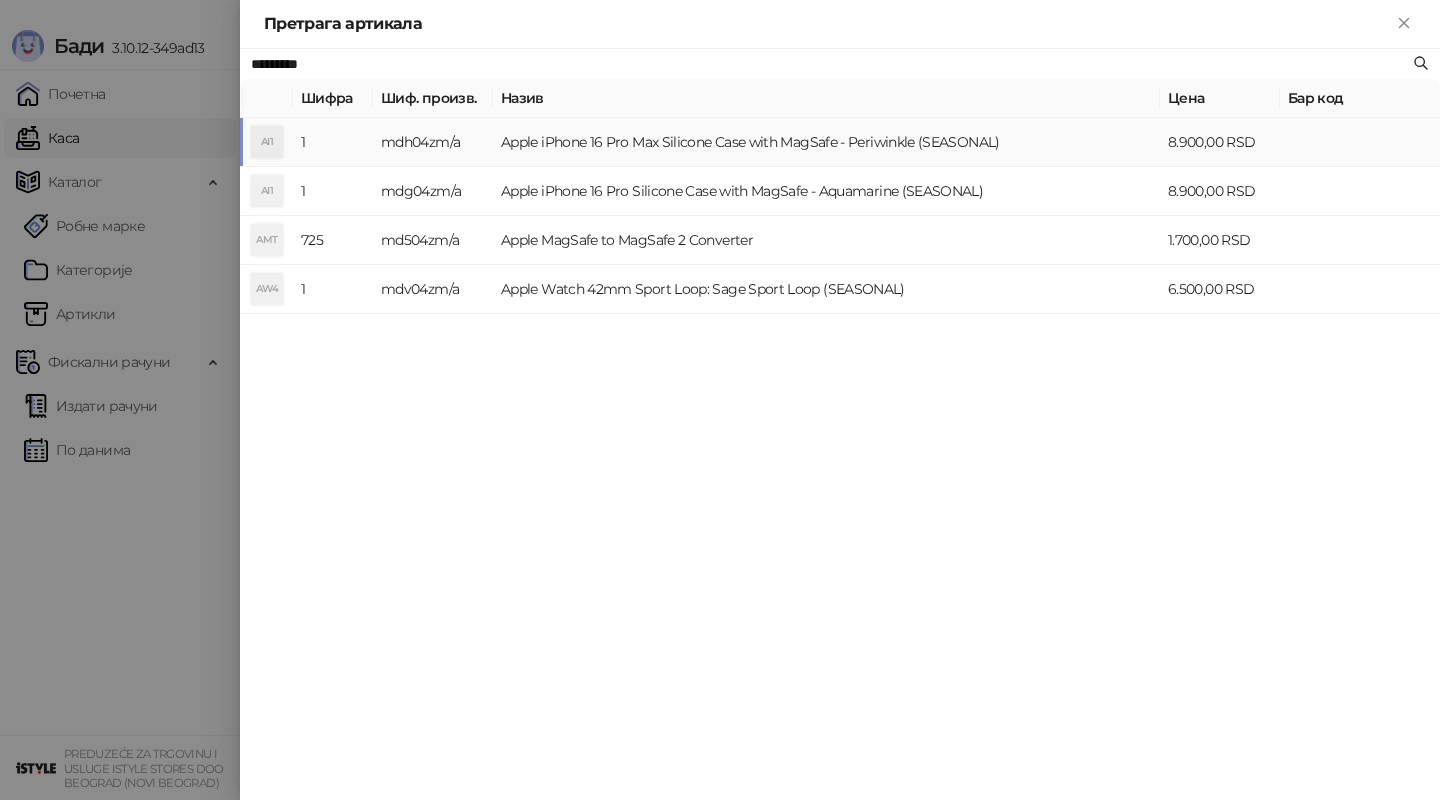 type on "*********" 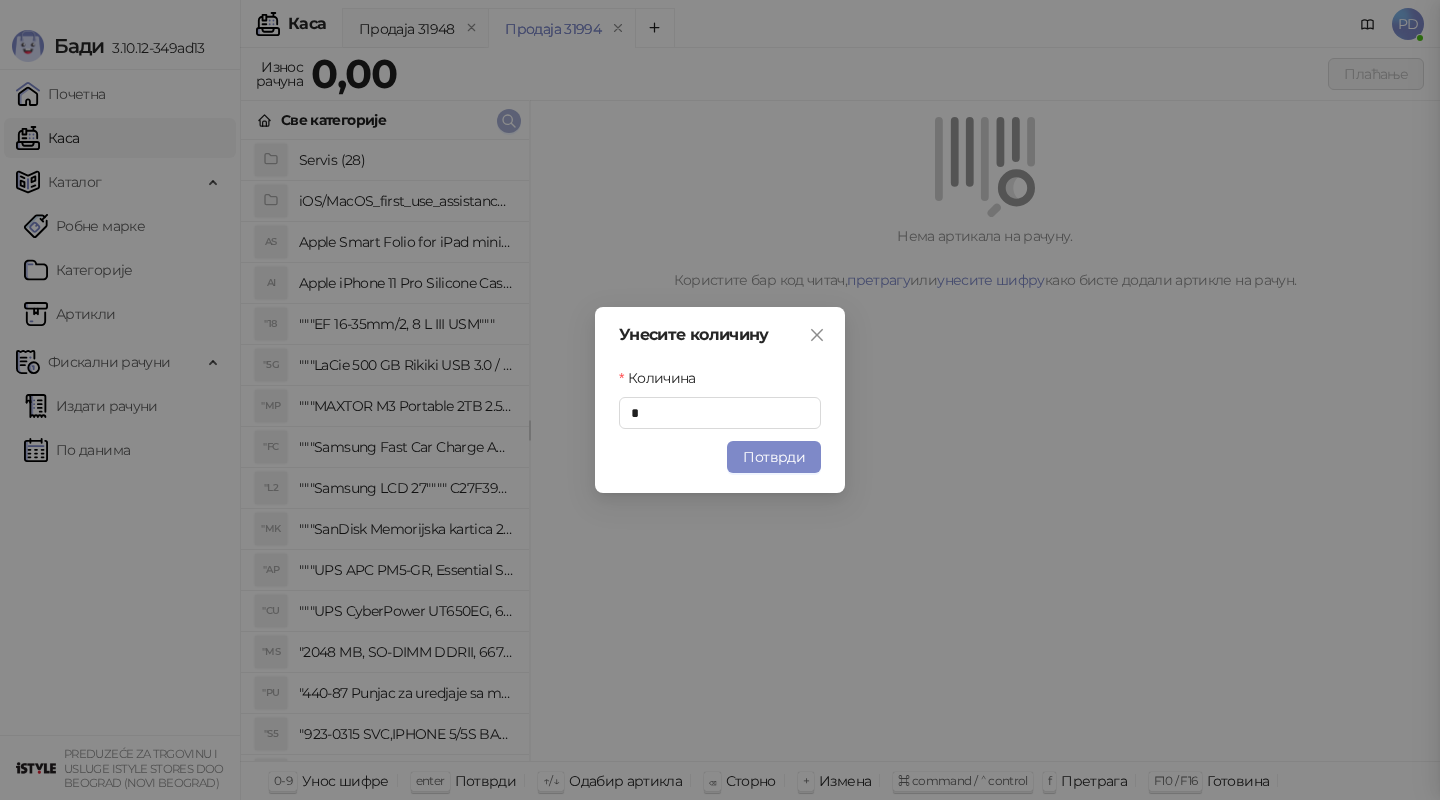 type 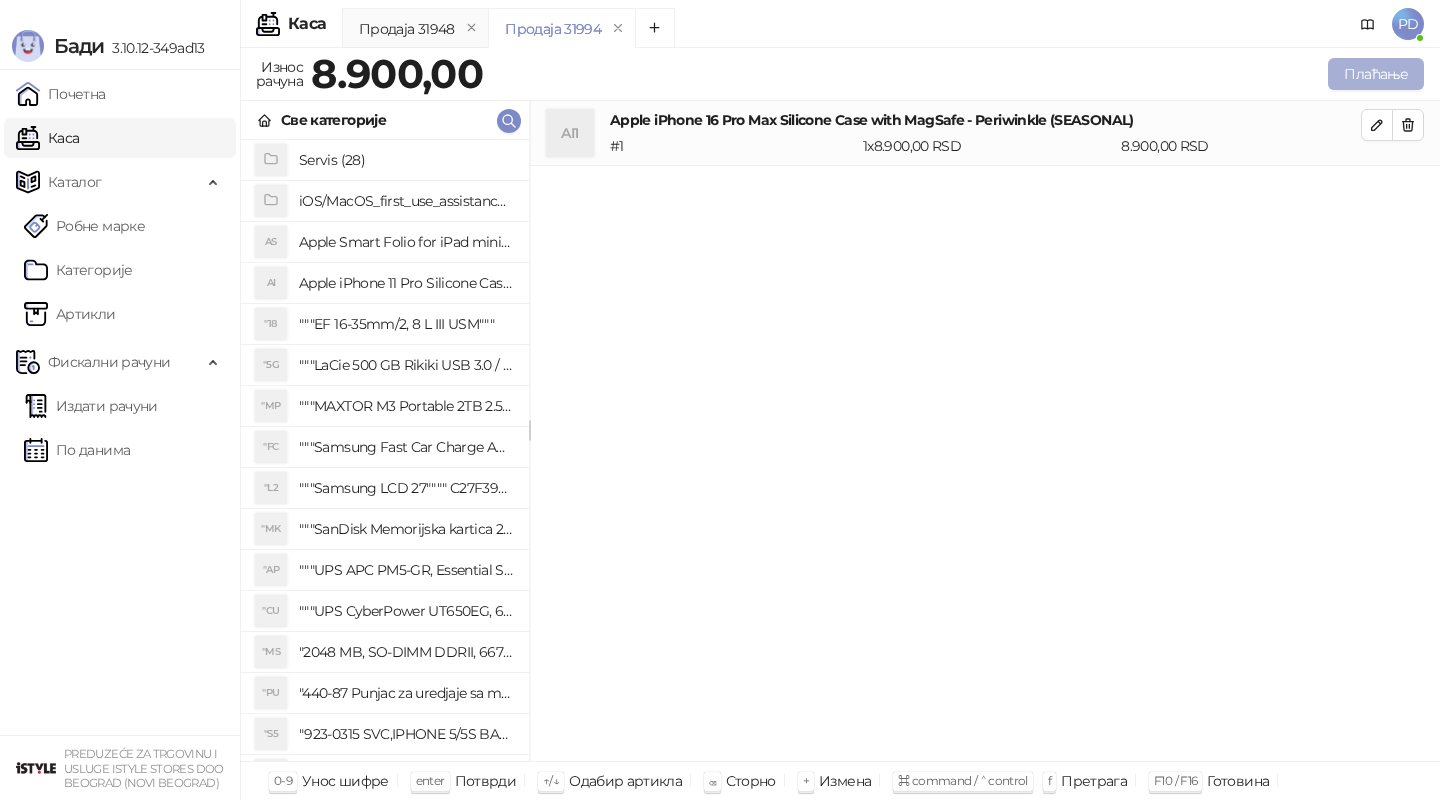 click on "Плаћање" at bounding box center [1376, 74] 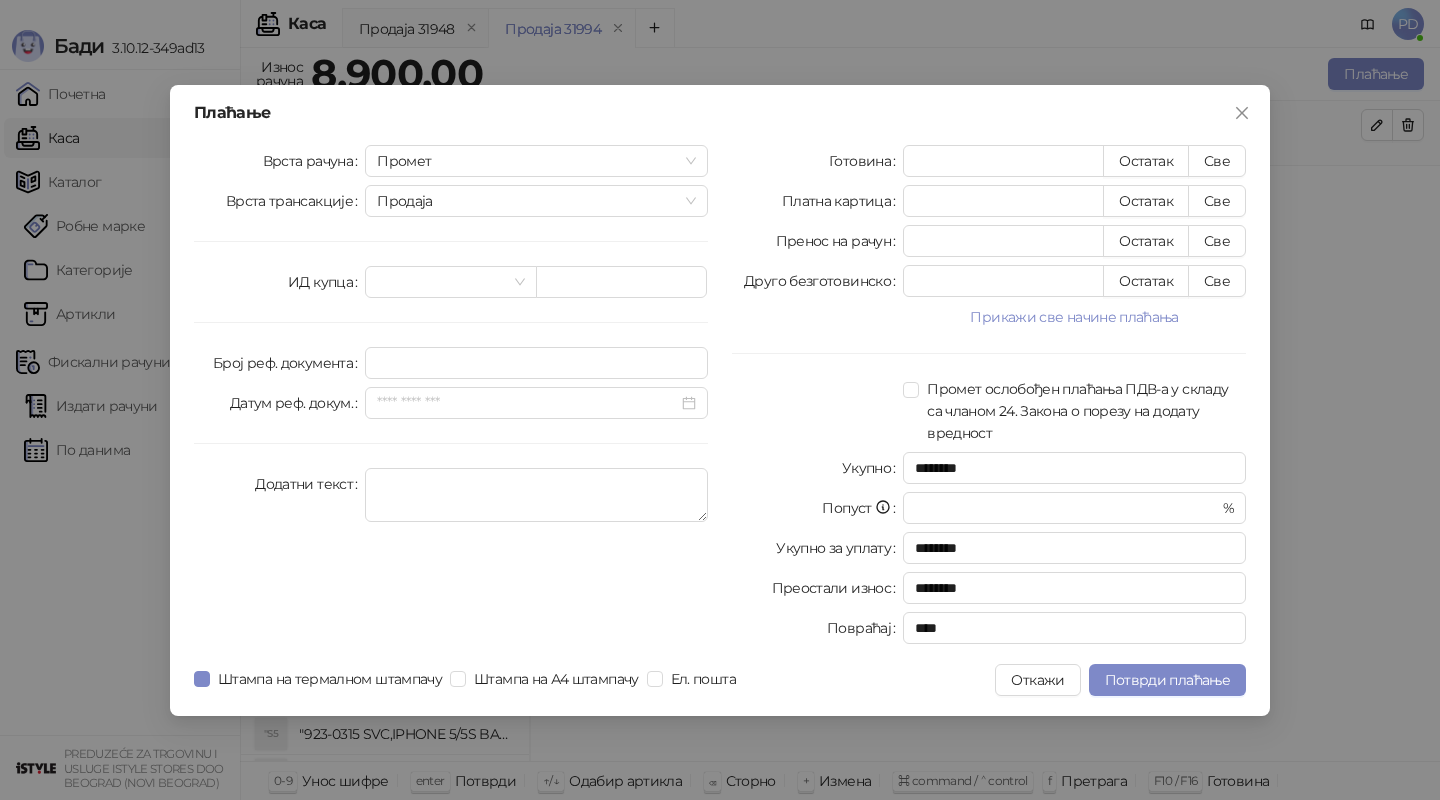 click on "Готовина * Остатак Све Платна картица * Остатак Све Пренос на рачун * Остатак Све Друго безготовинско * Остатак Све Прикажи све начине плаћања Ваучер * Остатак Све Чек * Остатак Све Инстант плаћање * Остатак Све   Промет ослобођен плаћања ПДВ-а у складу са чланом 24. Закона о порезу на додату вредност Укупно ******** Попуст   * % Укупно за уплату ******** Преостали износ ******** Повраћај ****" at bounding box center (989, 398) 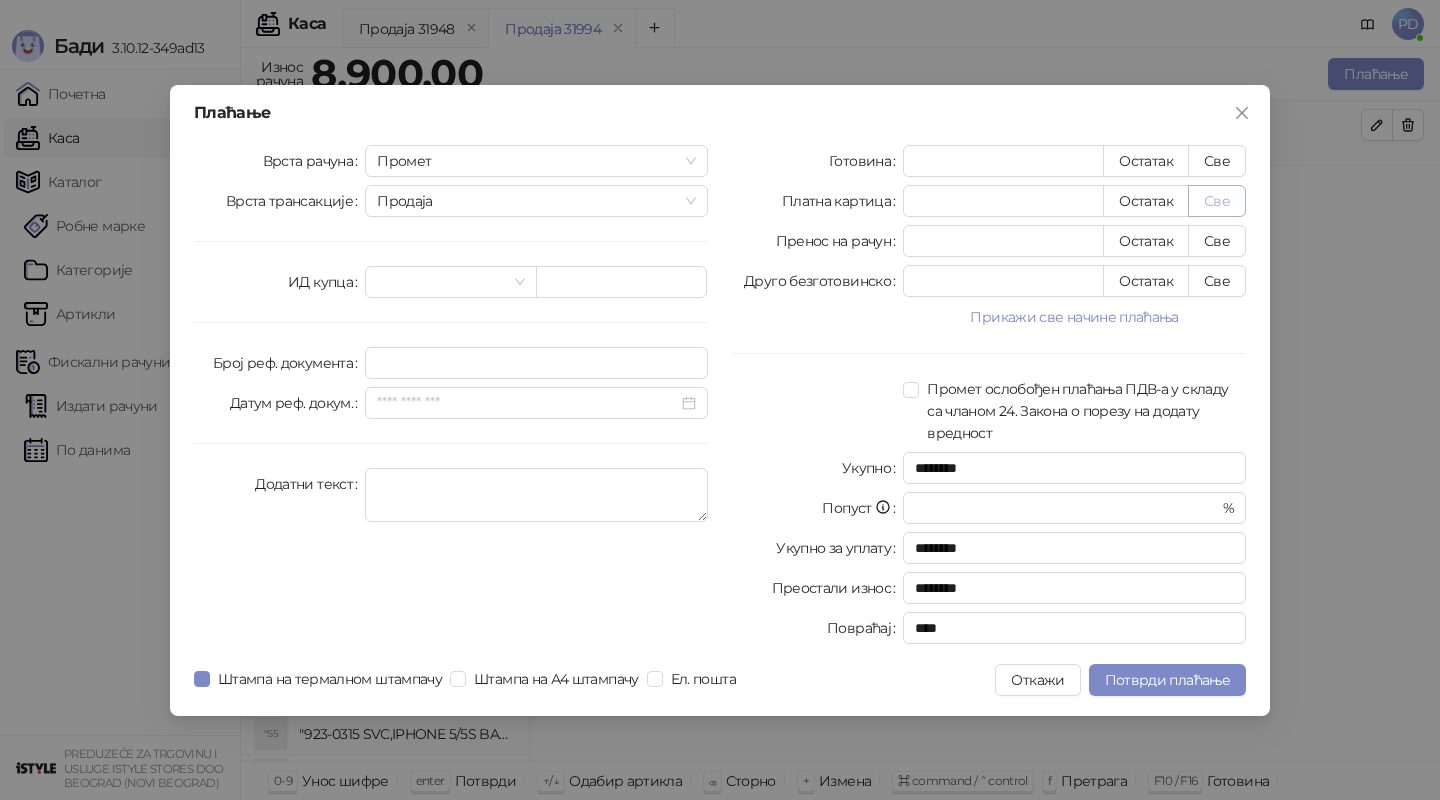 click on "Све" at bounding box center (1217, 201) 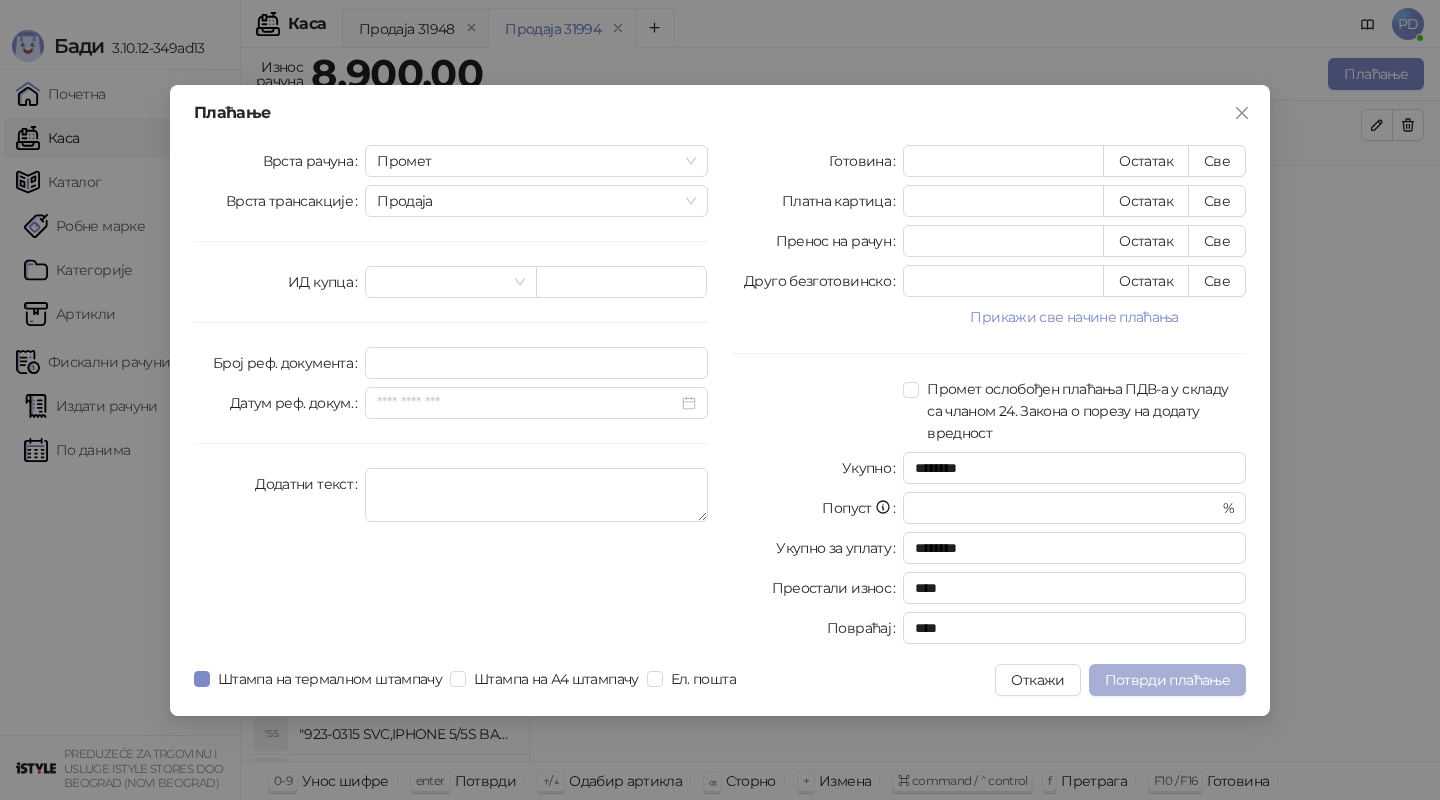 click on "Потврди плаћање" at bounding box center [1167, 680] 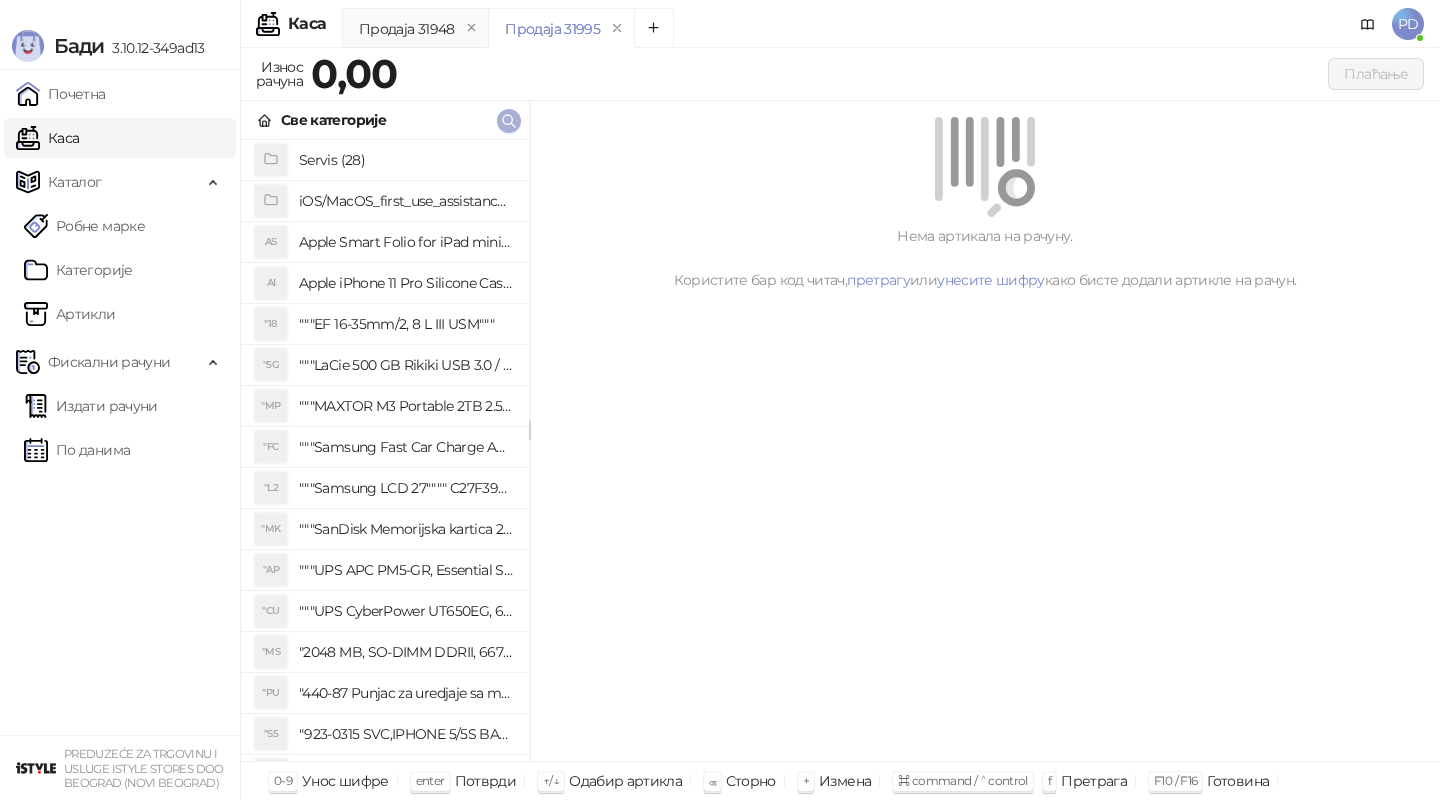 click at bounding box center [509, 121] 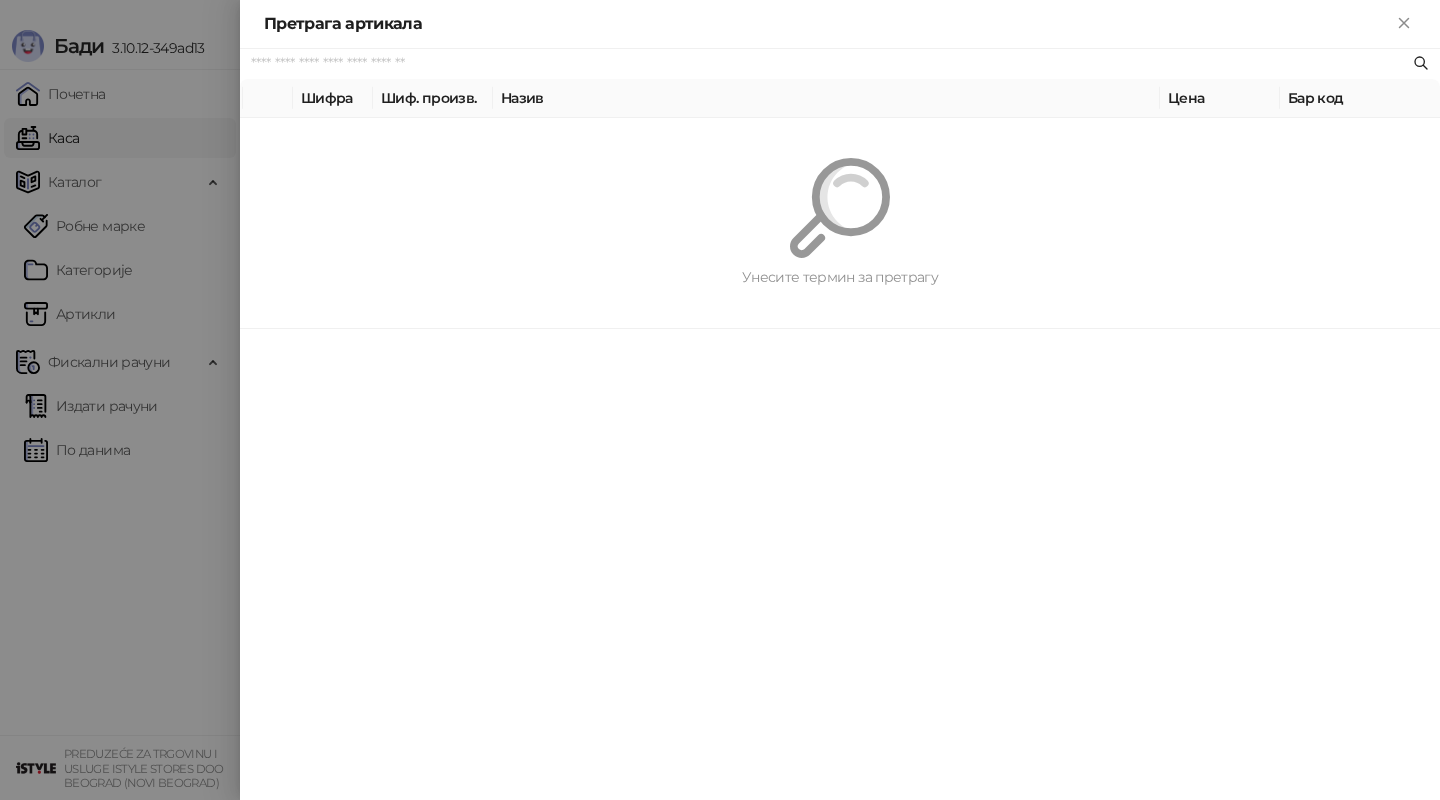 paste on "*********" 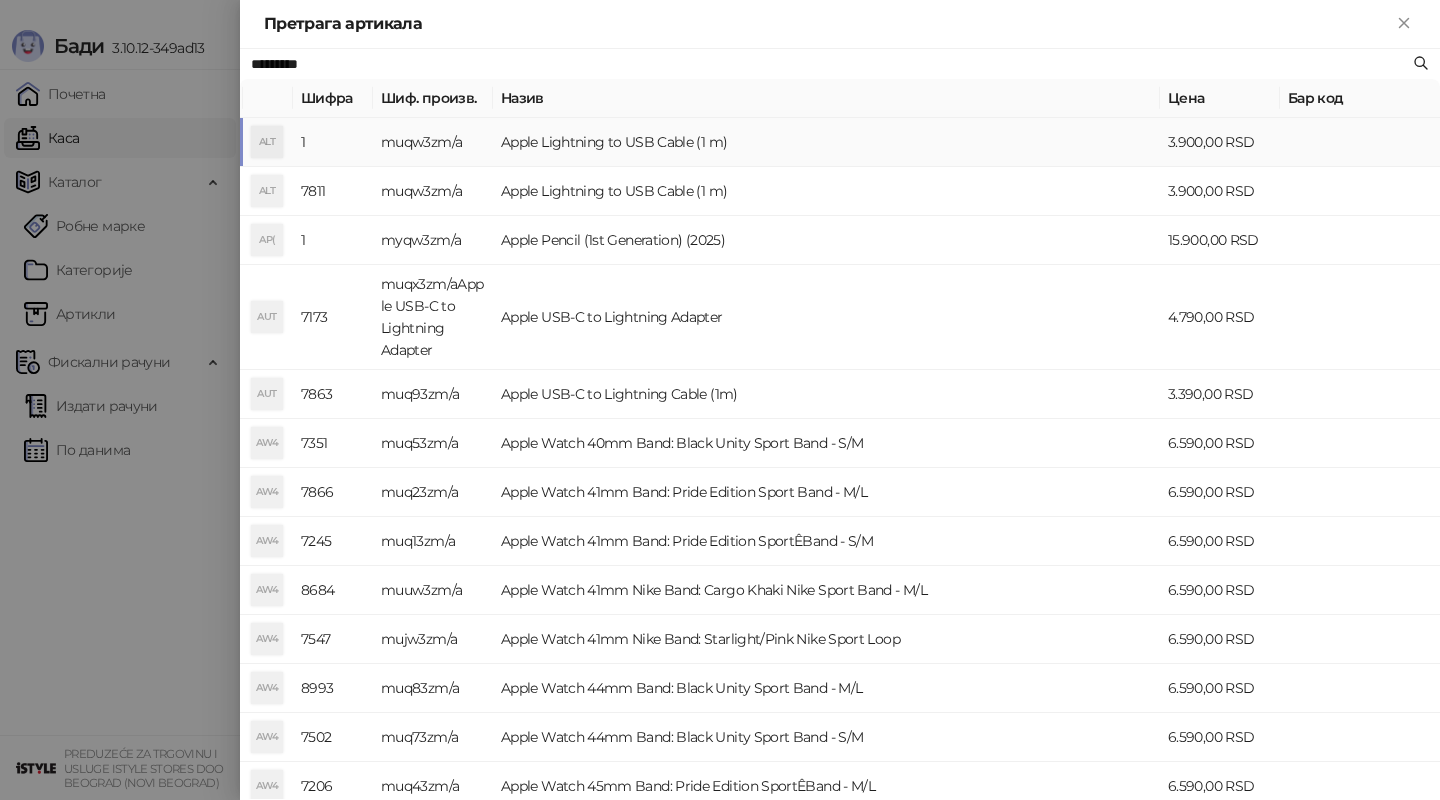 type on "*********" 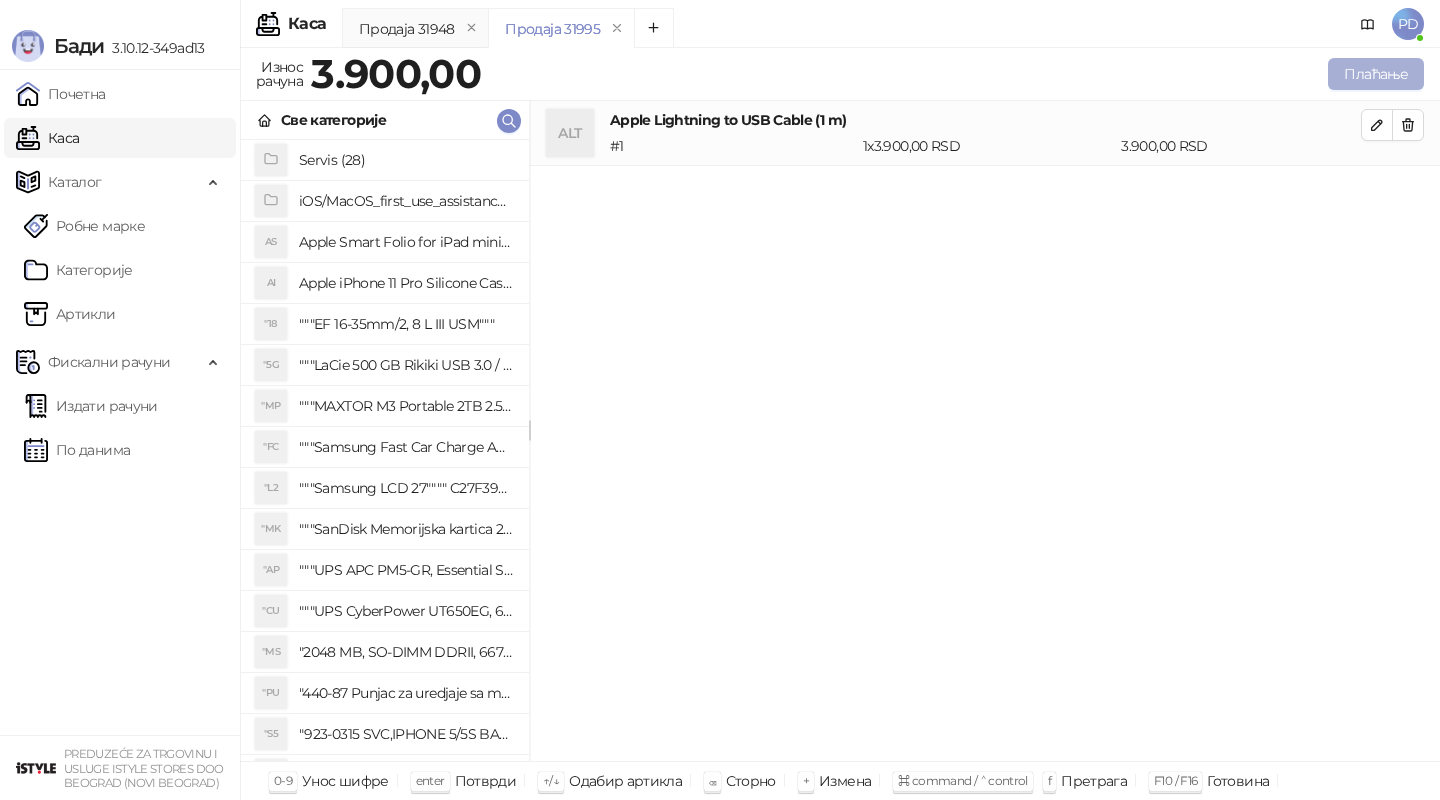 click on "Плаћање" at bounding box center [1376, 74] 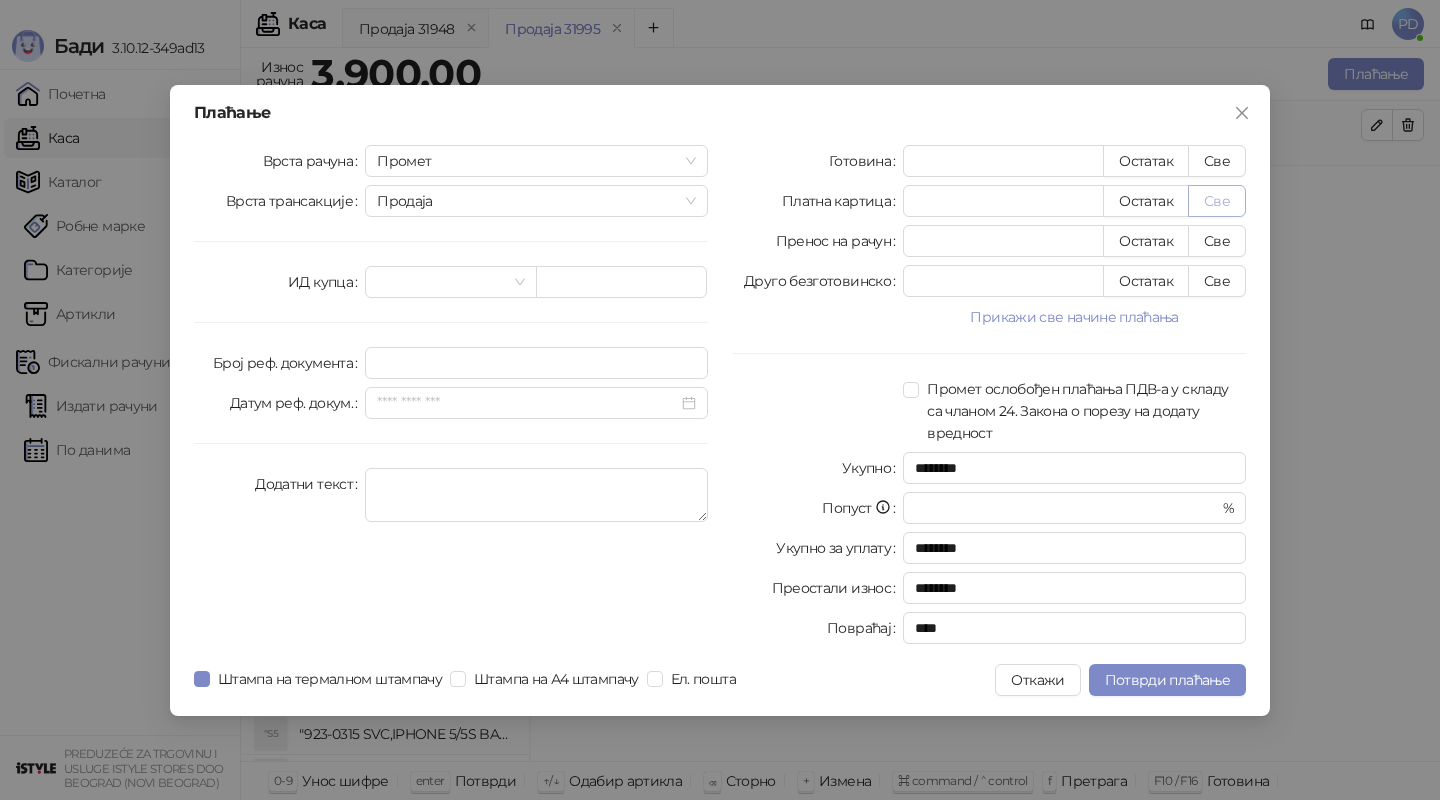 click on "Све" at bounding box center (1217, 201) 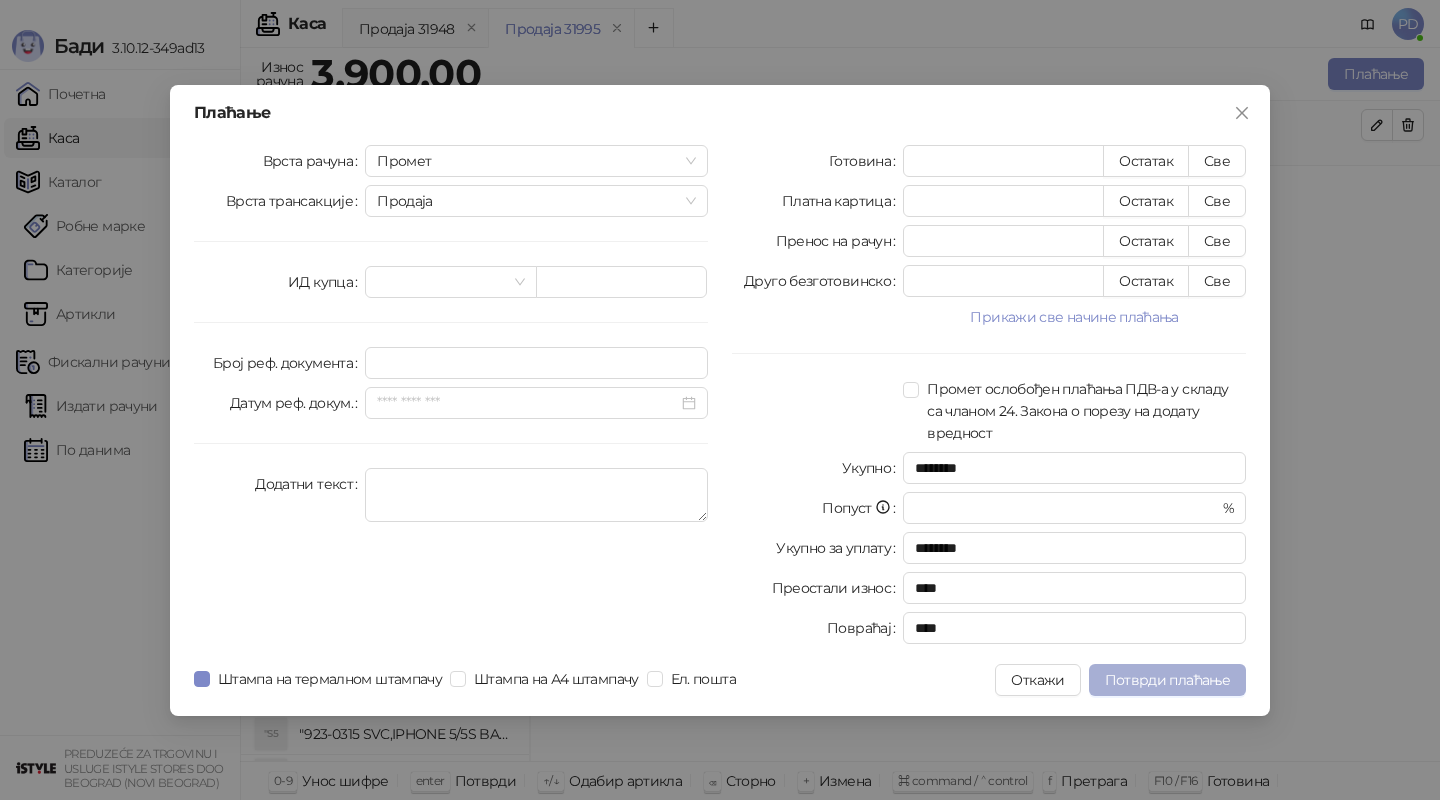 click on "Потврди плаћање" at bounding box center (1167, 680) 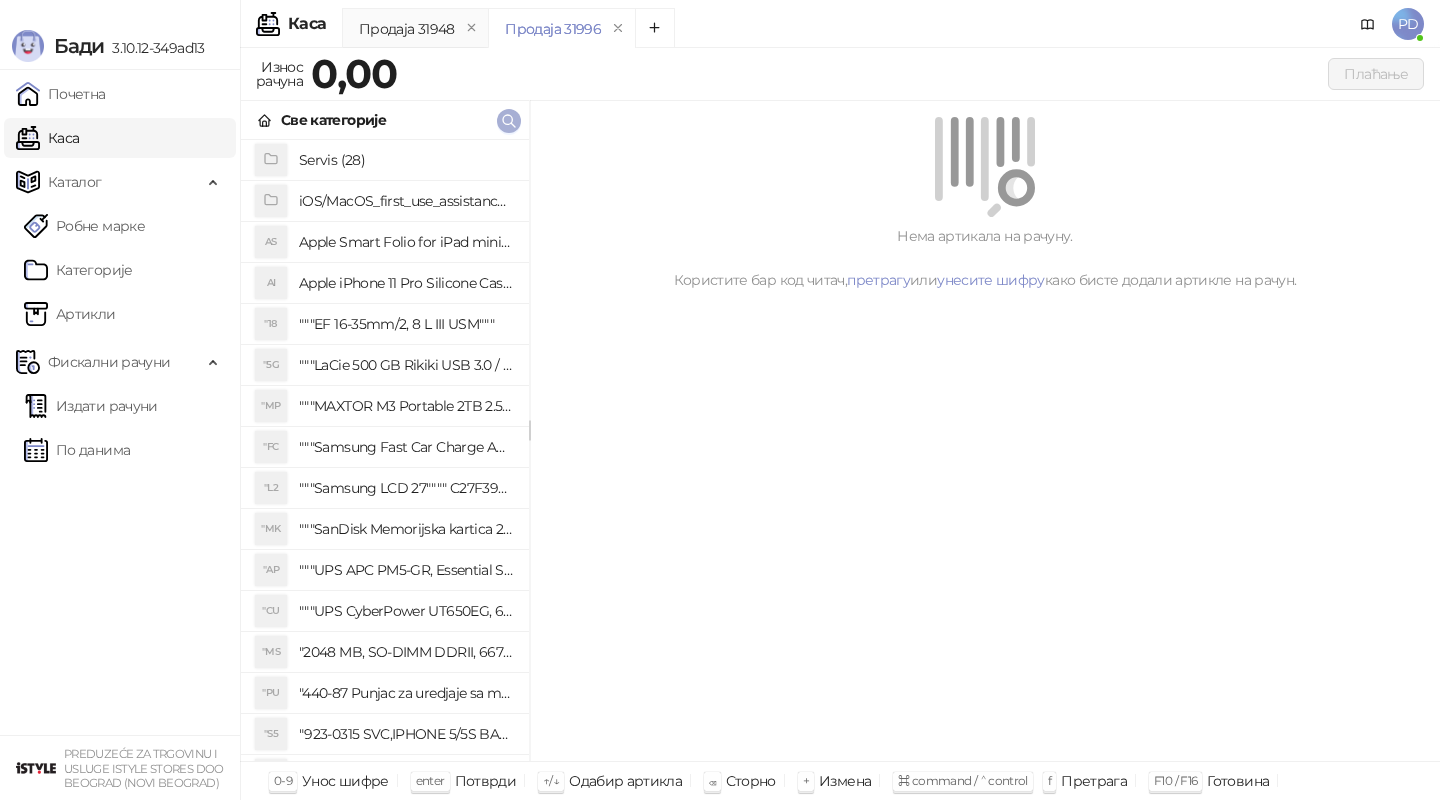 click at bounding box center (509, 120) 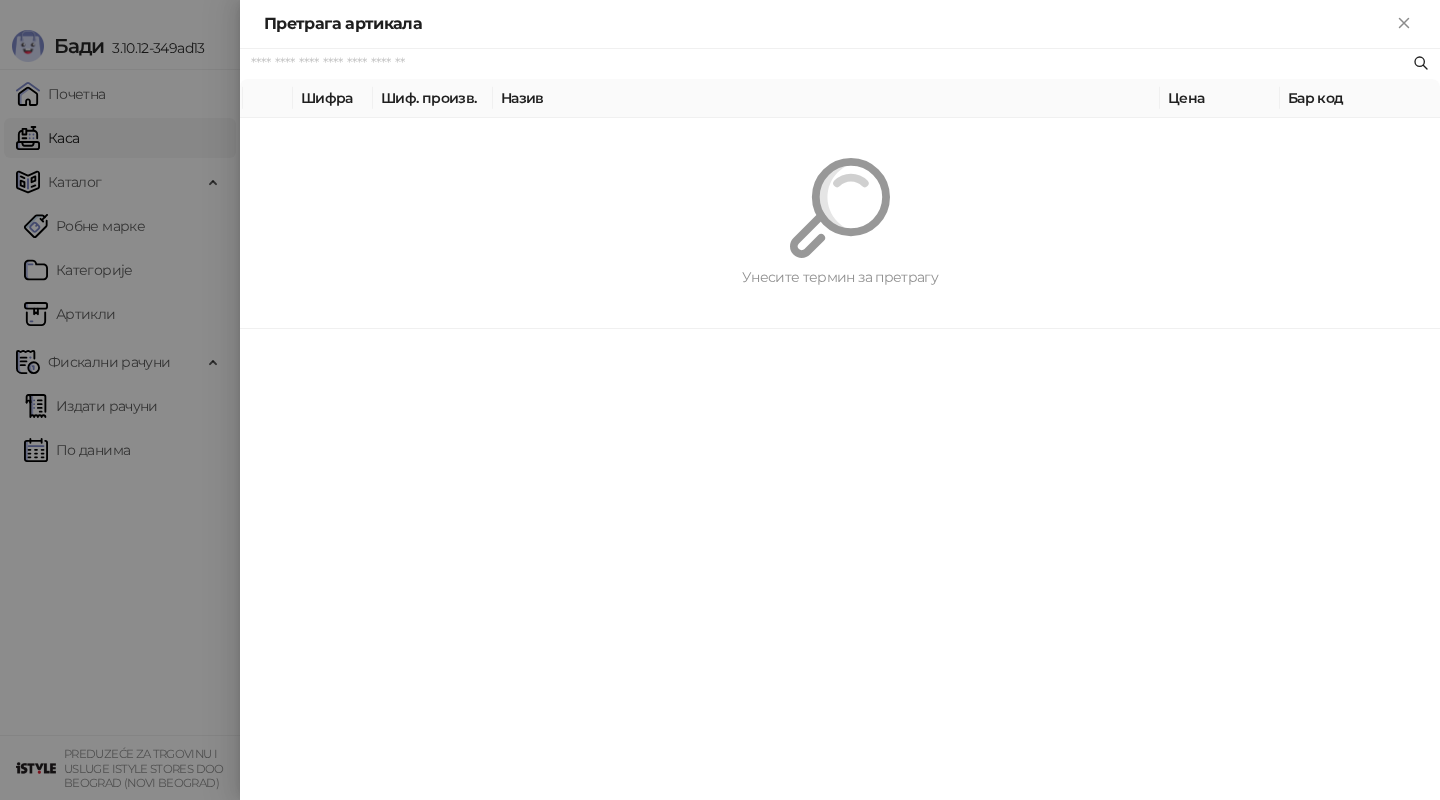 paste on "*********" 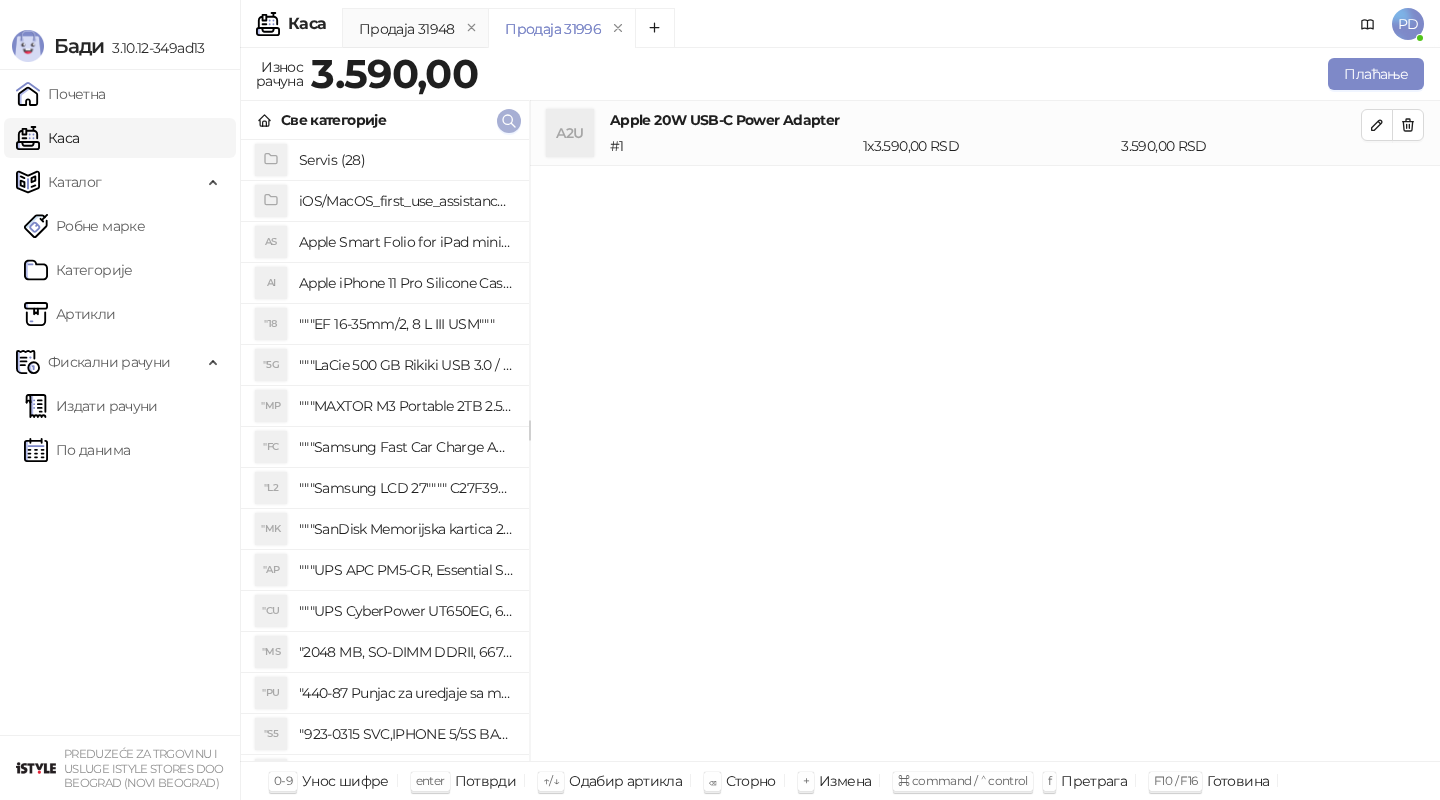 click 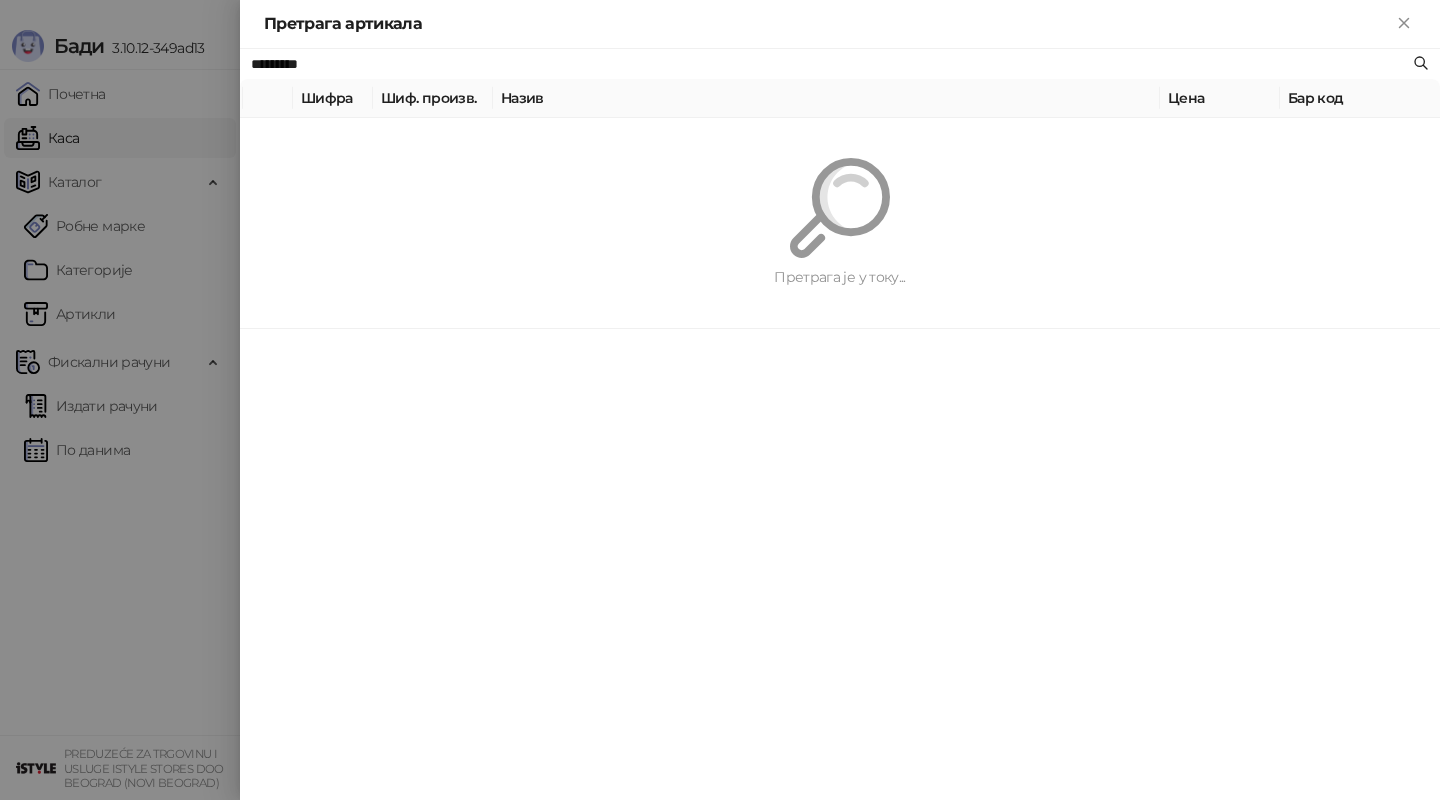 paste on "**********" 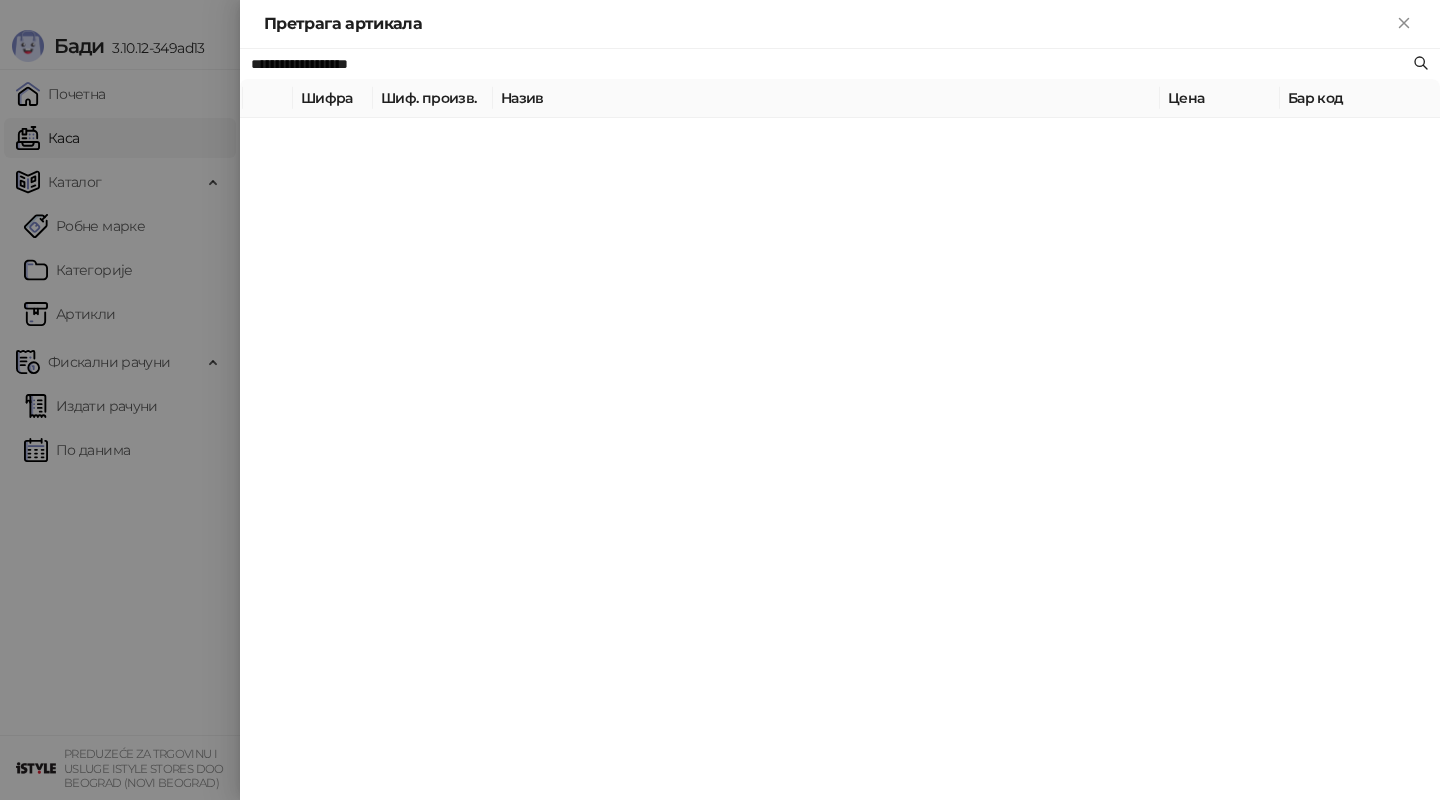 type on "**********" 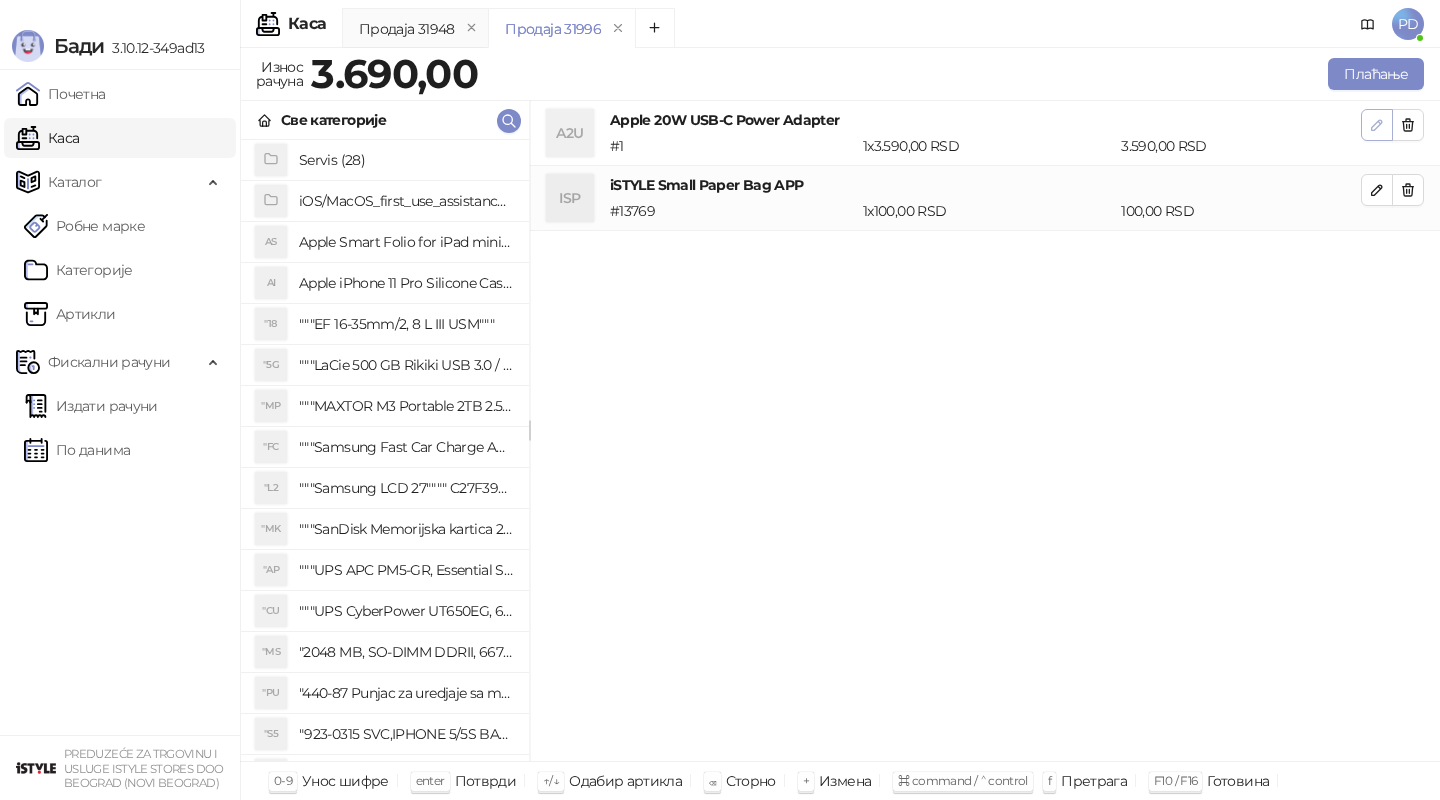 click 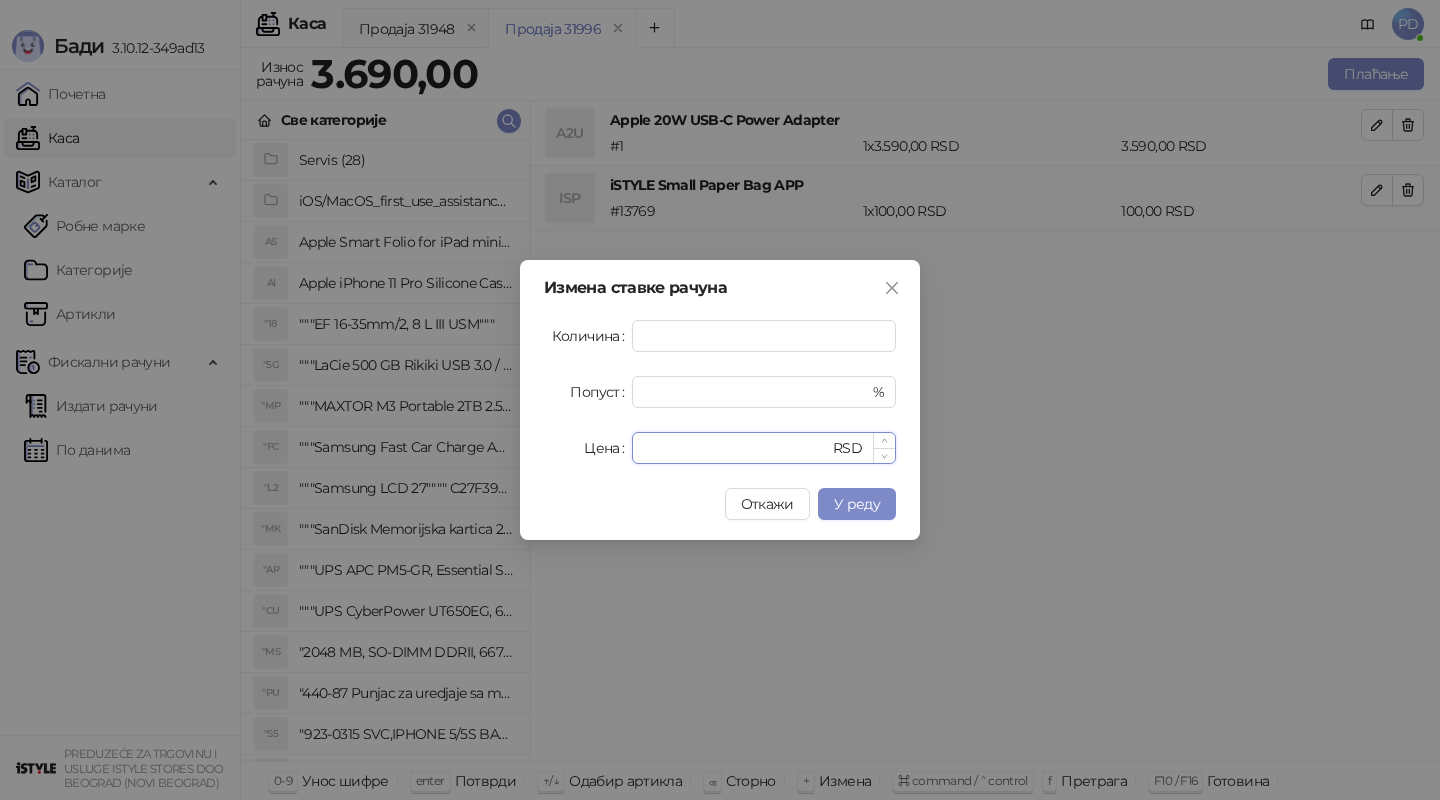 click on "****" at bounding box center [736, 448] 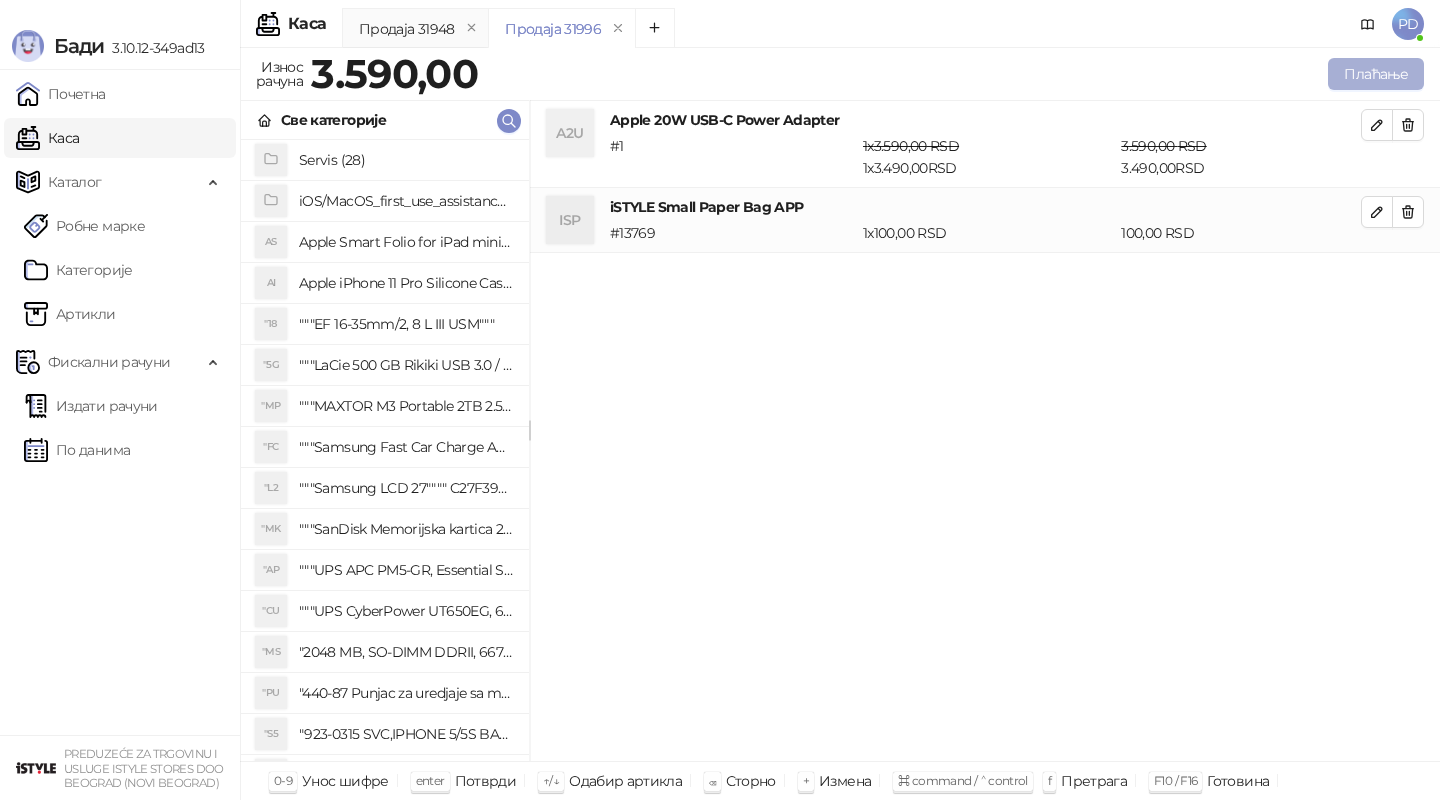 click on "Плаћање" at bounding box center (1376, 74) 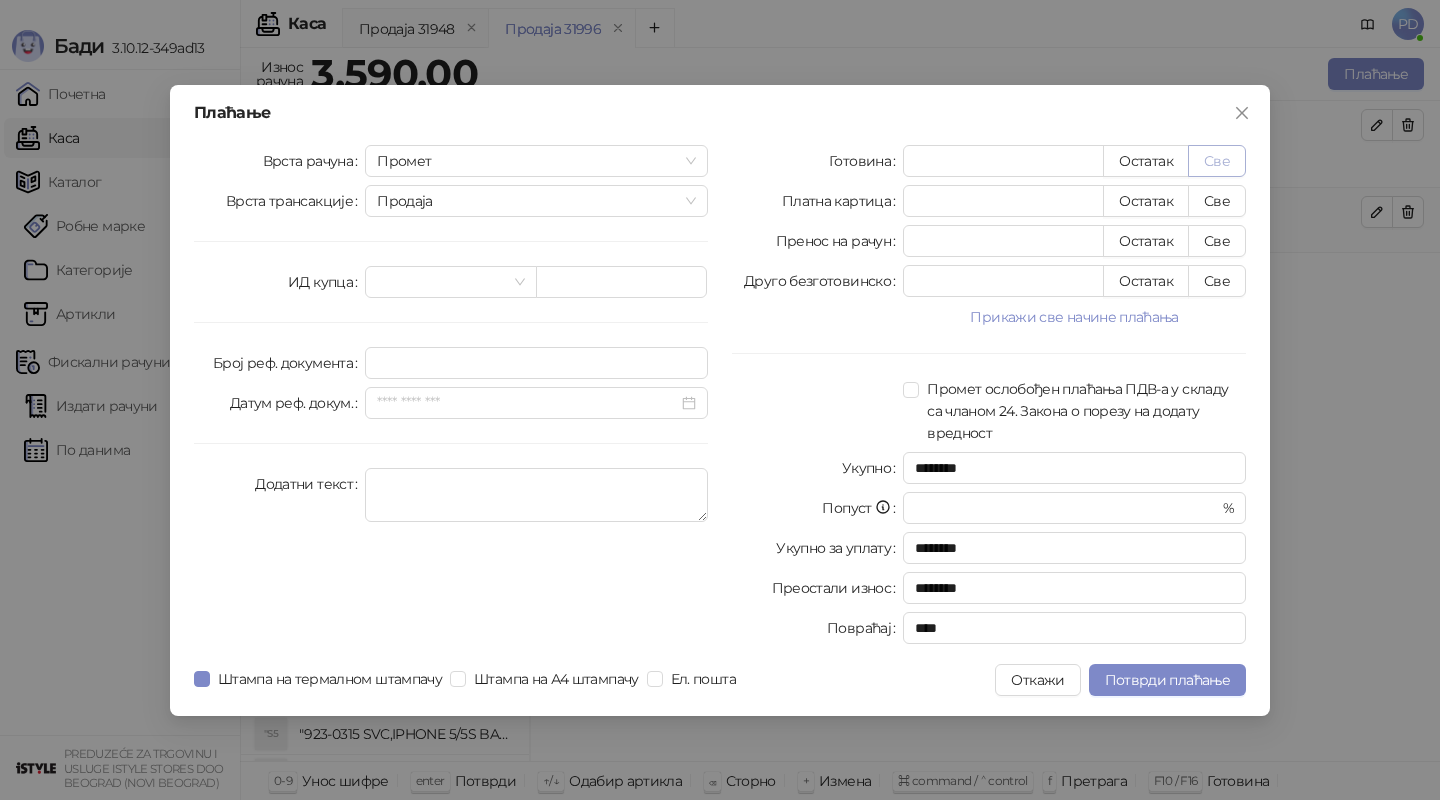 click on "Све" at bounding box center [1217, 161] 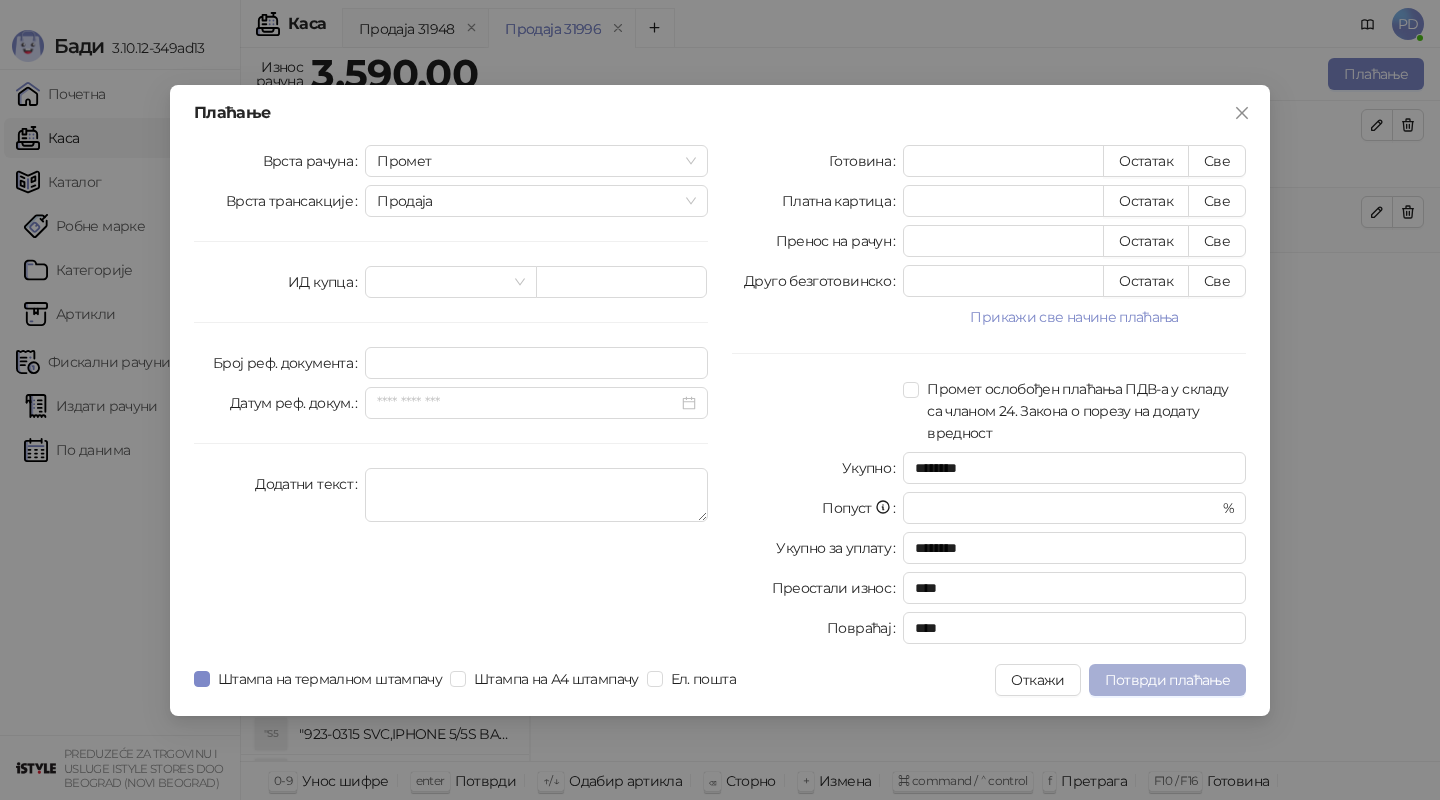 click on "Потврди плаћање" at bounding box center (1167, 680) 